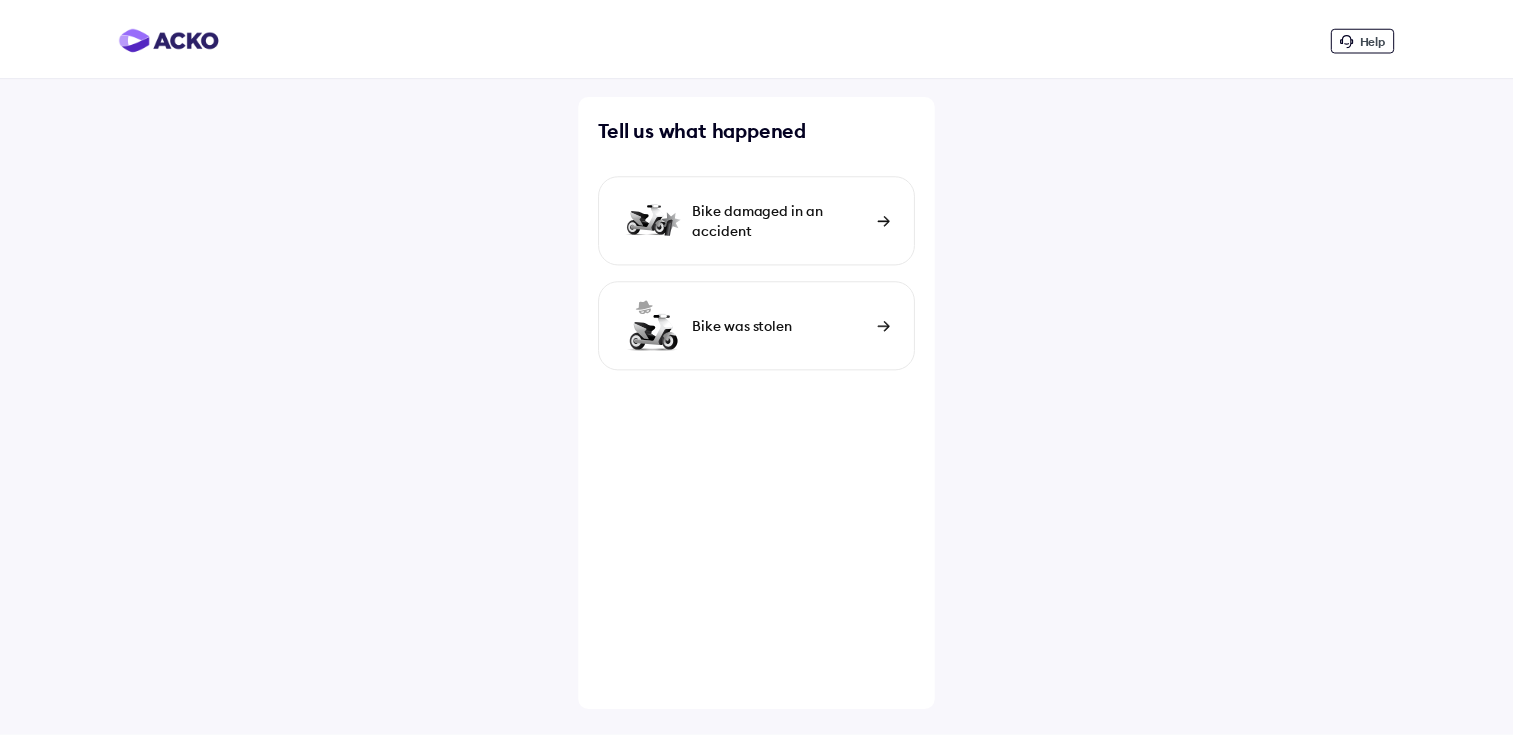 scroll, scrollTop: 0, scrollLeft: 0, axis: both 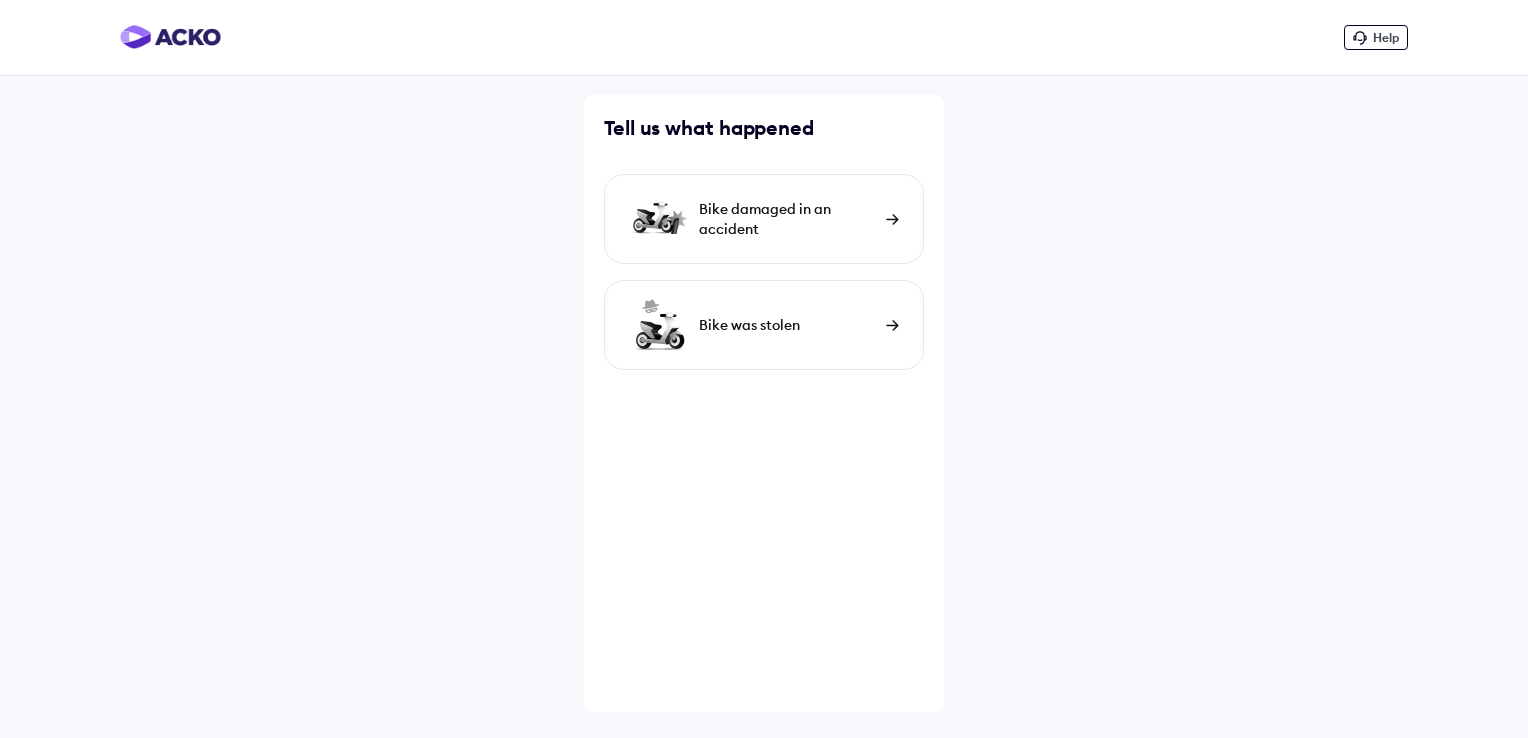 click on "Bike damaged in an accident" at bounding box center [787, 219] 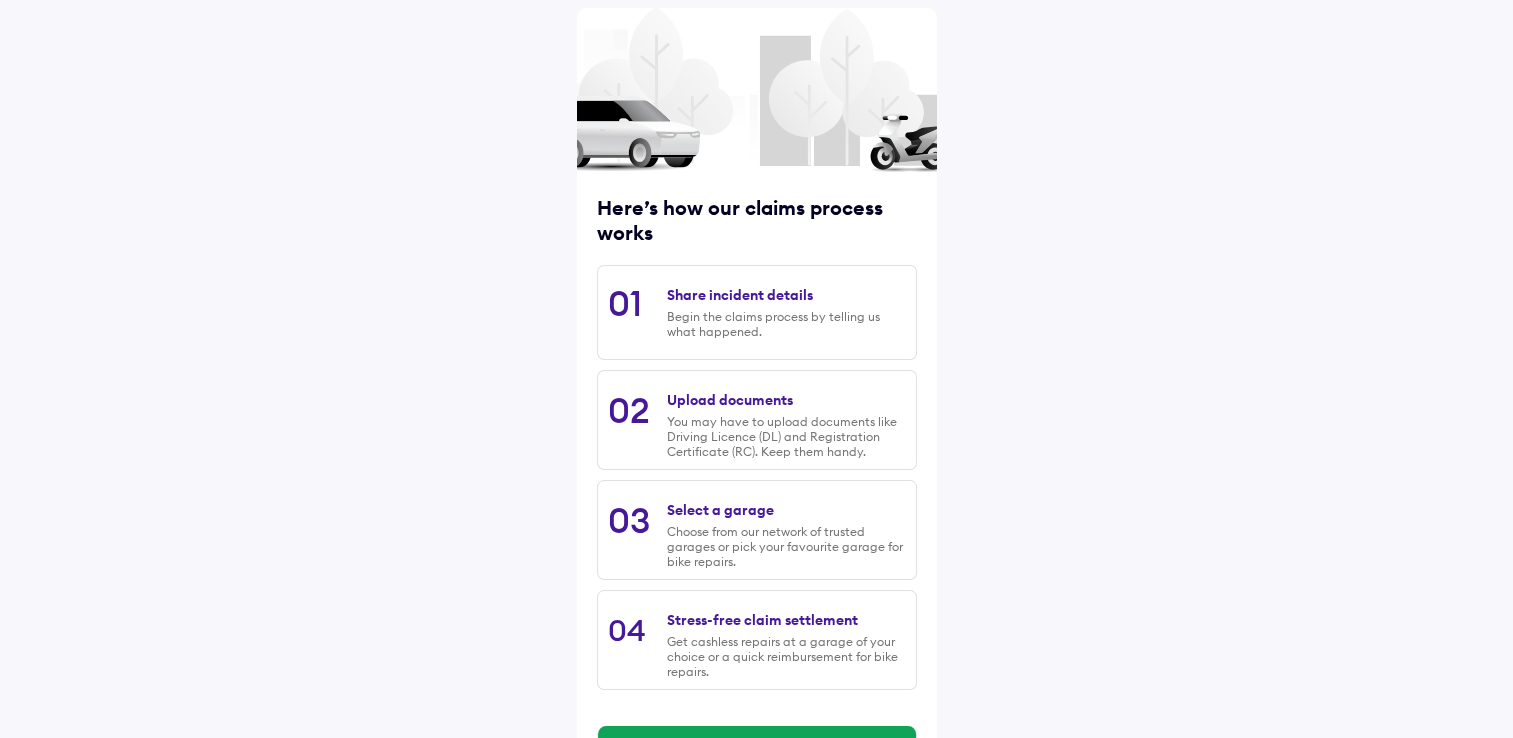 scroll, scrollTop: 160, scrollLeft: 0, axis: vertical 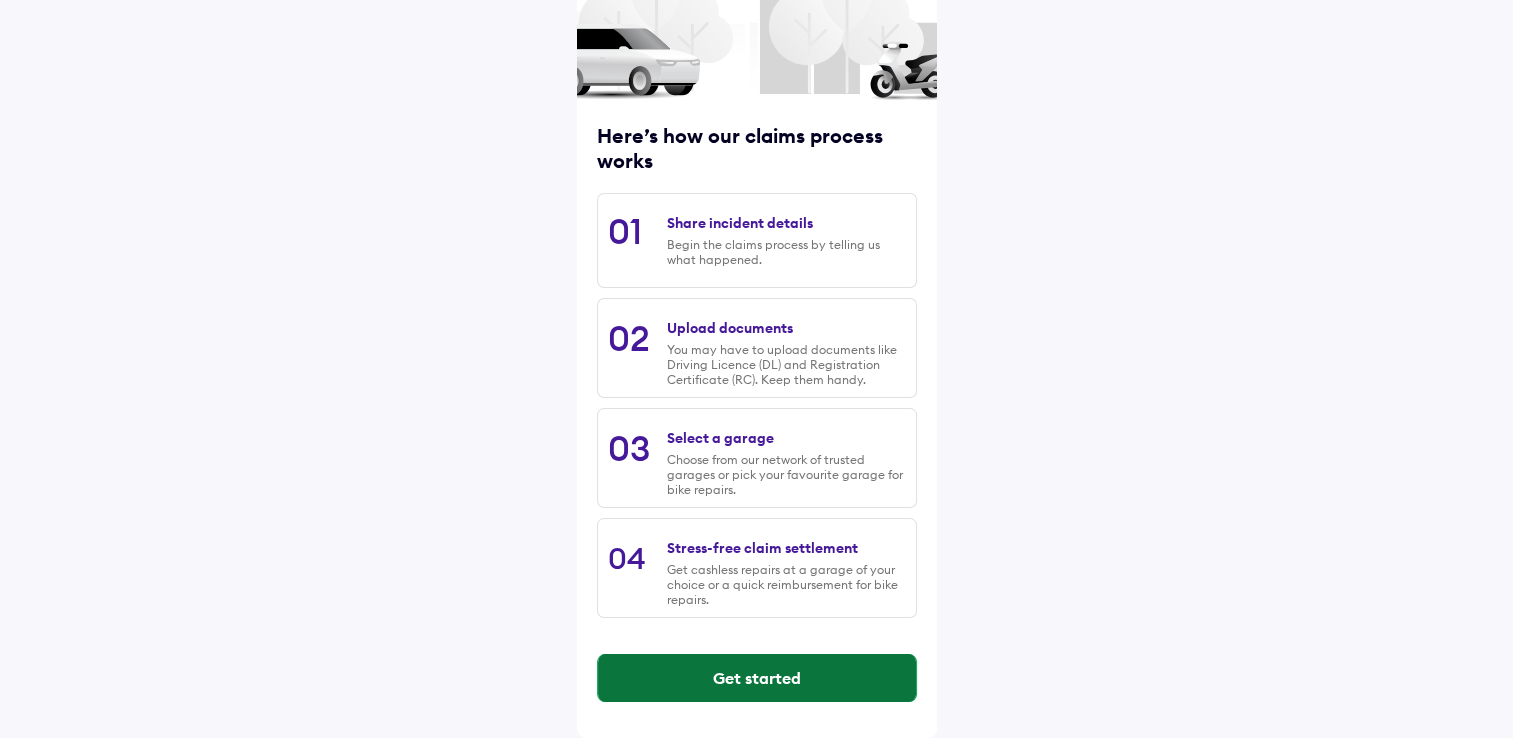 click on "Get started" at bounding box center (757, 678) 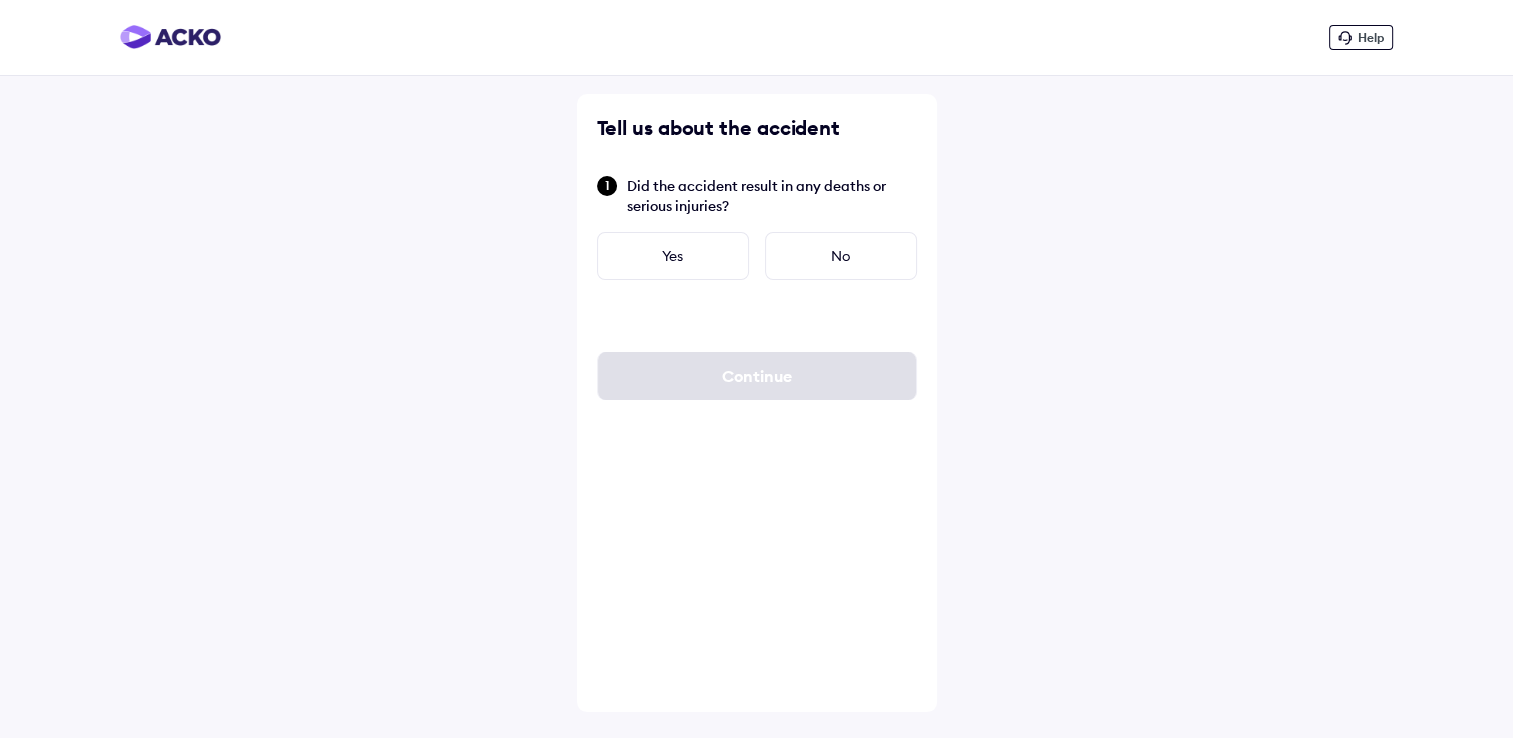 scroll, scrollTop: 0, scrollLeft: 0, axis: both 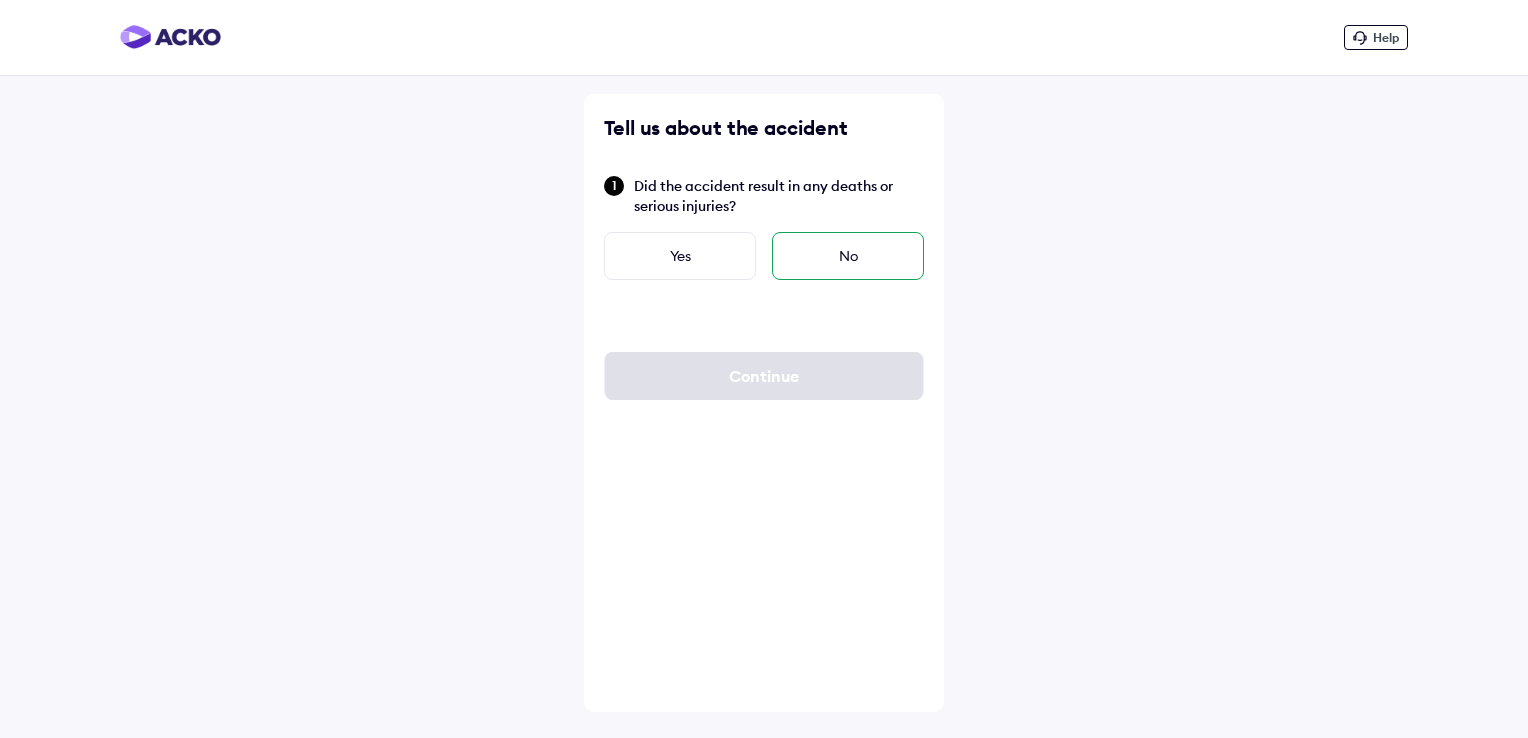 click on "No" at bounding box center [848, 256] 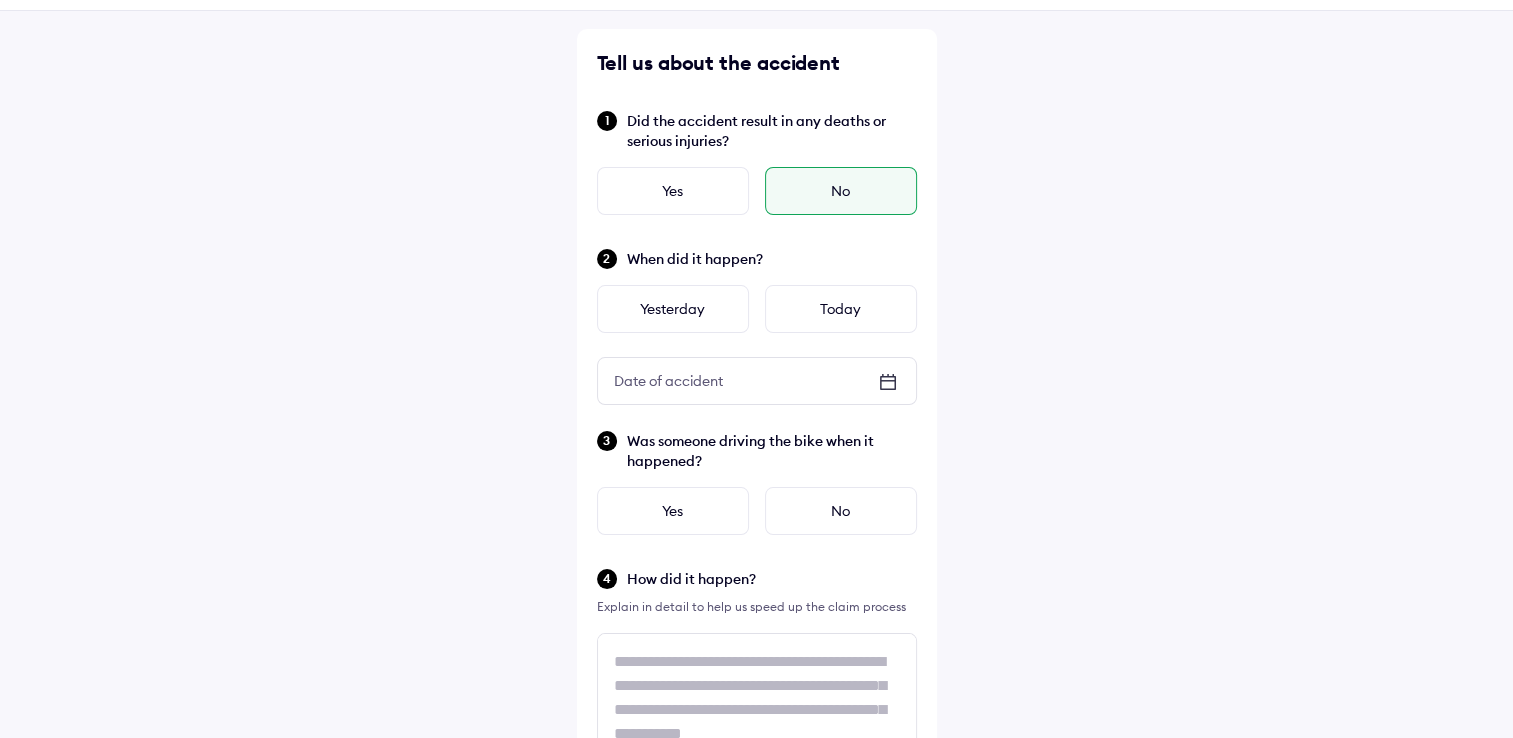 scroll, scrollTop: 100, scrollLeft: 0, axis: vertical 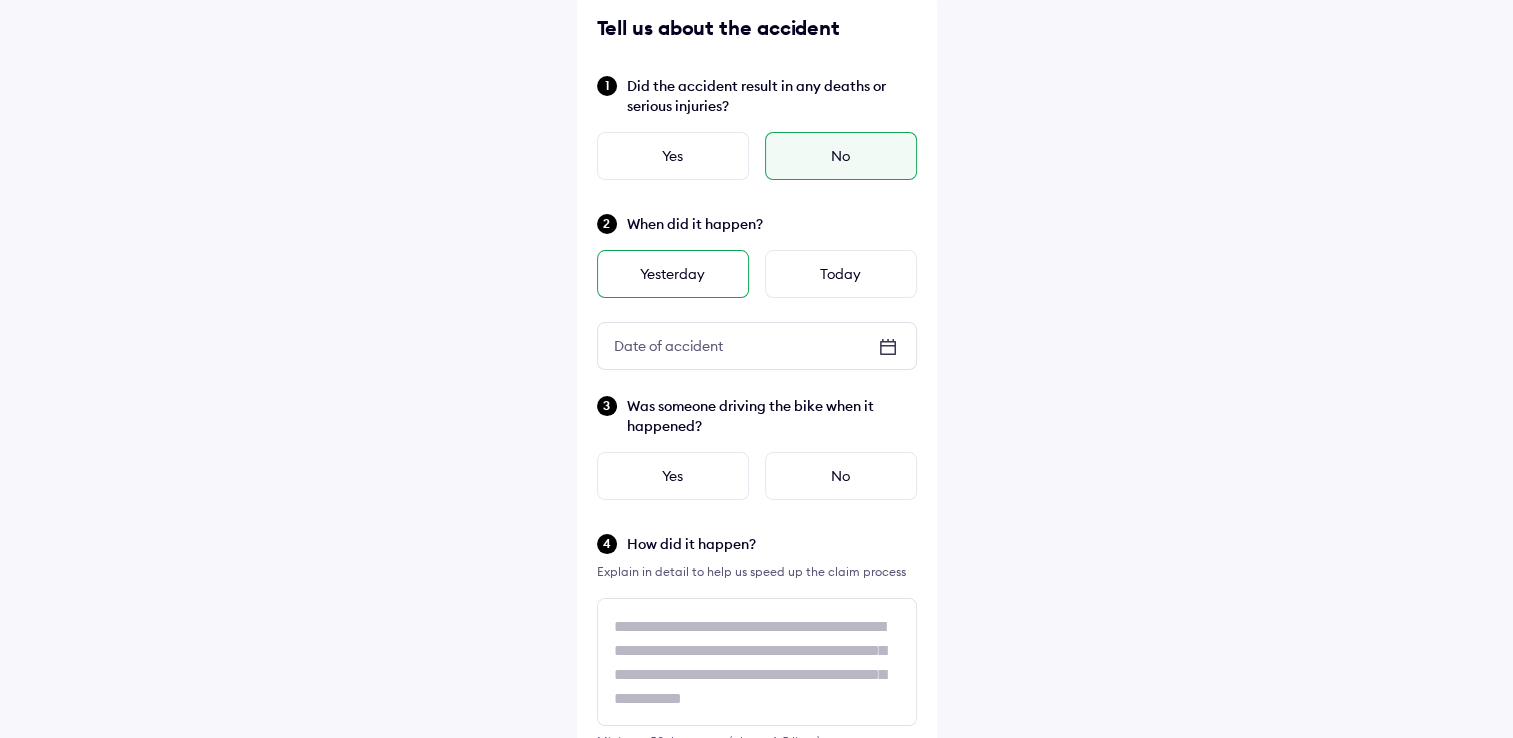 click on "Yesterday" at bounding box center (673, 274) 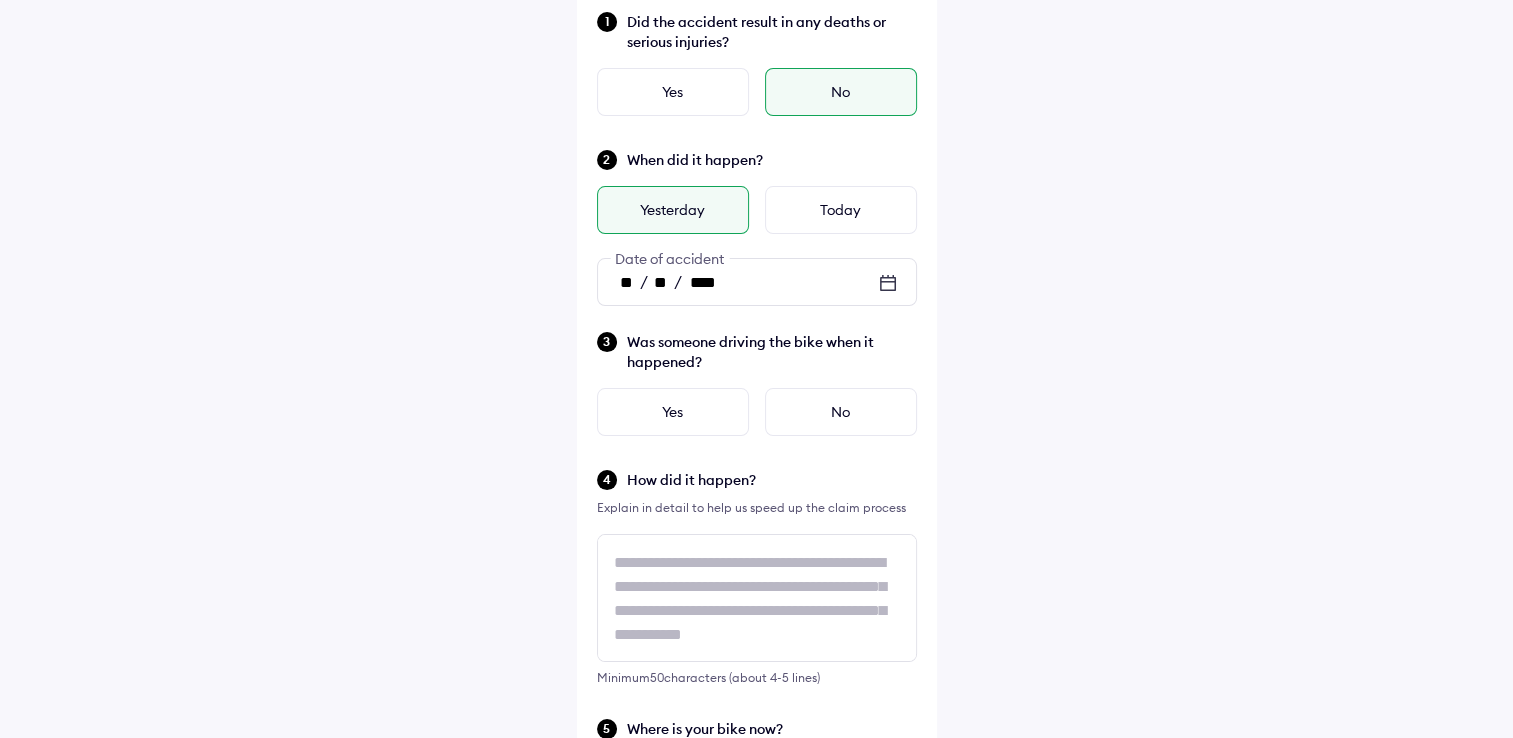 scroll, scrollTop: 200, scrollLeft: 0, axis: vertical 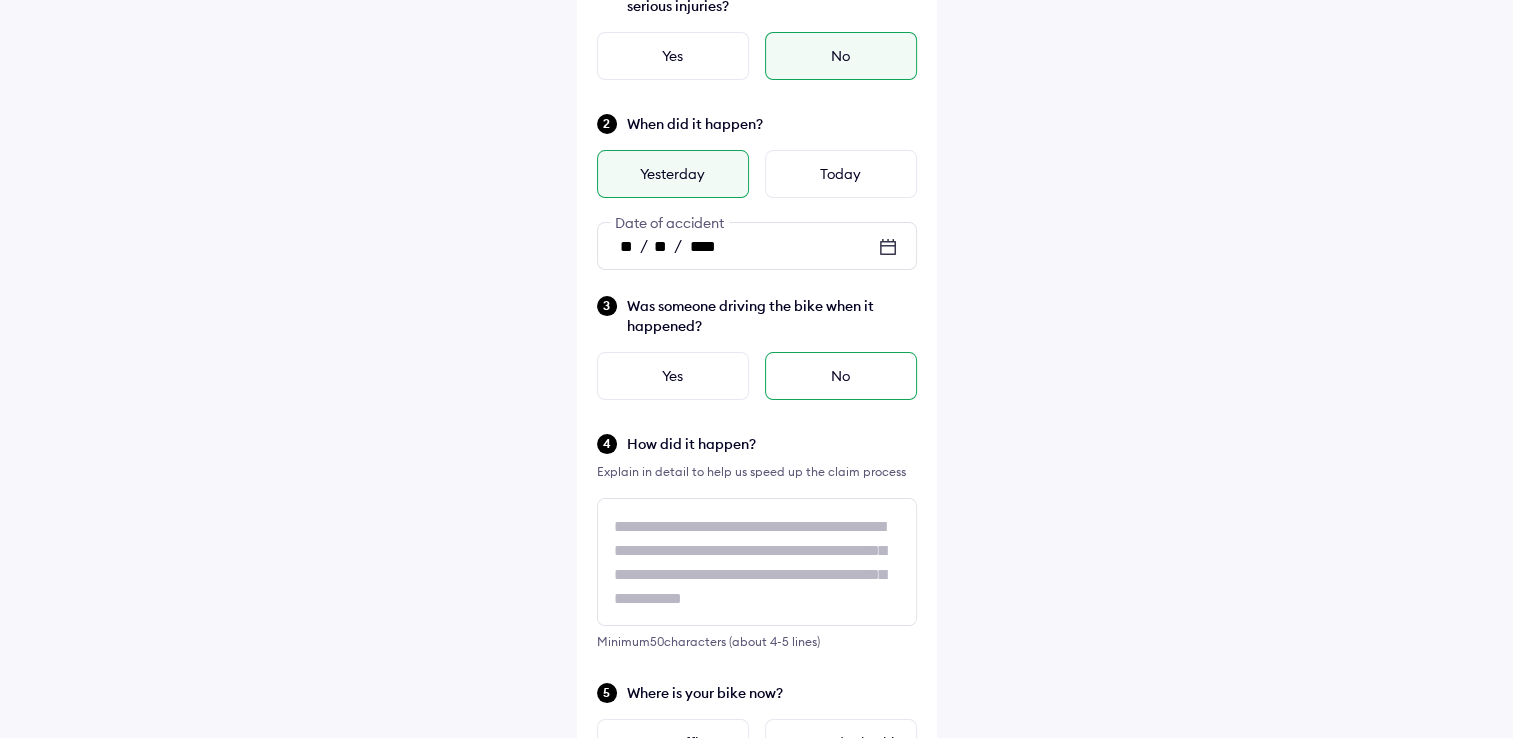 click on "No" at bounding box center (841, 376) 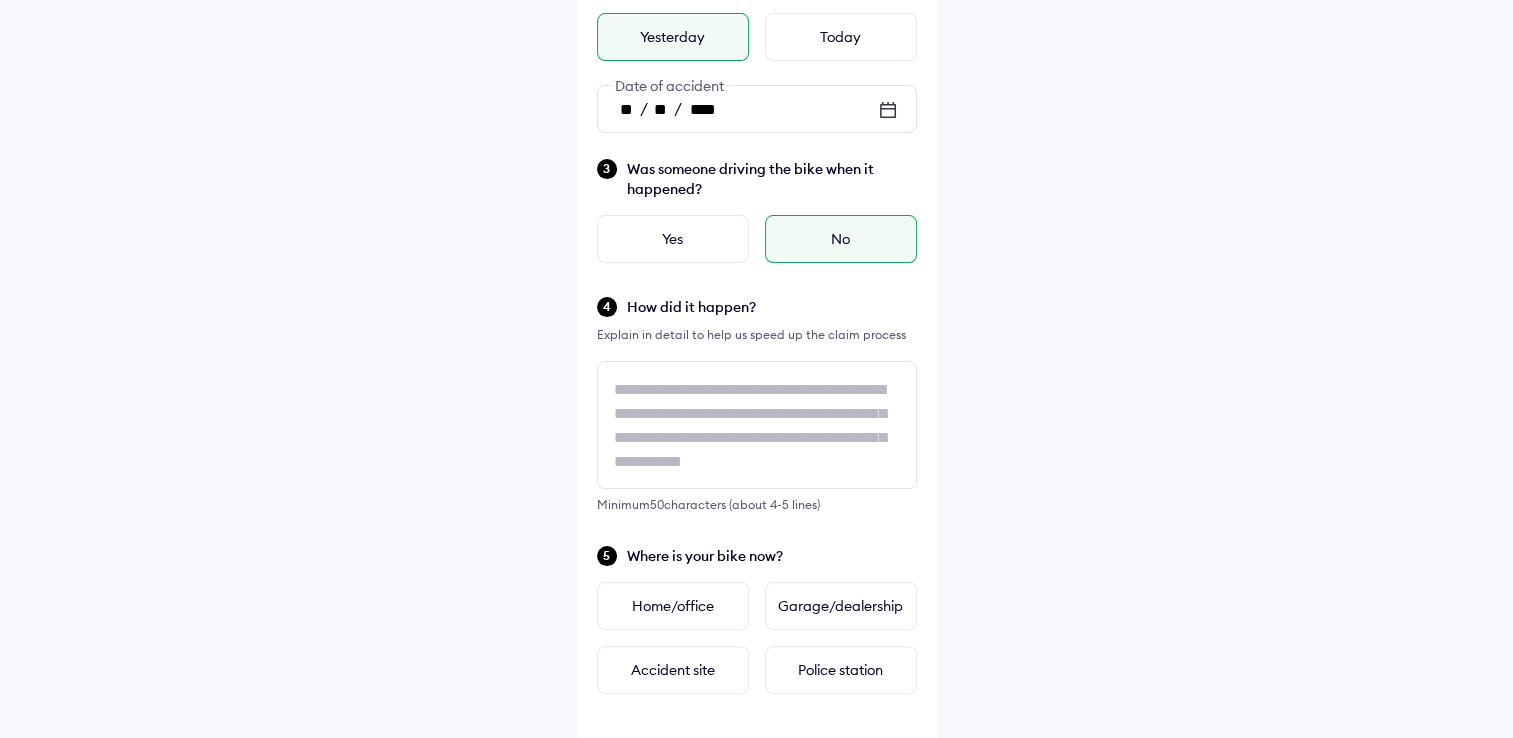 scroll, scrollTop: 400, scrollLeft: 0, axis: vertical 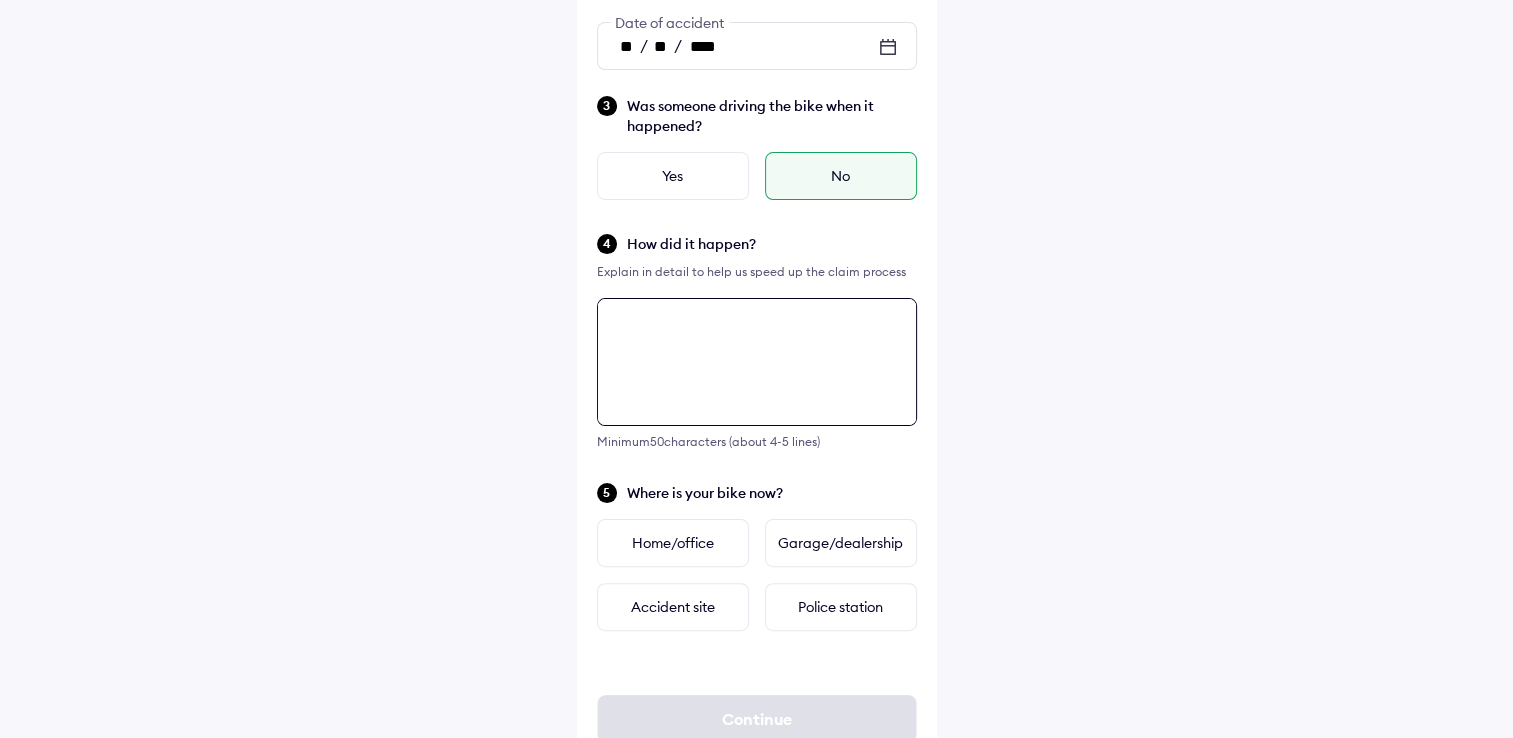 click at bounding box center [757, 362] 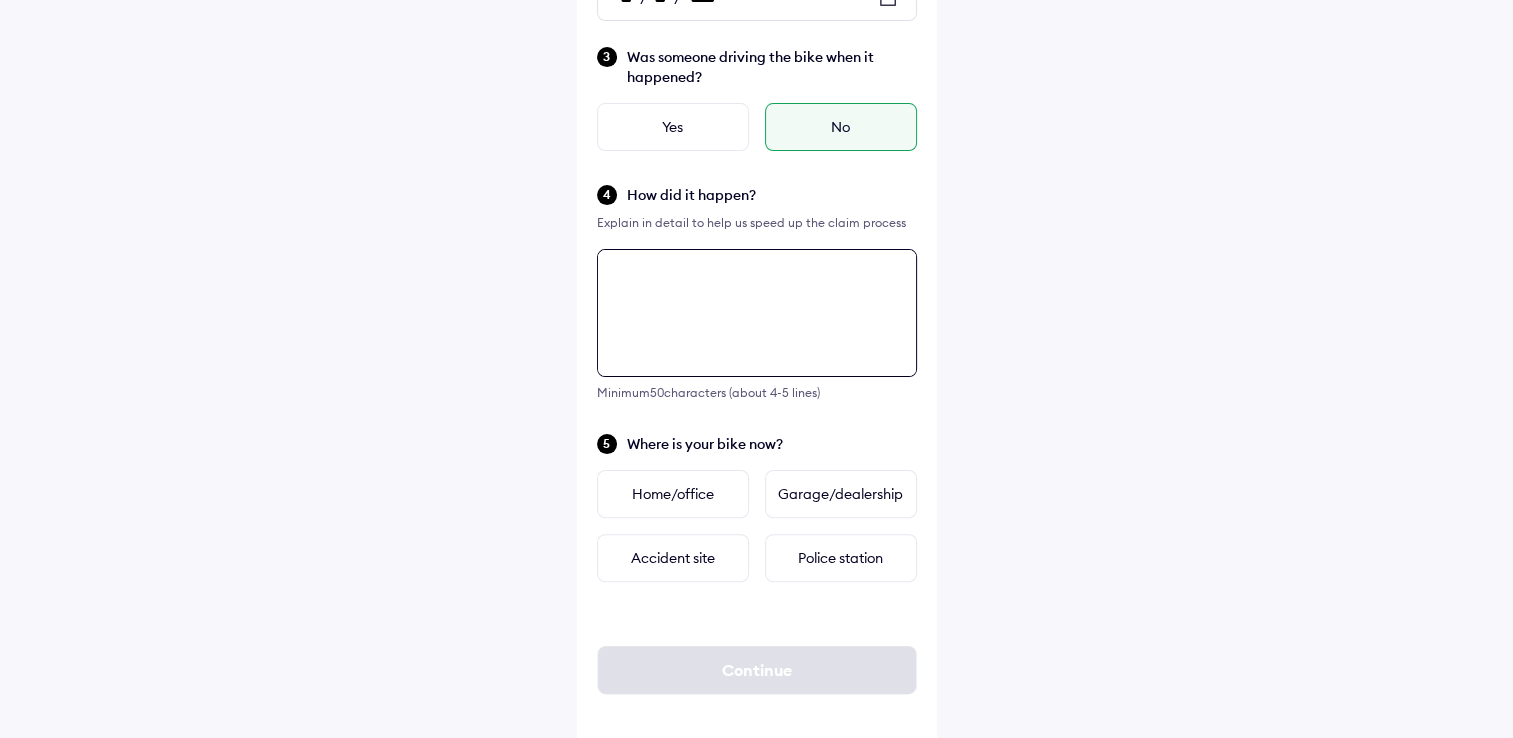 scroll, scrollTop: 464, scrollLeft: 0, axis: vertical 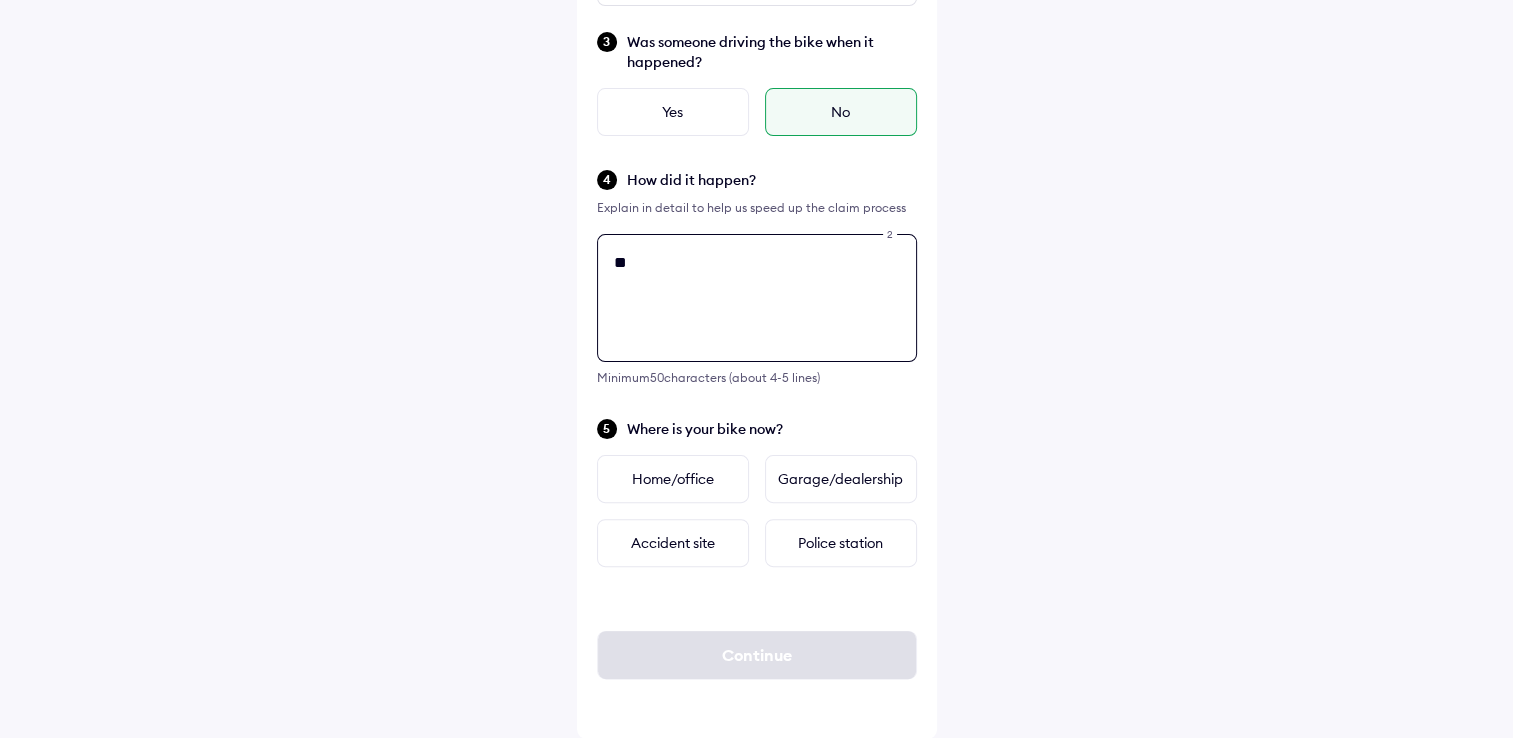 type on "*" 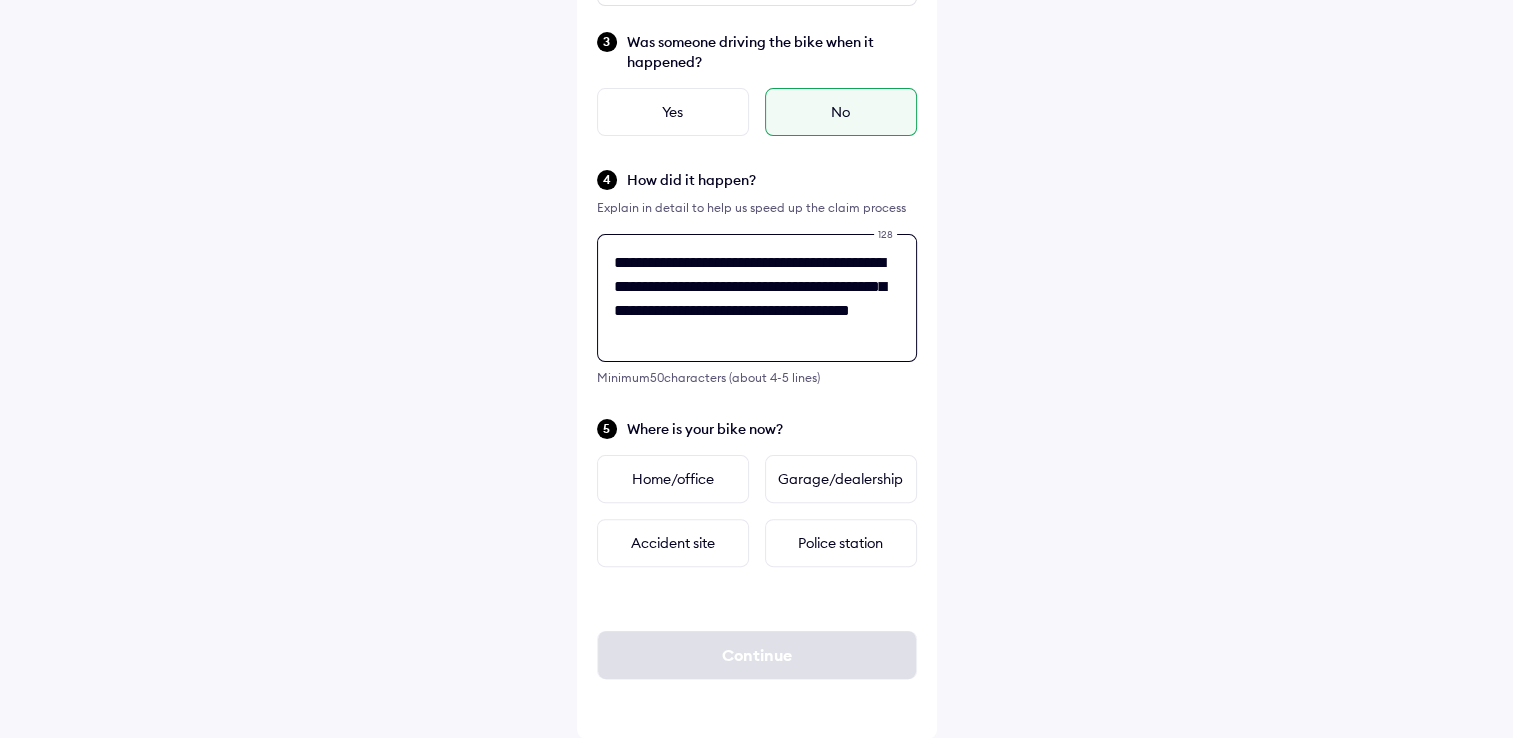 click on "**********" at bounding box center (757, 298) 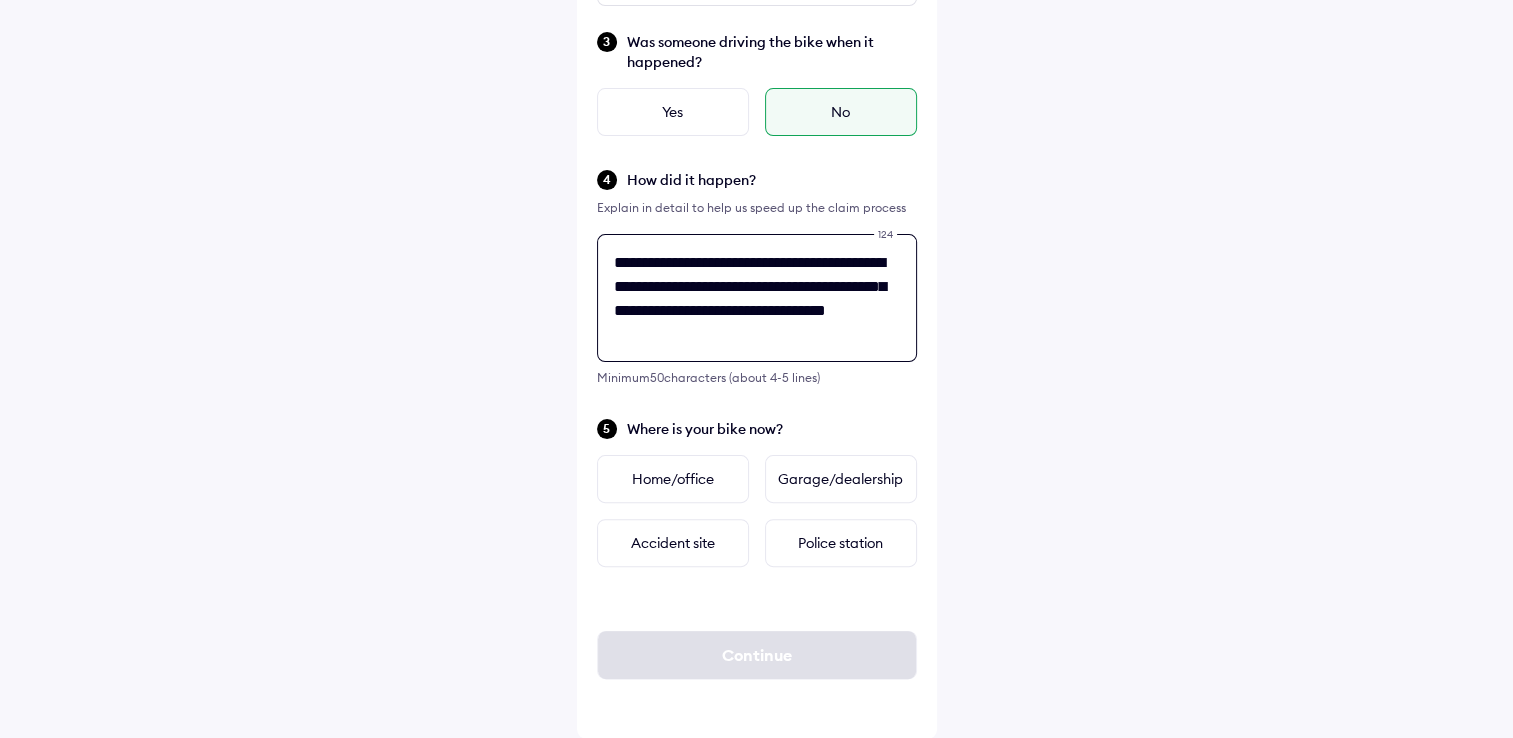 click on "**********" at bounding box center (757, 298) 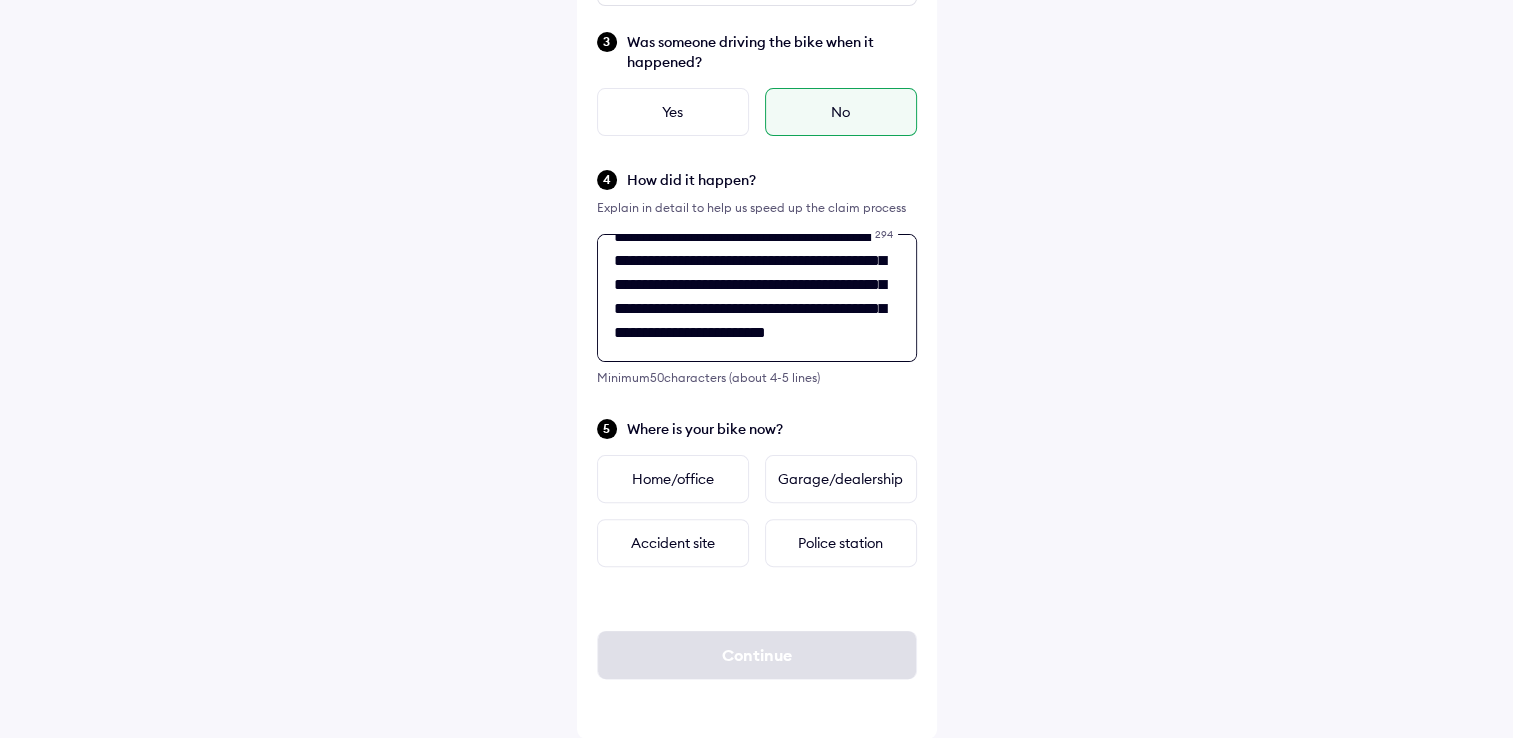 scroll, scrollTop: 104, scrollLeft: 0, axis: vertical 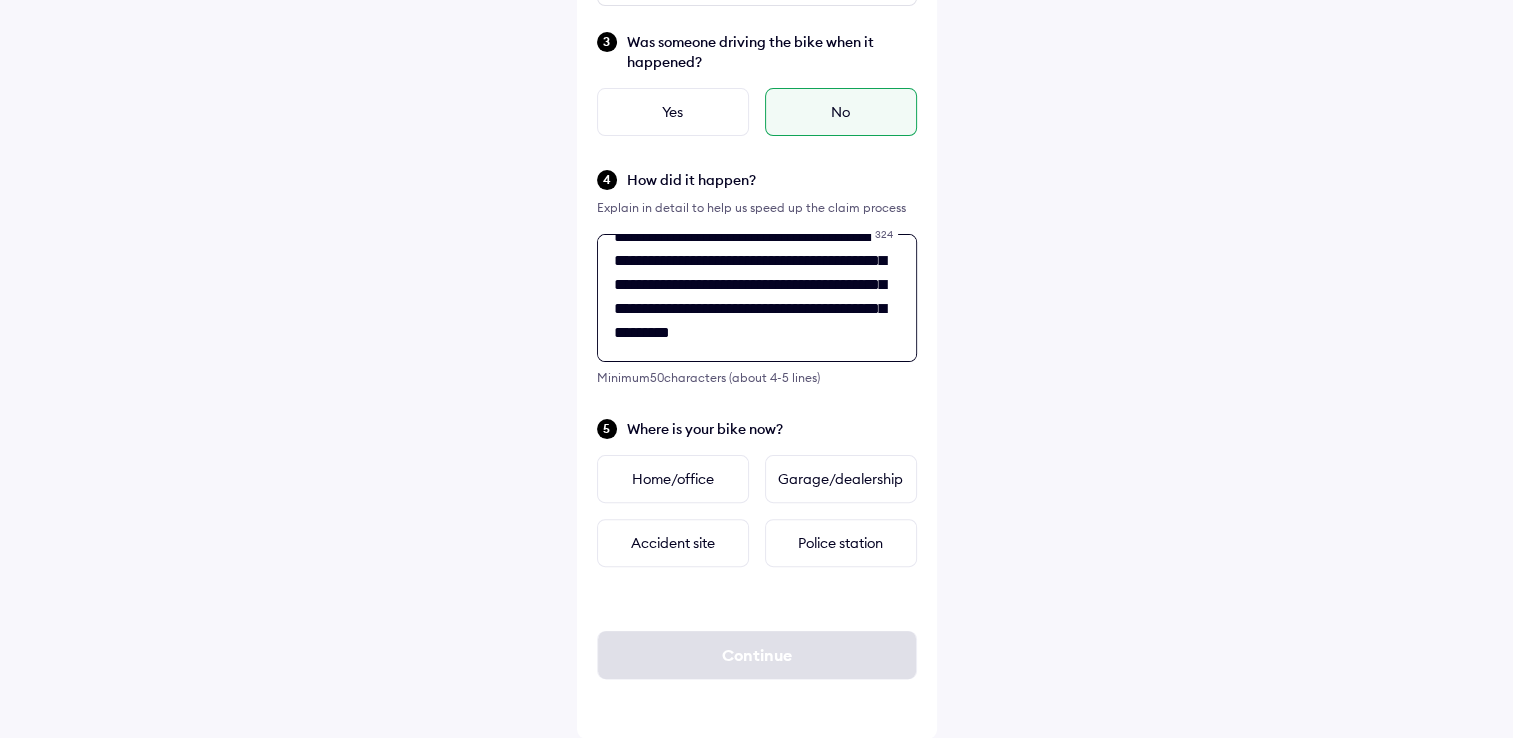 click on "**********" at bounding box center [757, 298] 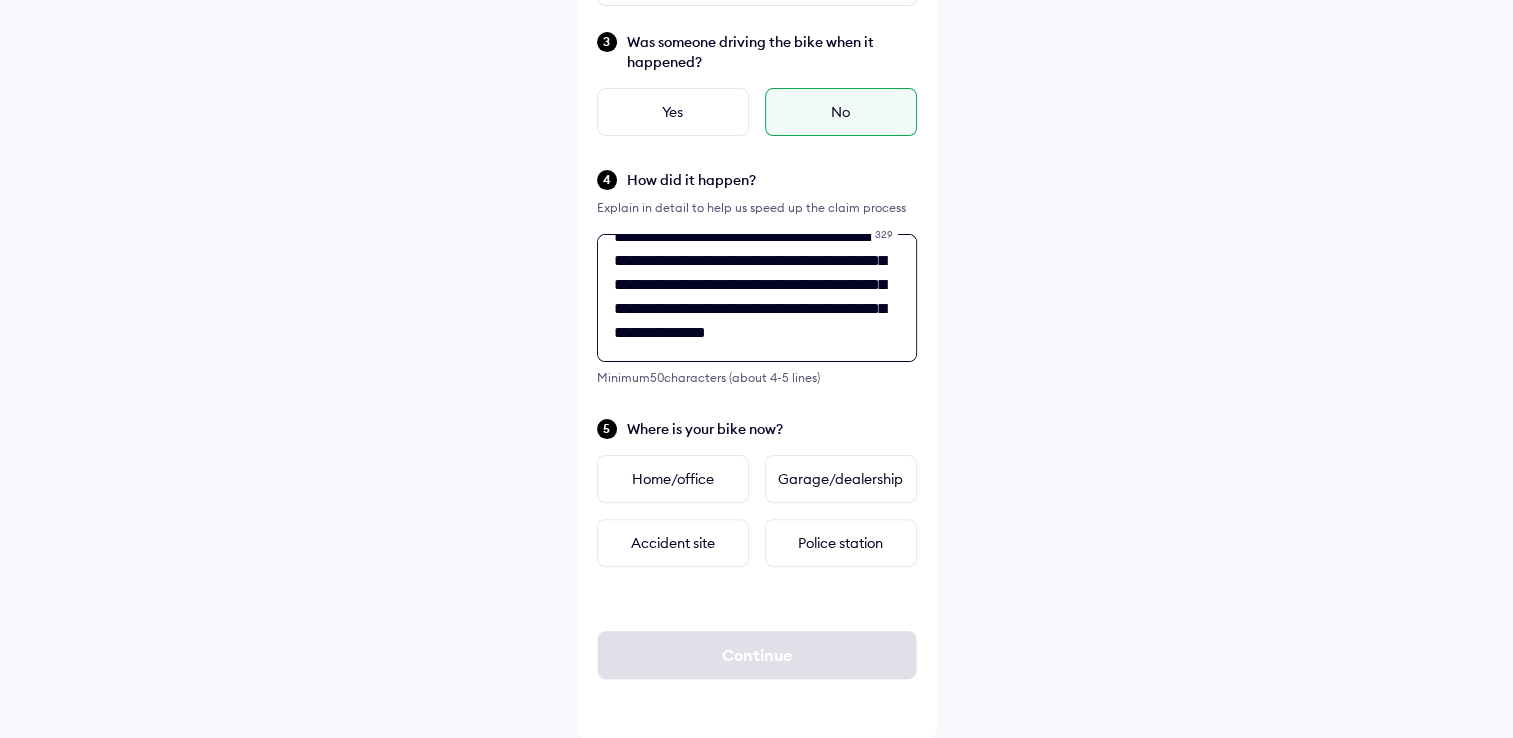 click on "**********" at bounding box center [757, 298] 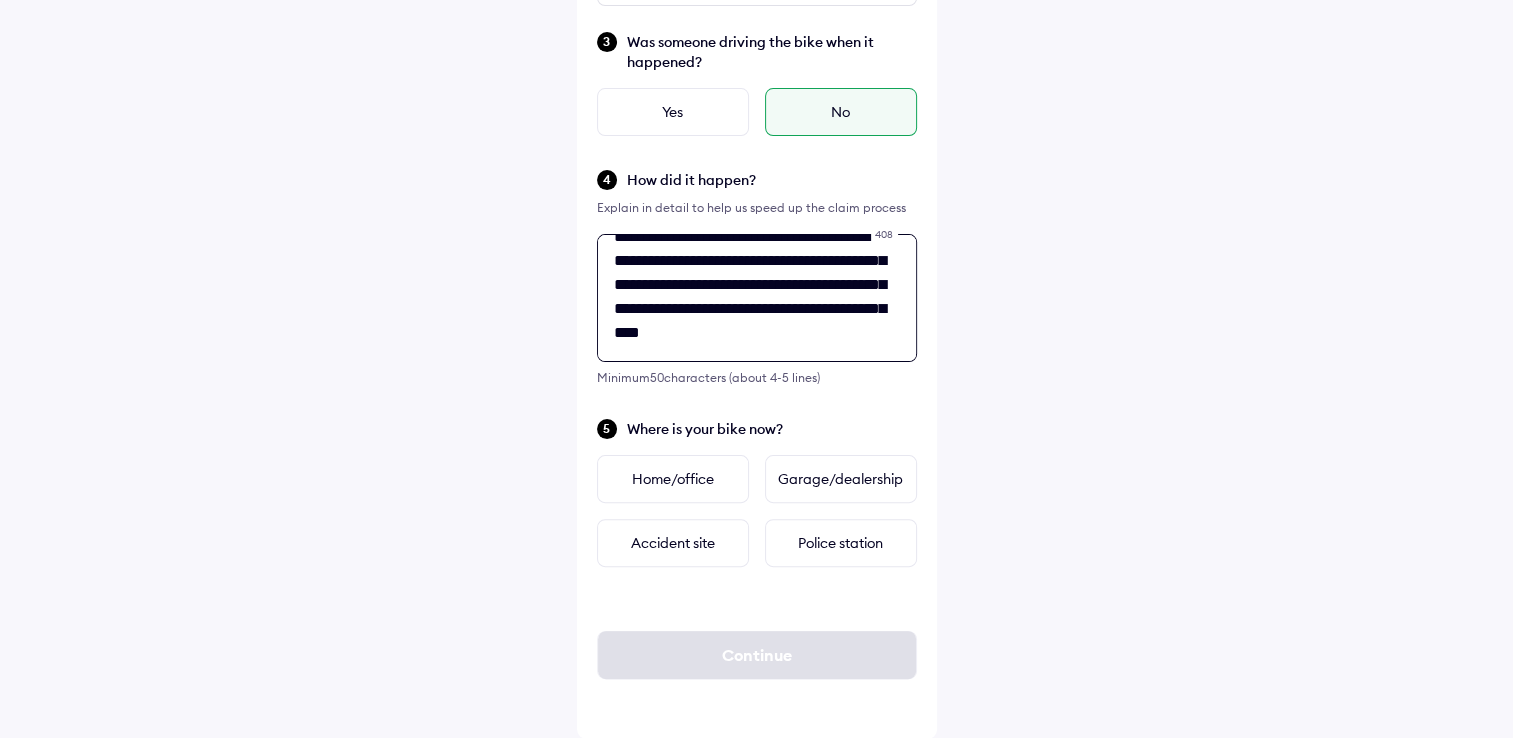 scroll, scrollTop: 176, scrollLeft: 0, axis: vertical 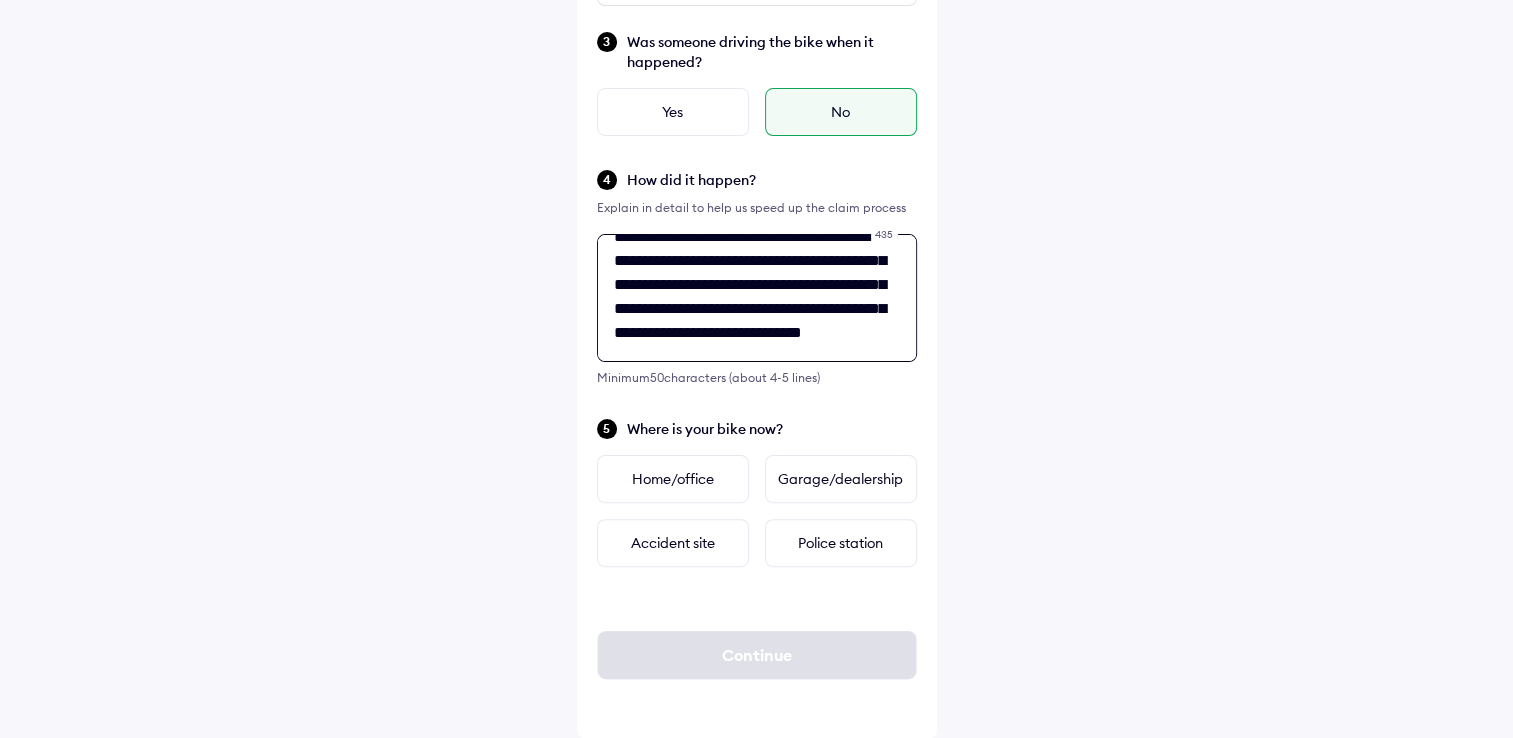click on "Shree Devi VOC Hulimavu Bannerghatta Main Road, Raghavendra Layout, Krishna Layout, Arekere, [CITY], [STATE], India" at bounding box center [757, 298] 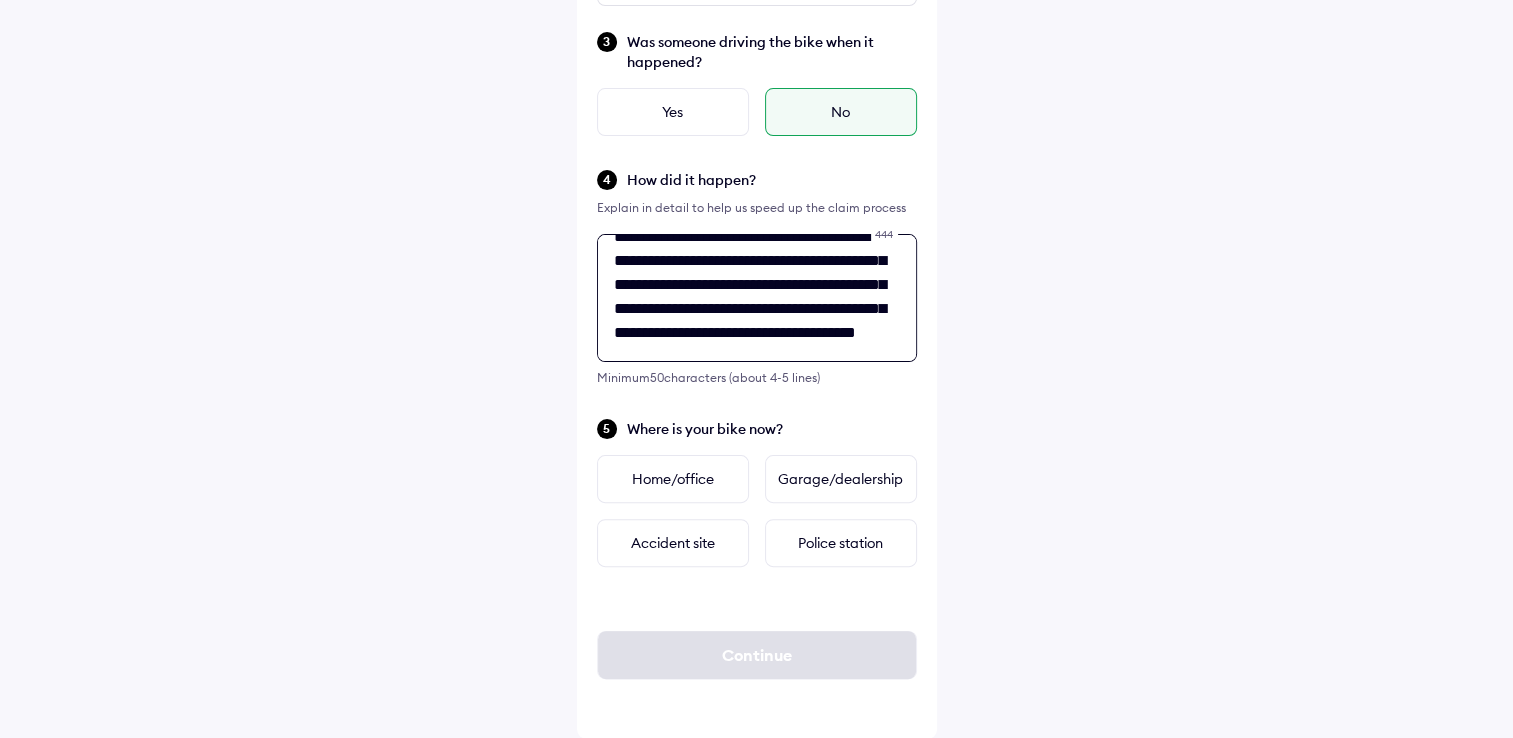 scroll, scrollTop: 193, scrollLeft: 0, axis: vertical 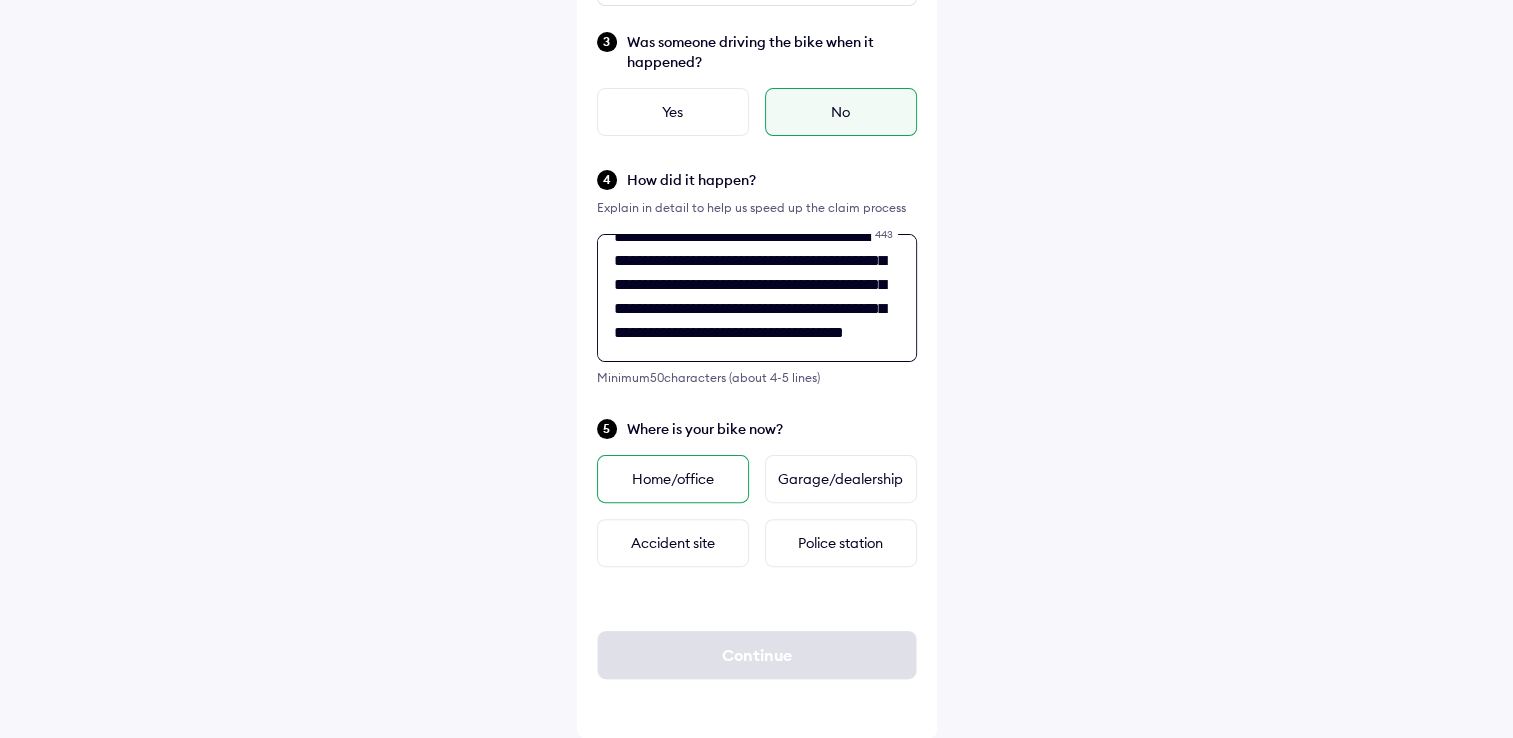 type on "**********" 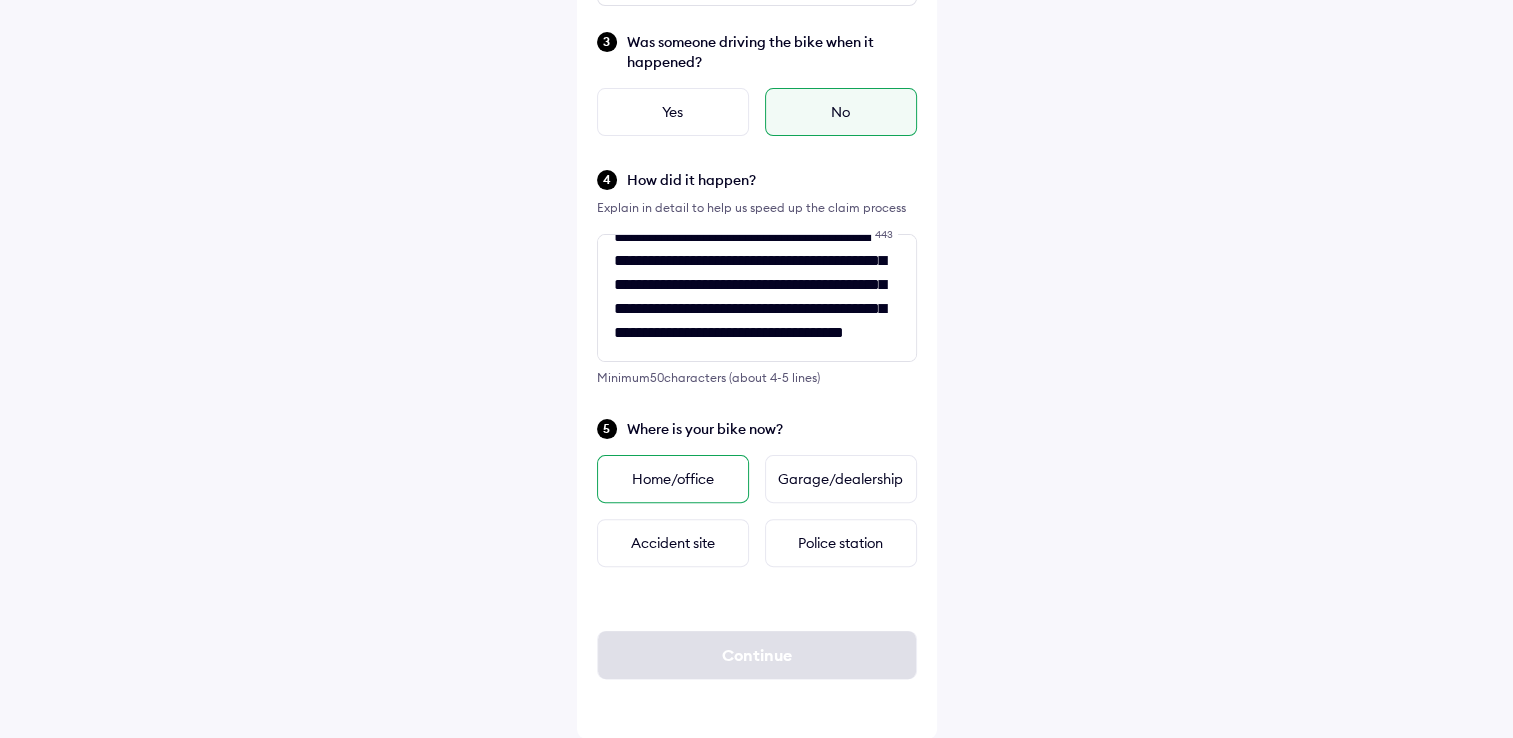 click on "Home/office" at bounding box center [673, 479] 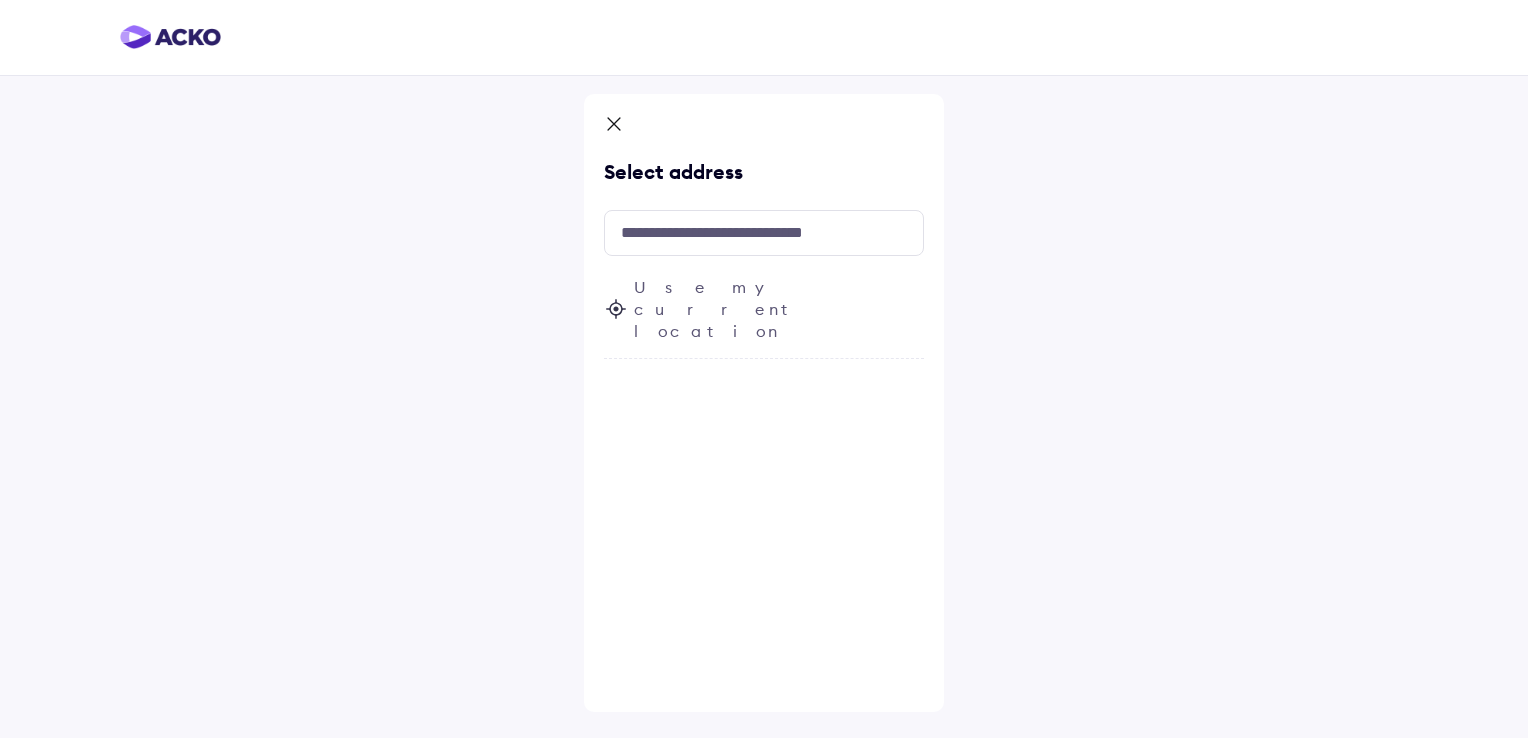 click 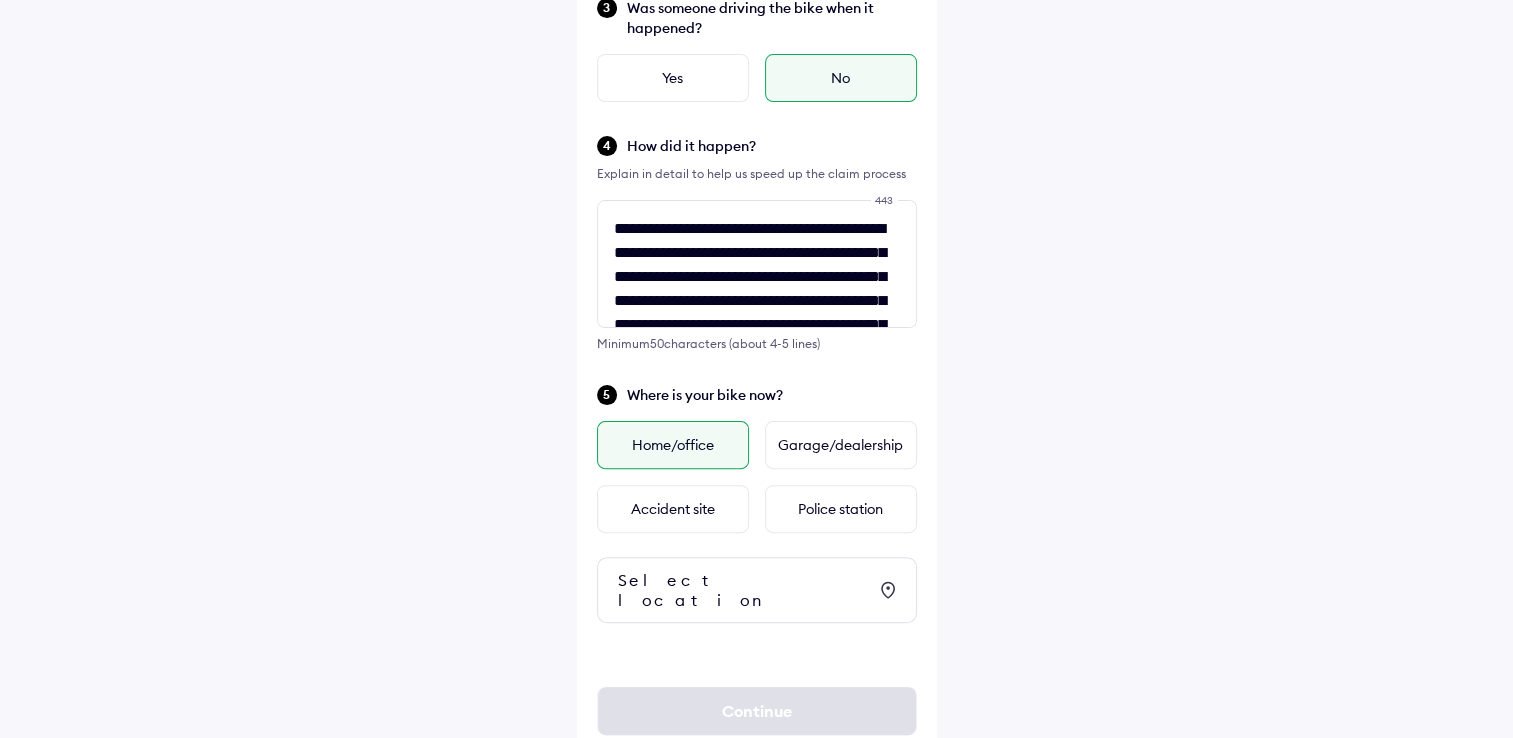 scroll, scrollTop: 538, scrollLeft: 0, axis: vertical 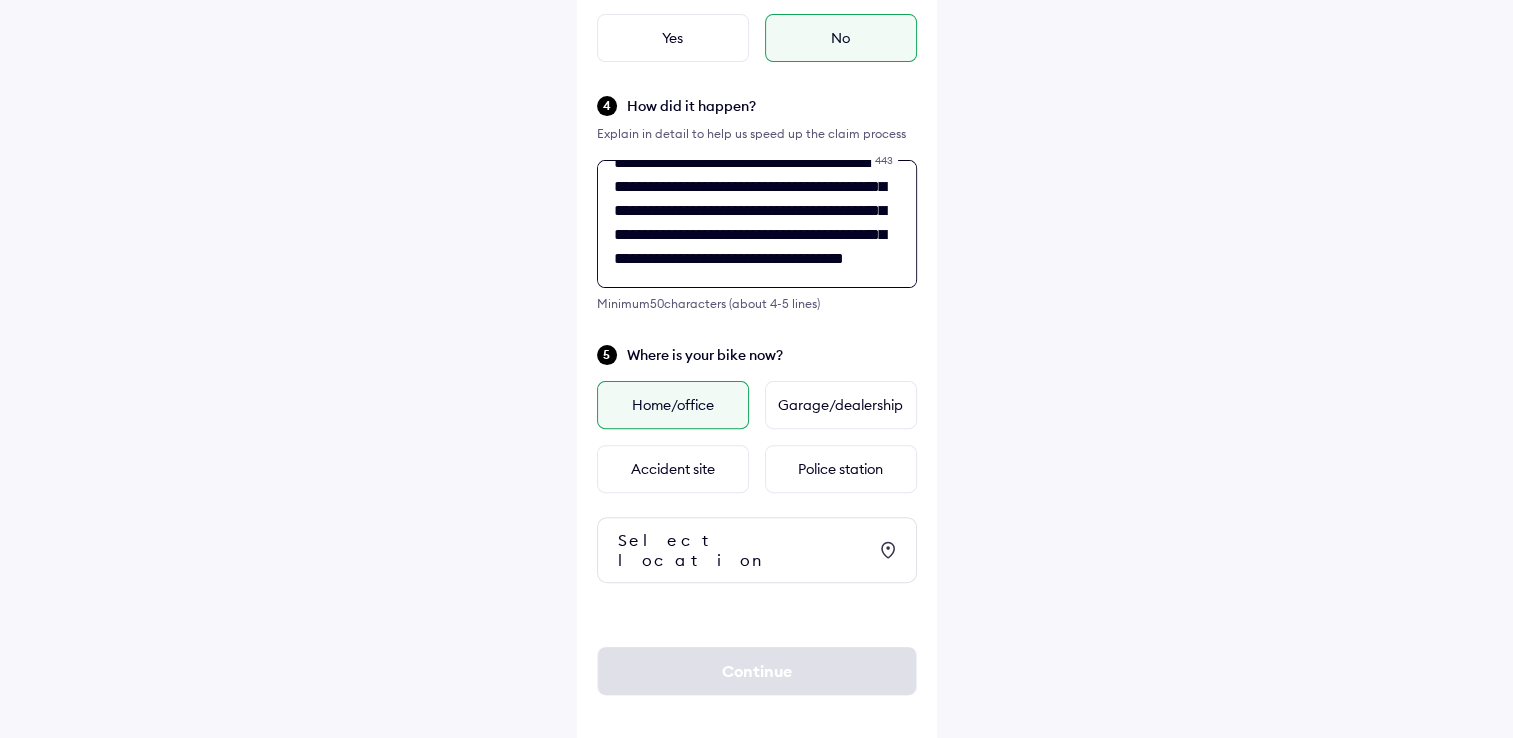 click on "**********" at bounding box center (757, 224) 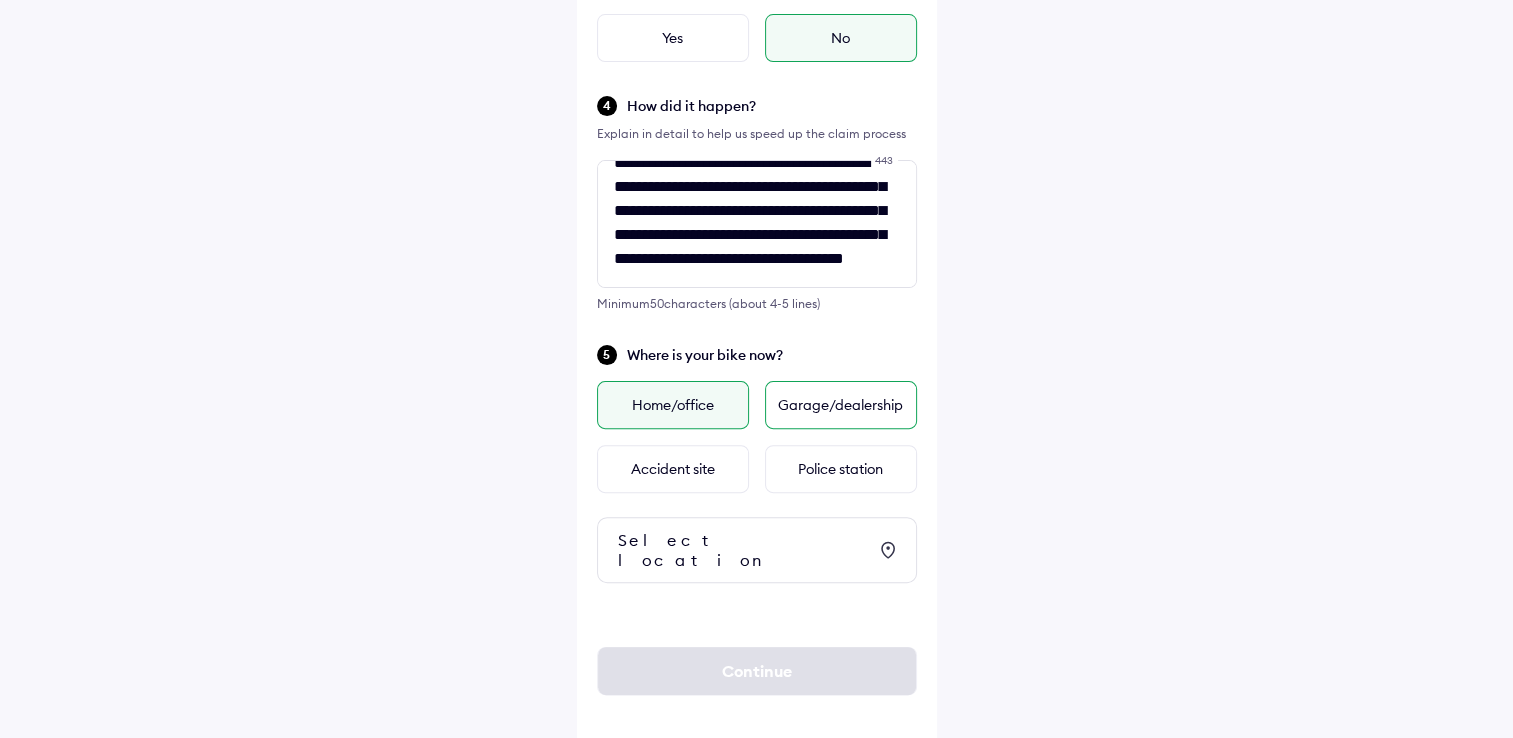 click on "Garage/dealership" at bounding box center (841, 405) 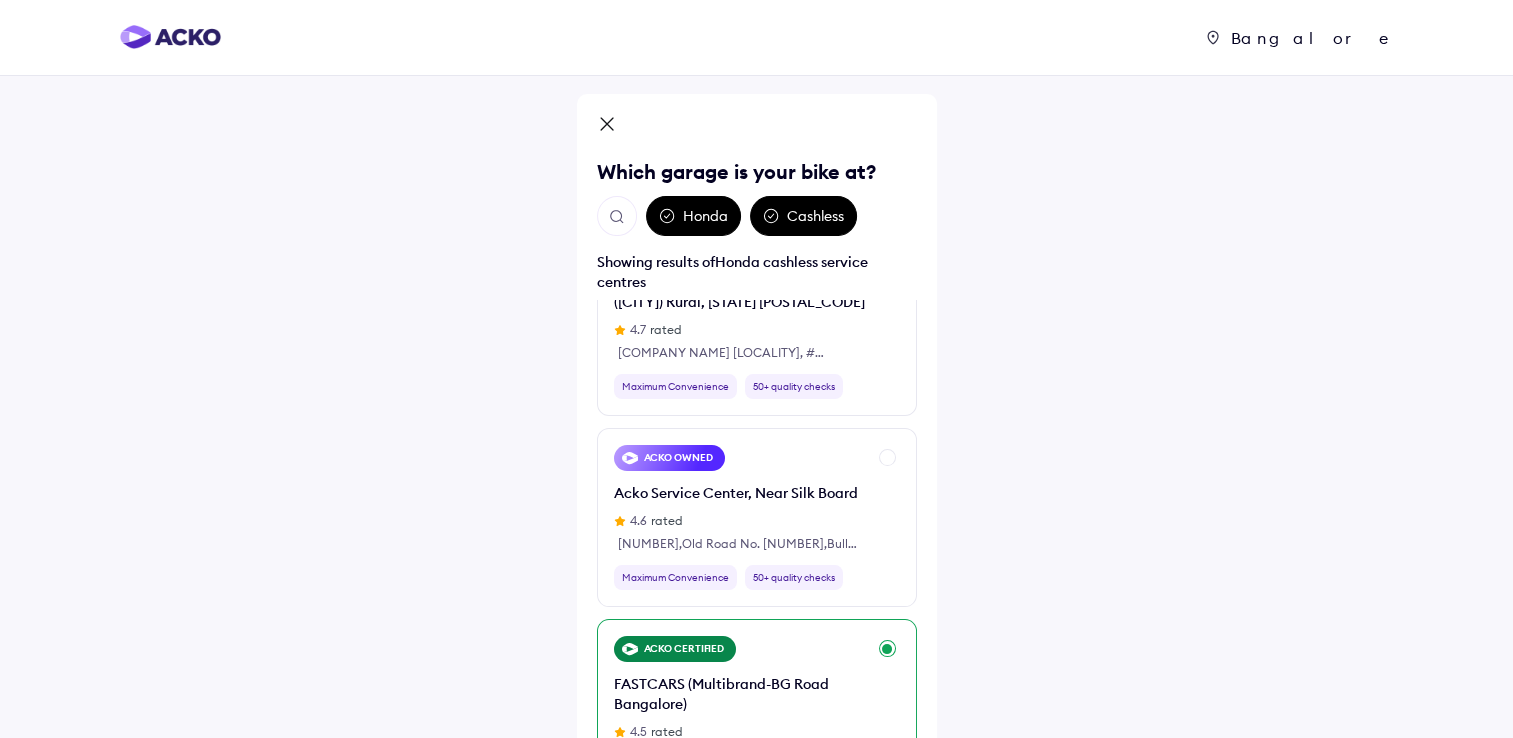 scroll, scrollTop: 600, scrollLeft: 0, axis: vertical 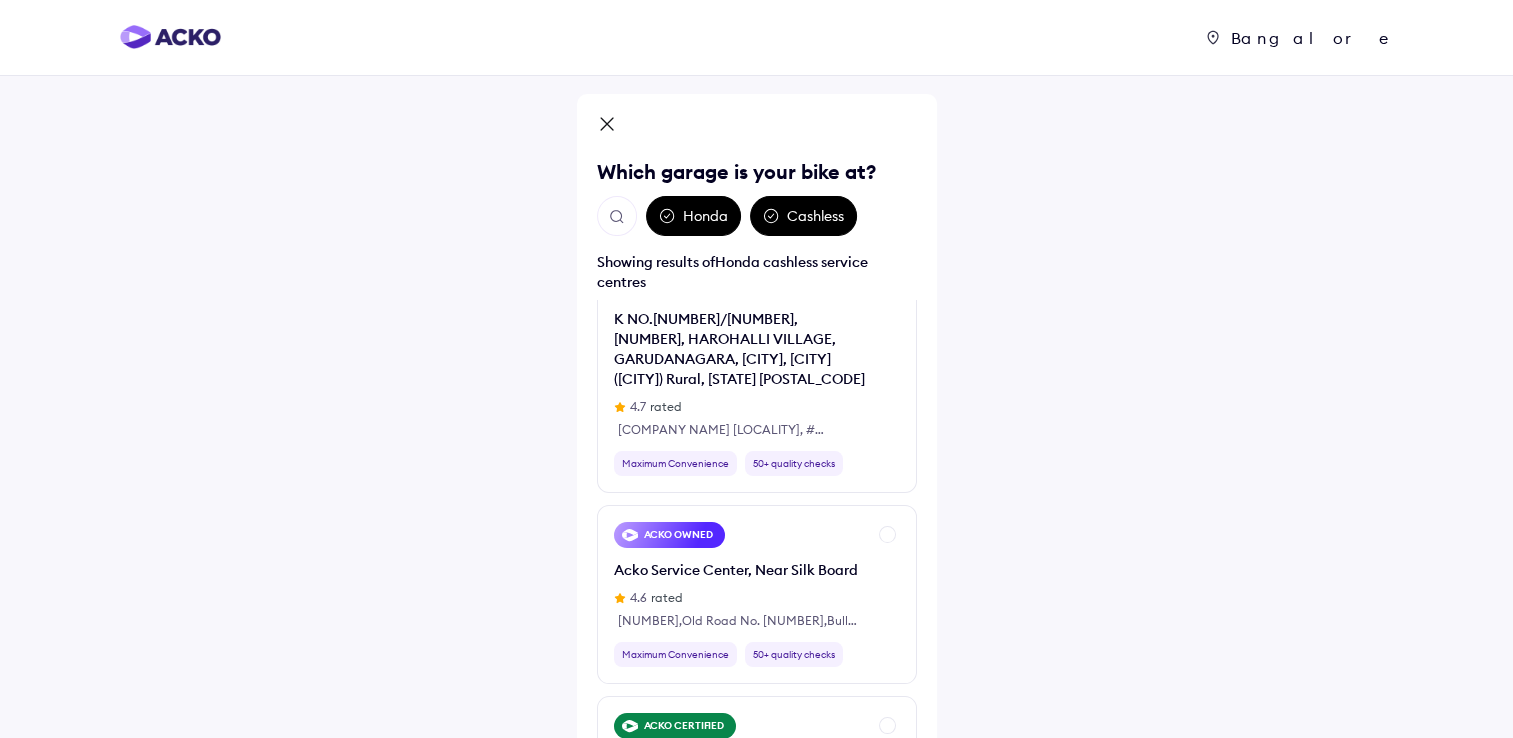 click 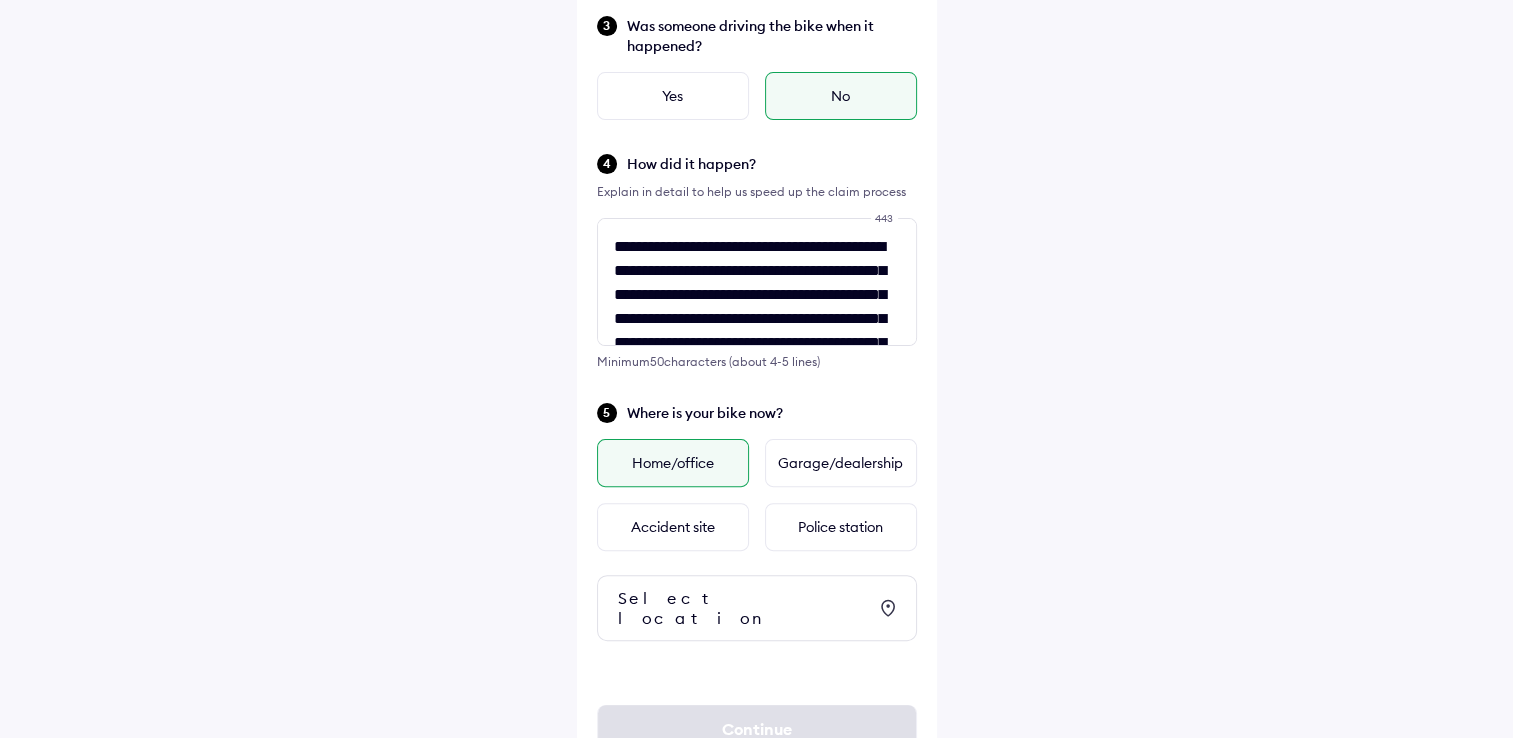 scroll, scrollTop: 538, scrollLeft: 0, axis: vertical 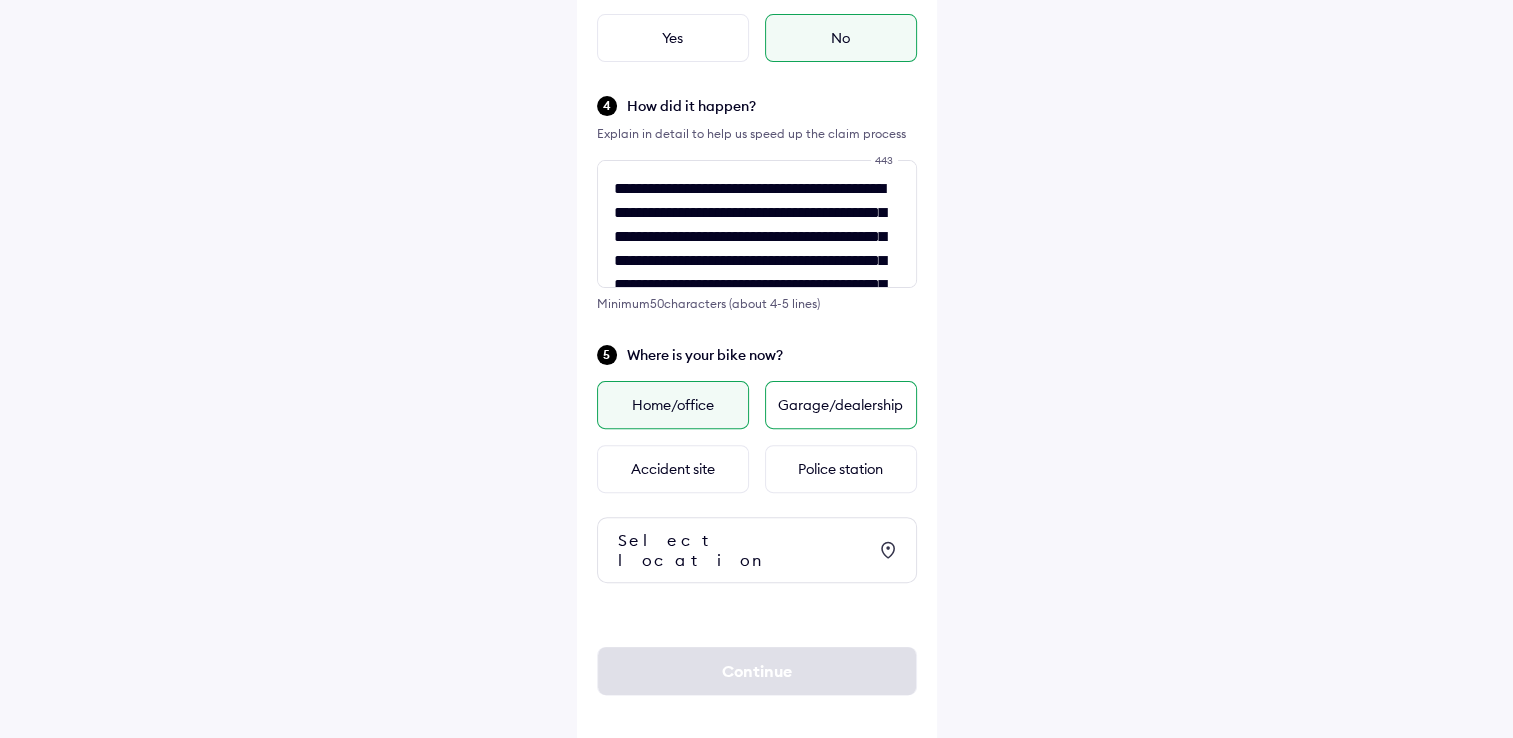 click on "Garage/dealership" at bounding box center [841, 405] 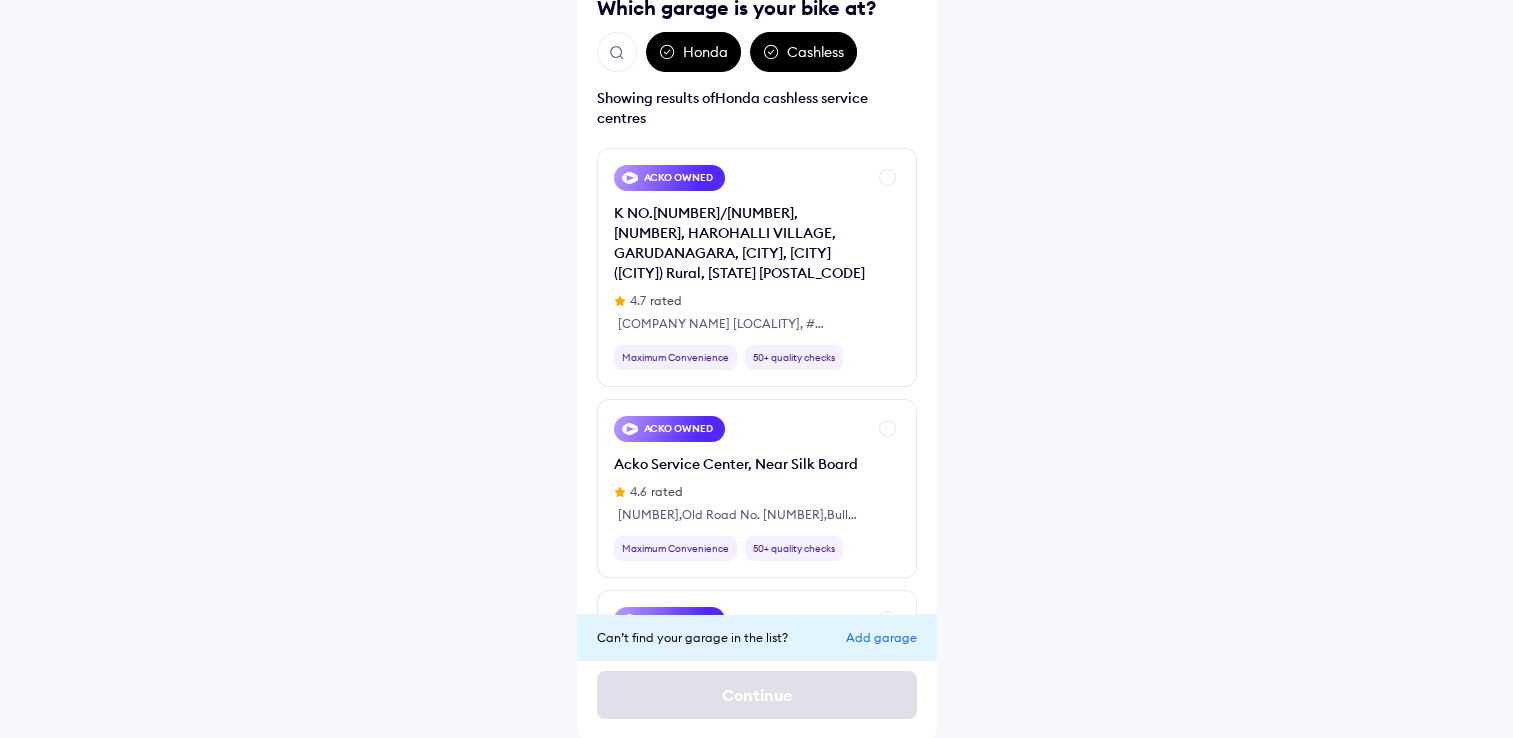 scroll, scrollTop: 165, scrollLeft: 0, axis: vertical 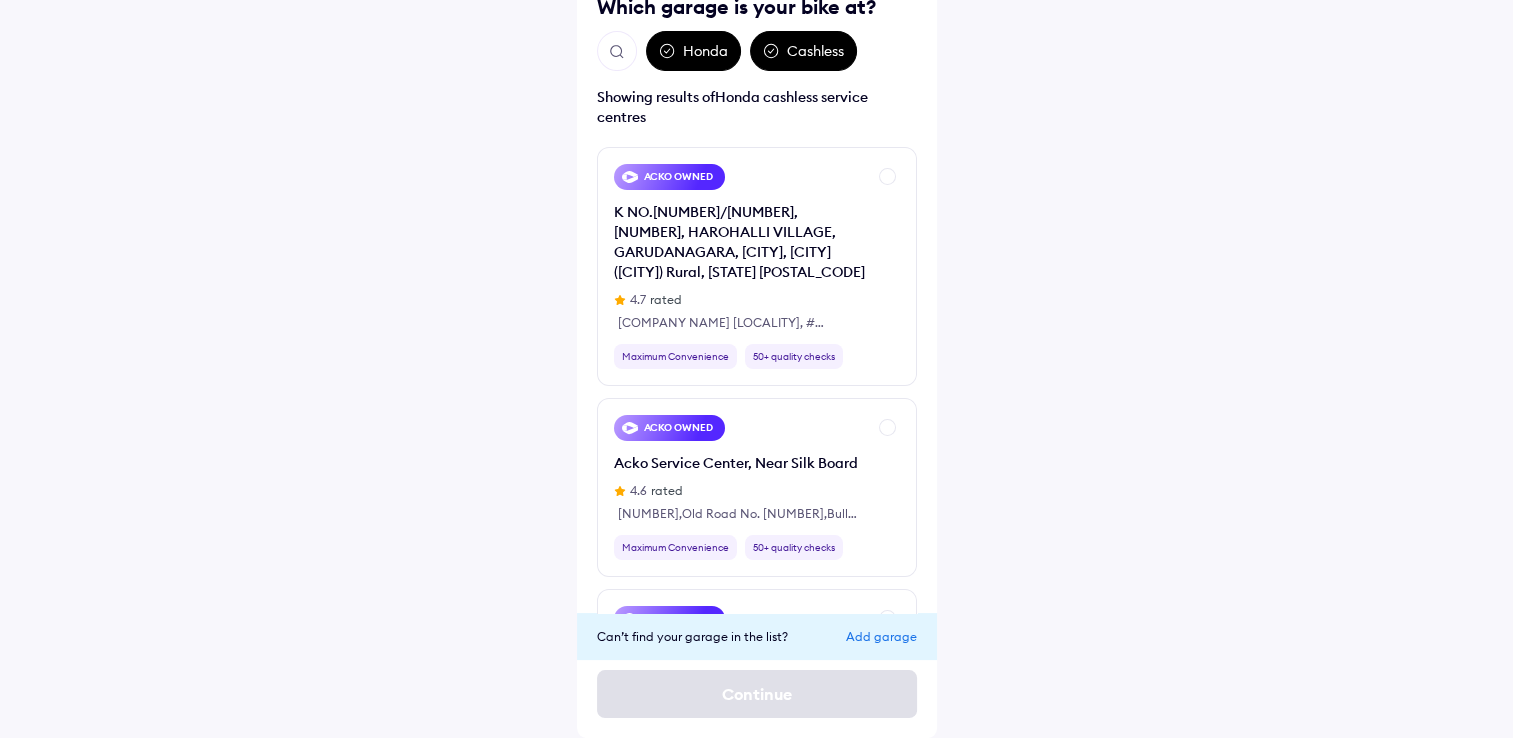 click on "Add garage" at bounding box center [881, 636] 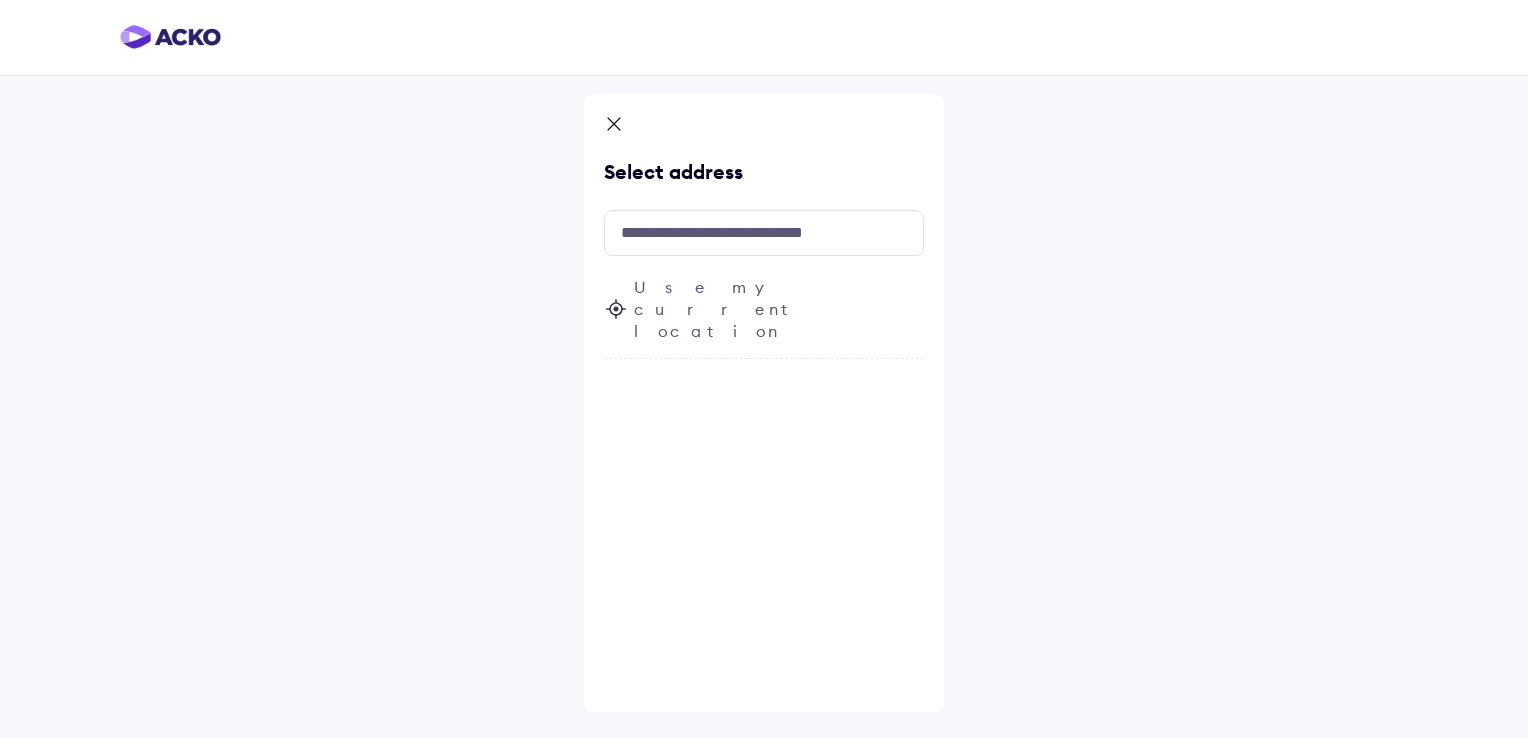 click on "Use my current location" at bounding box center (779, 309) 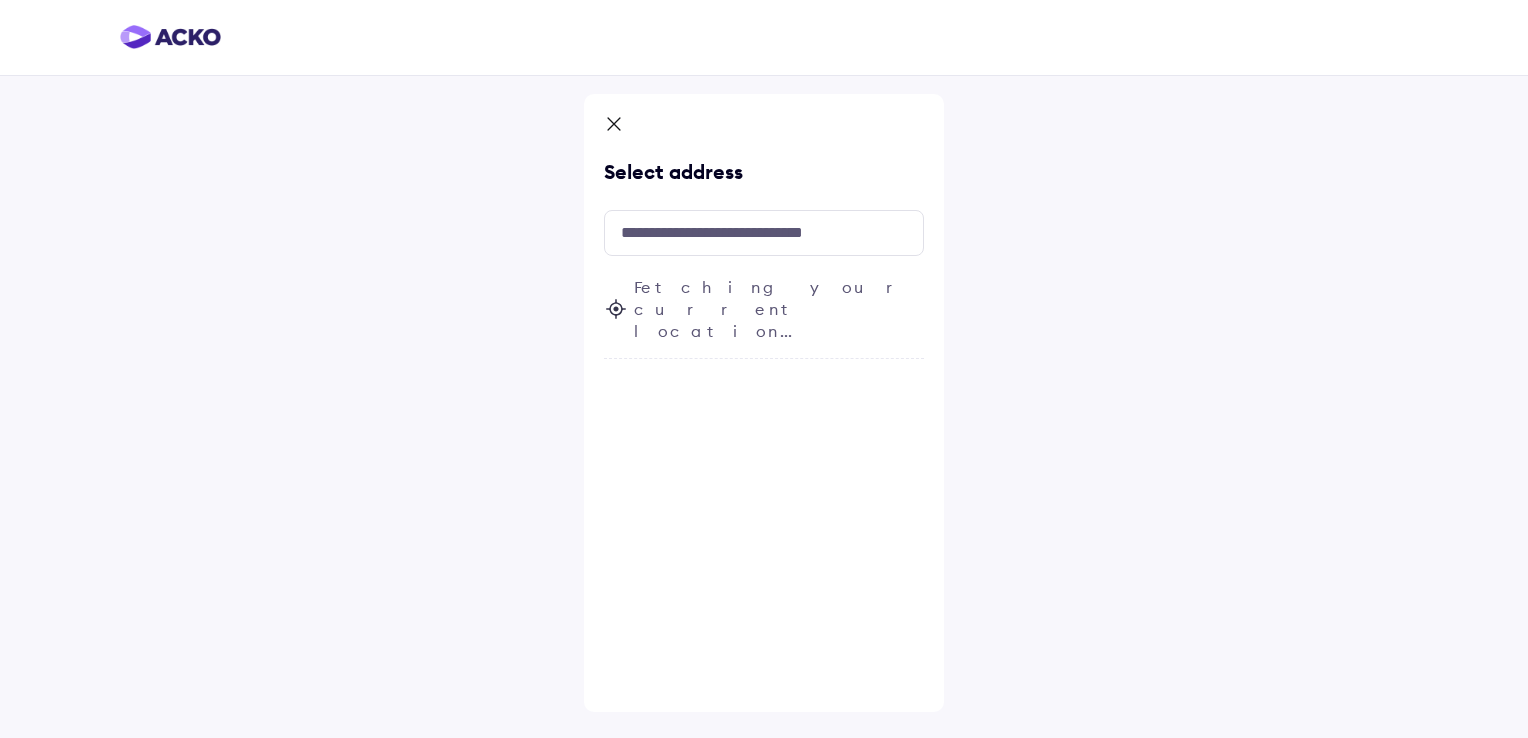 click 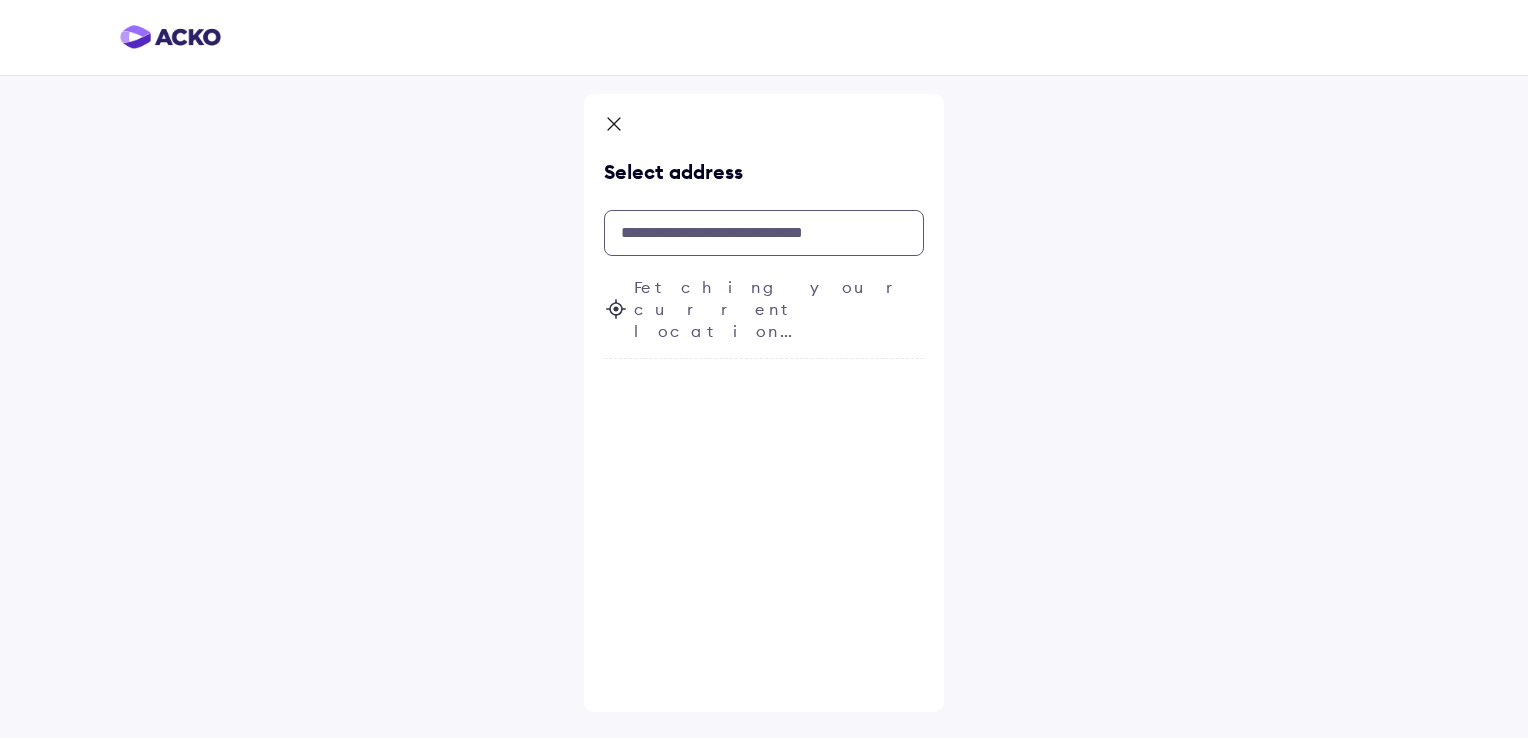 click at bounding box center [764, 233] 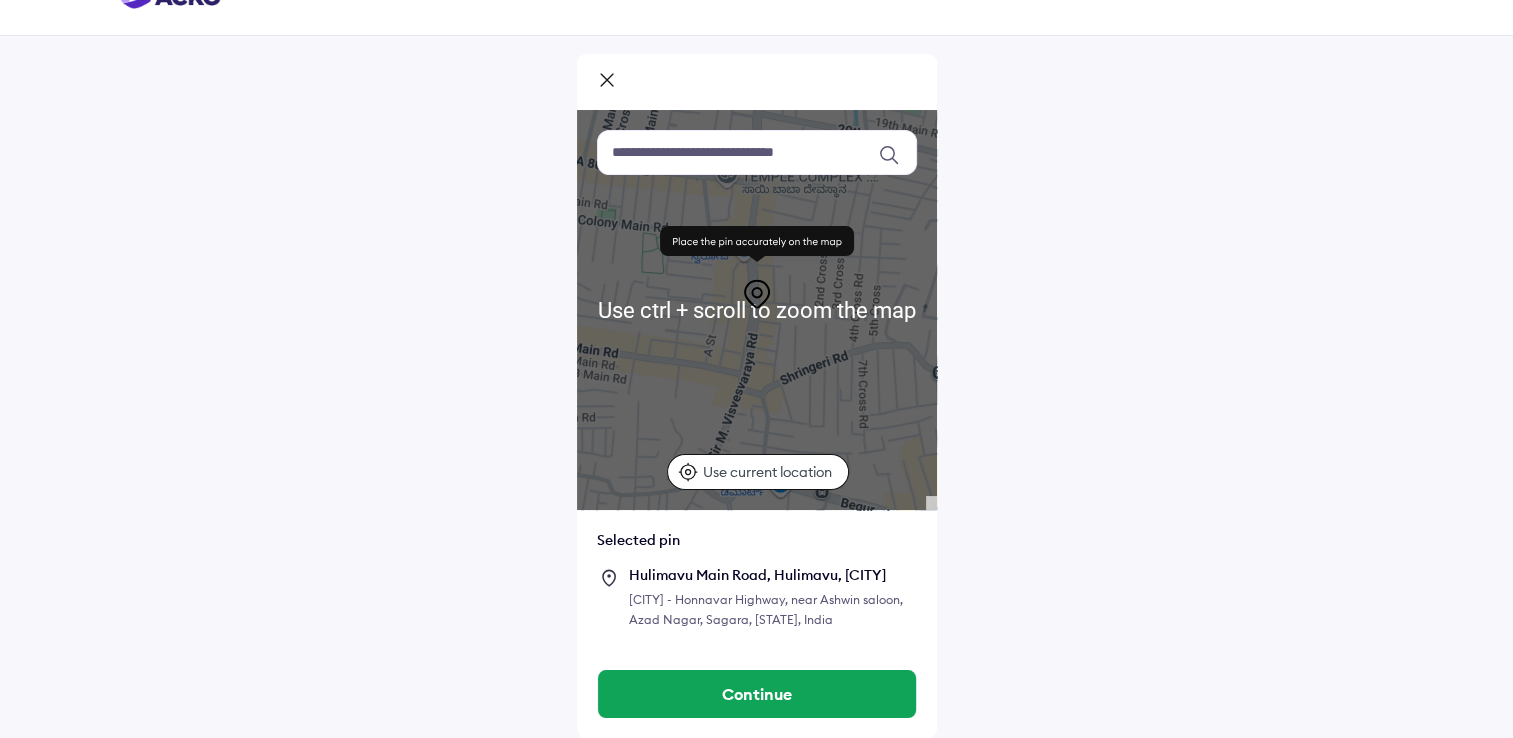 scroll, scrollTop: 60, scrollLeft: 0, axis: vertical 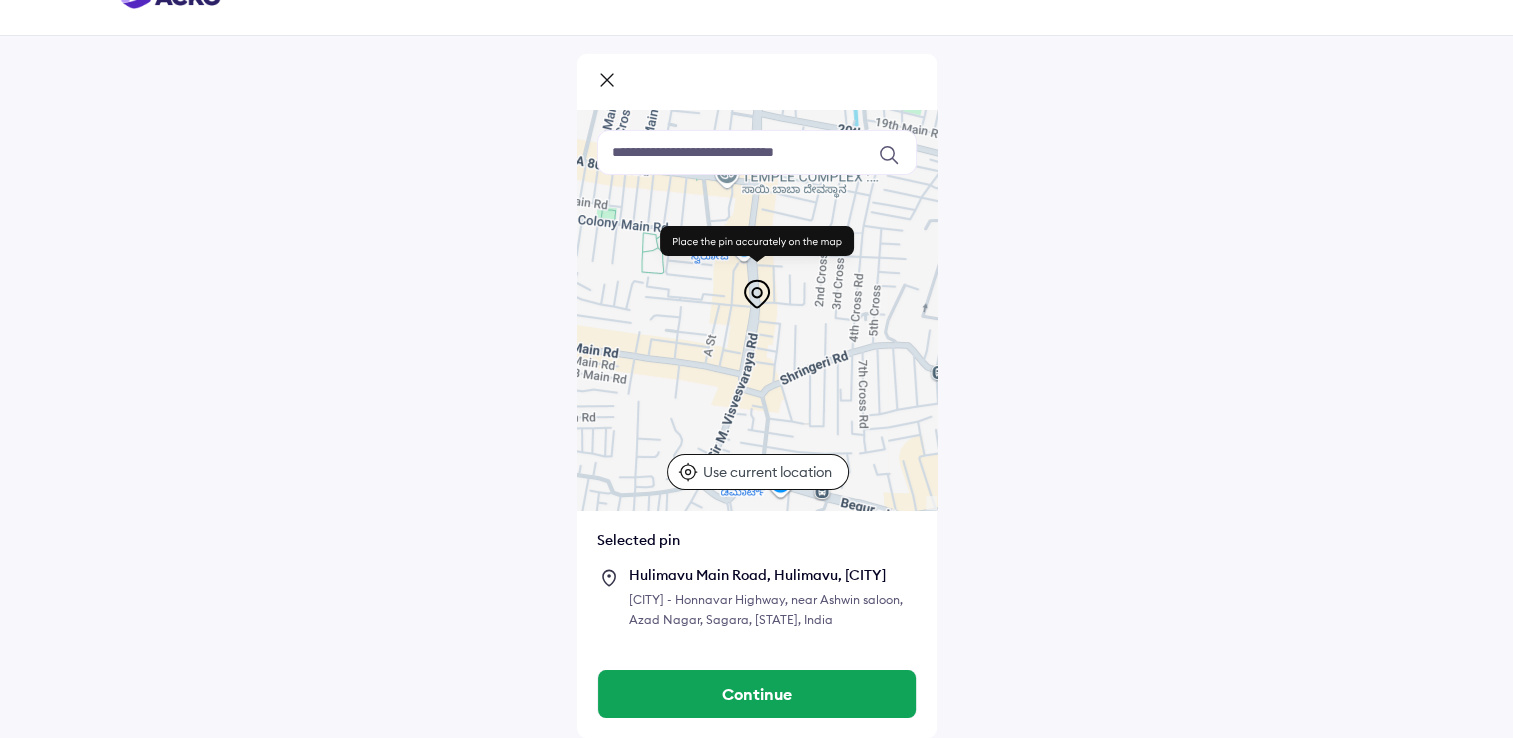 click at bounding box center (757, 152) 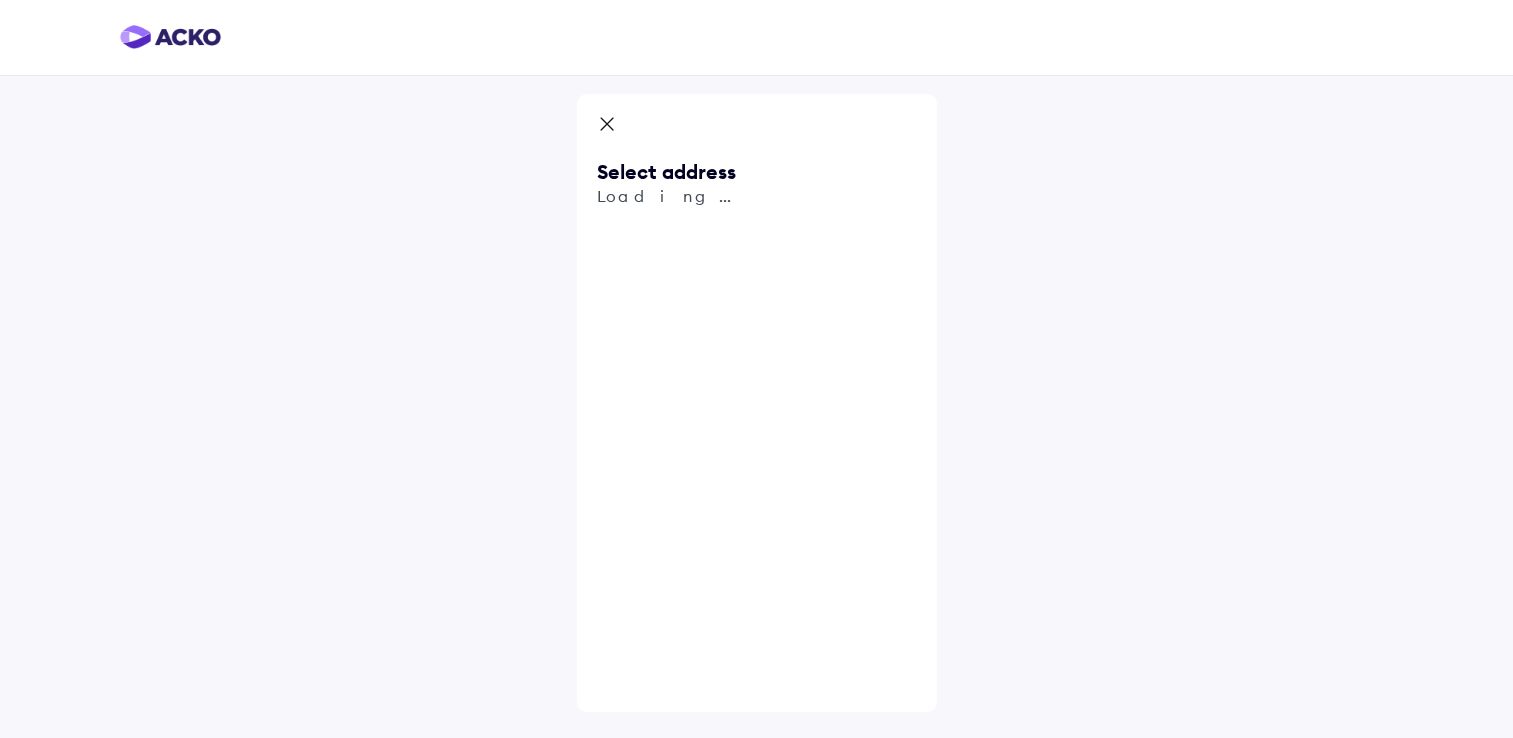 scroll, scrollTop: 0, scrollLeft: 0, axis: both 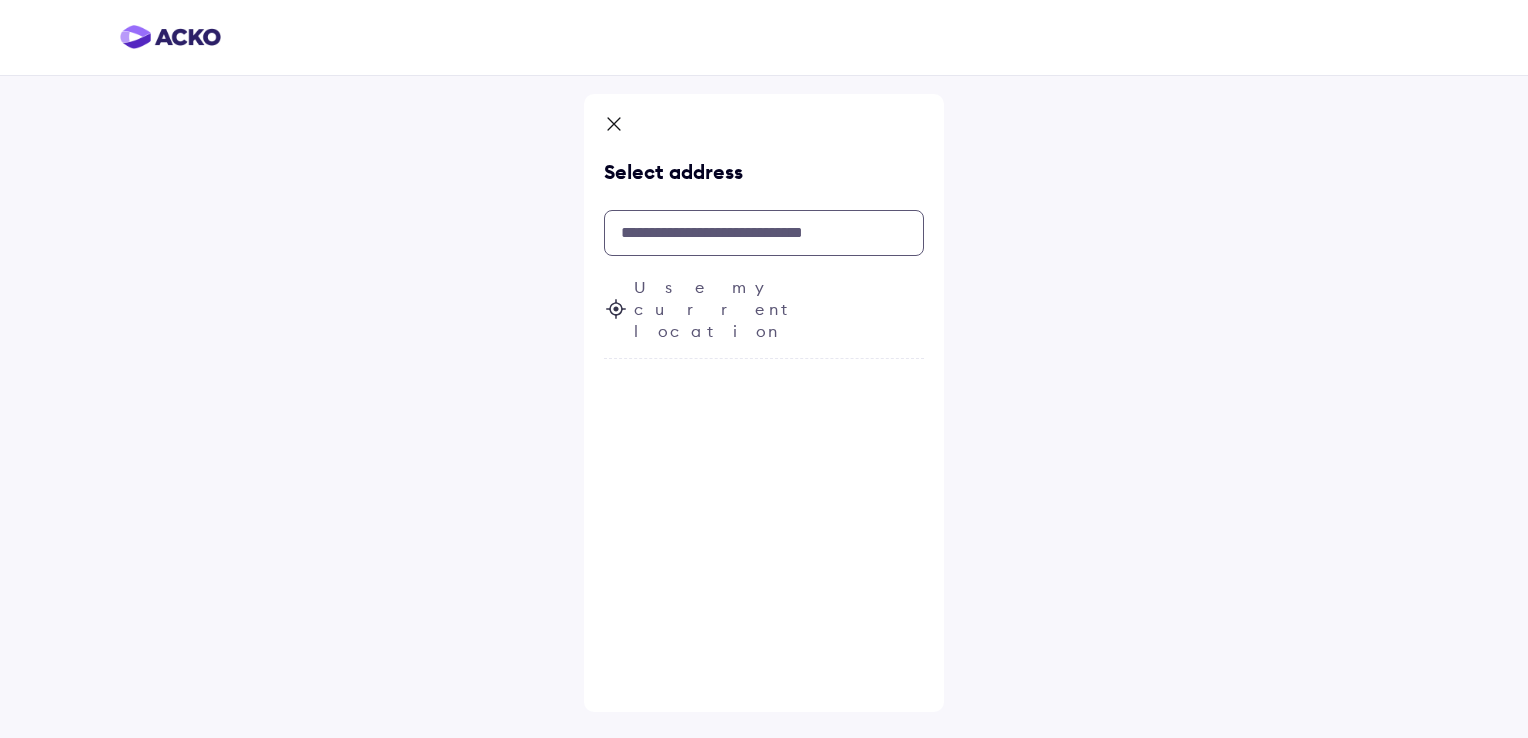click at bounding box center [764, 233] 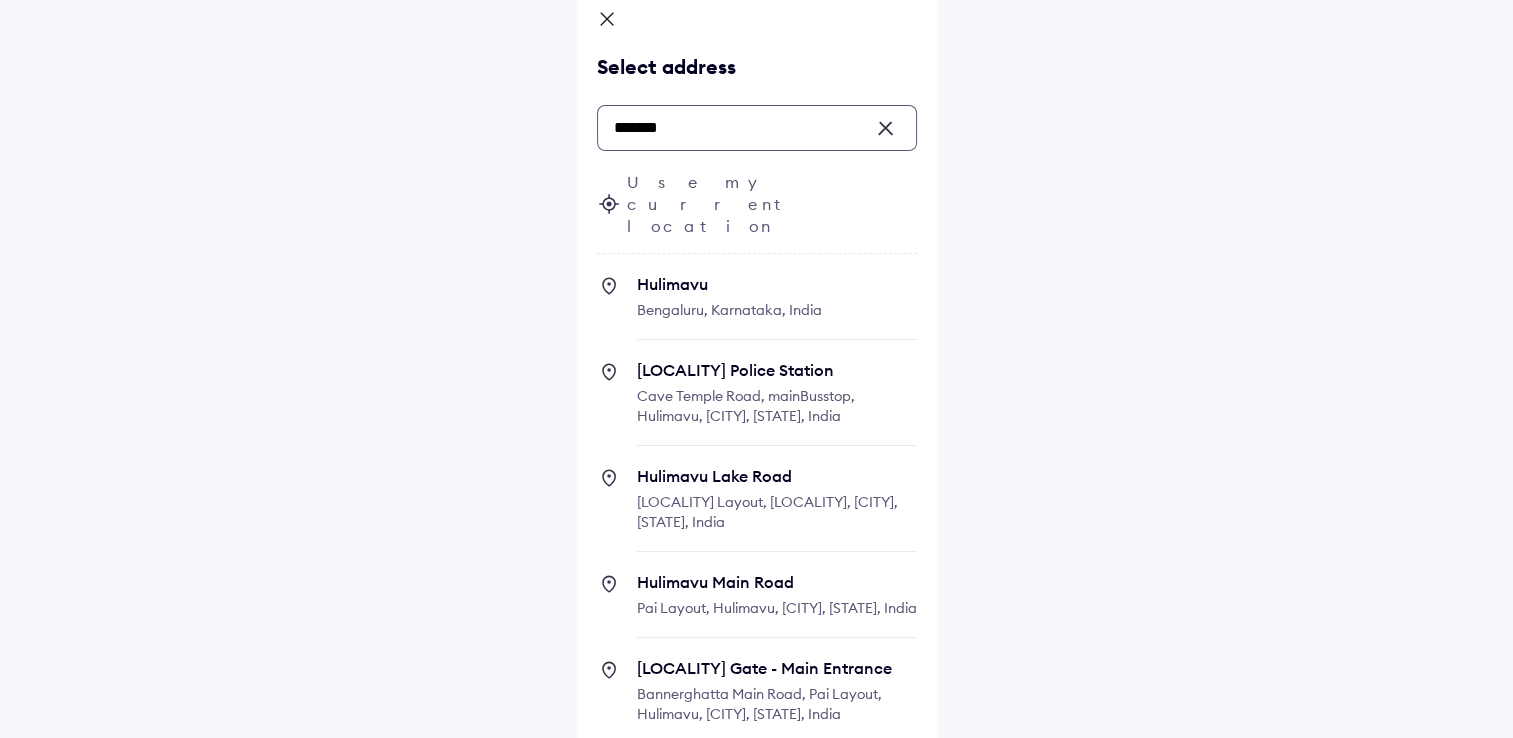 scroll, scrollTop: 106, scrollLeft: 0, axis: vertical 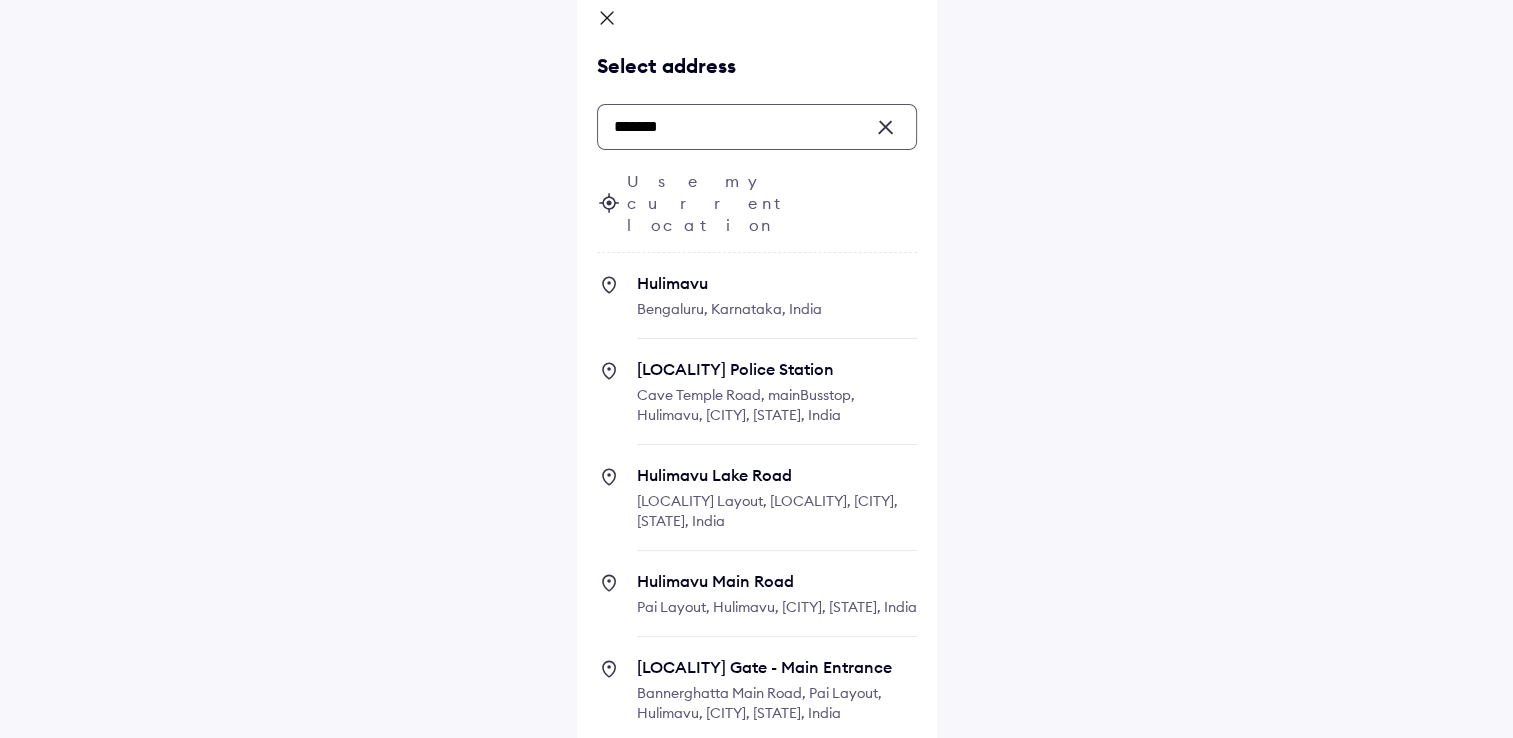 drag, startPoint x: 707, startPoint y: 129, endPoint x: 611, endPoint y: 123, distance: 96.18732 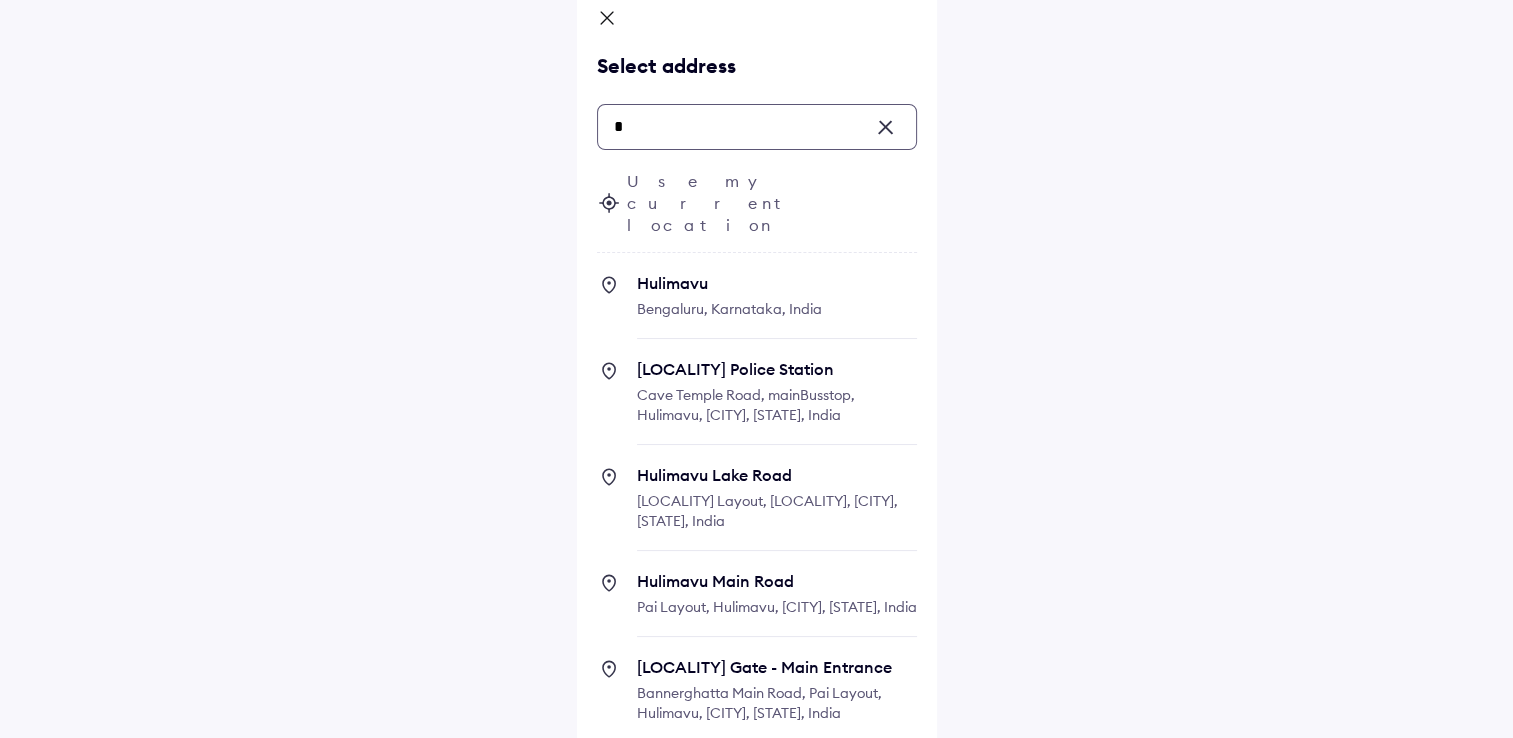 scroll, scrollTop: 0, scrollLeft: 0, axis: both 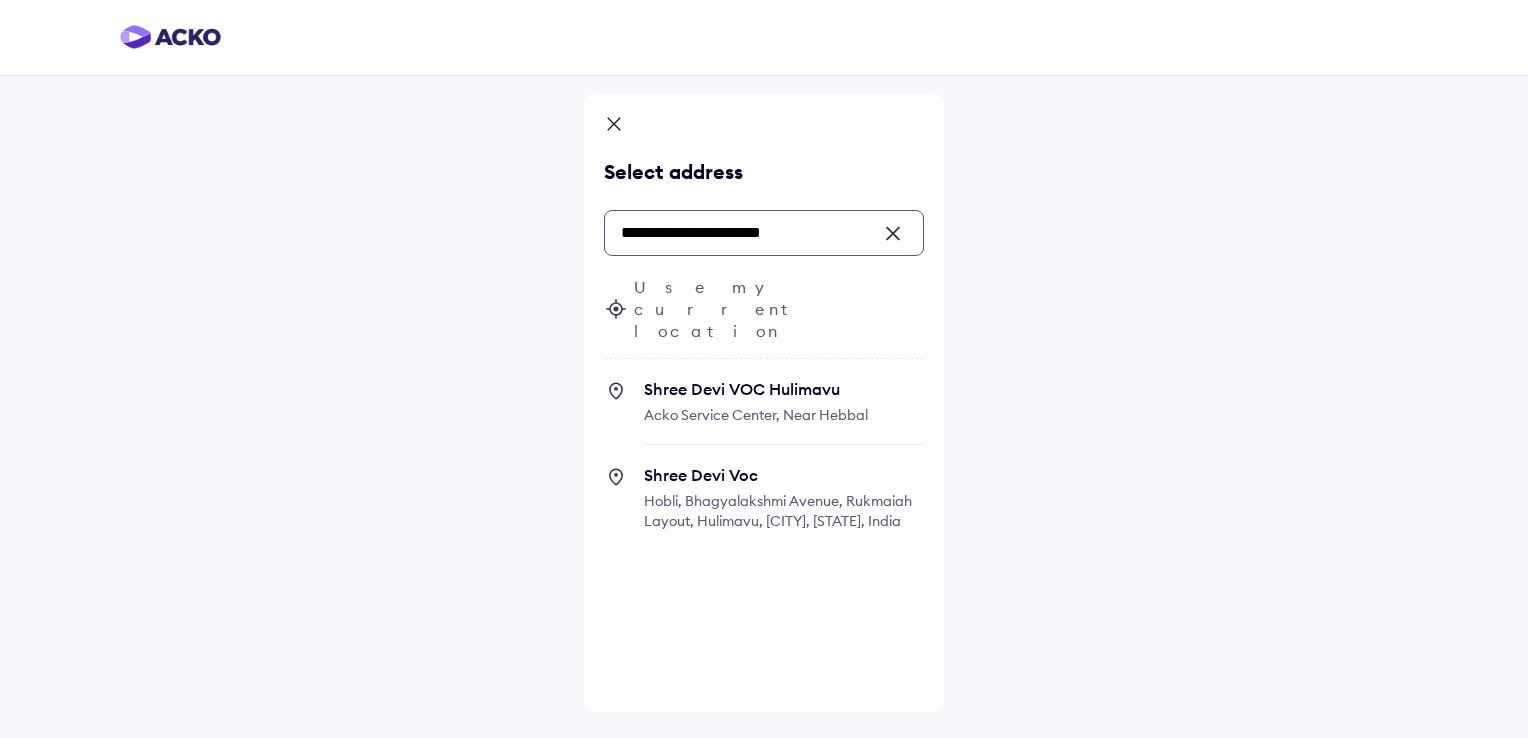 click on "Shree Devi VOC Hulimavu Bannerghatta Main Road, Raghavendra Layout, Krishna Layout, Arekere, Bengaluru, Karnataka, India" at bounding box center (784, 412) 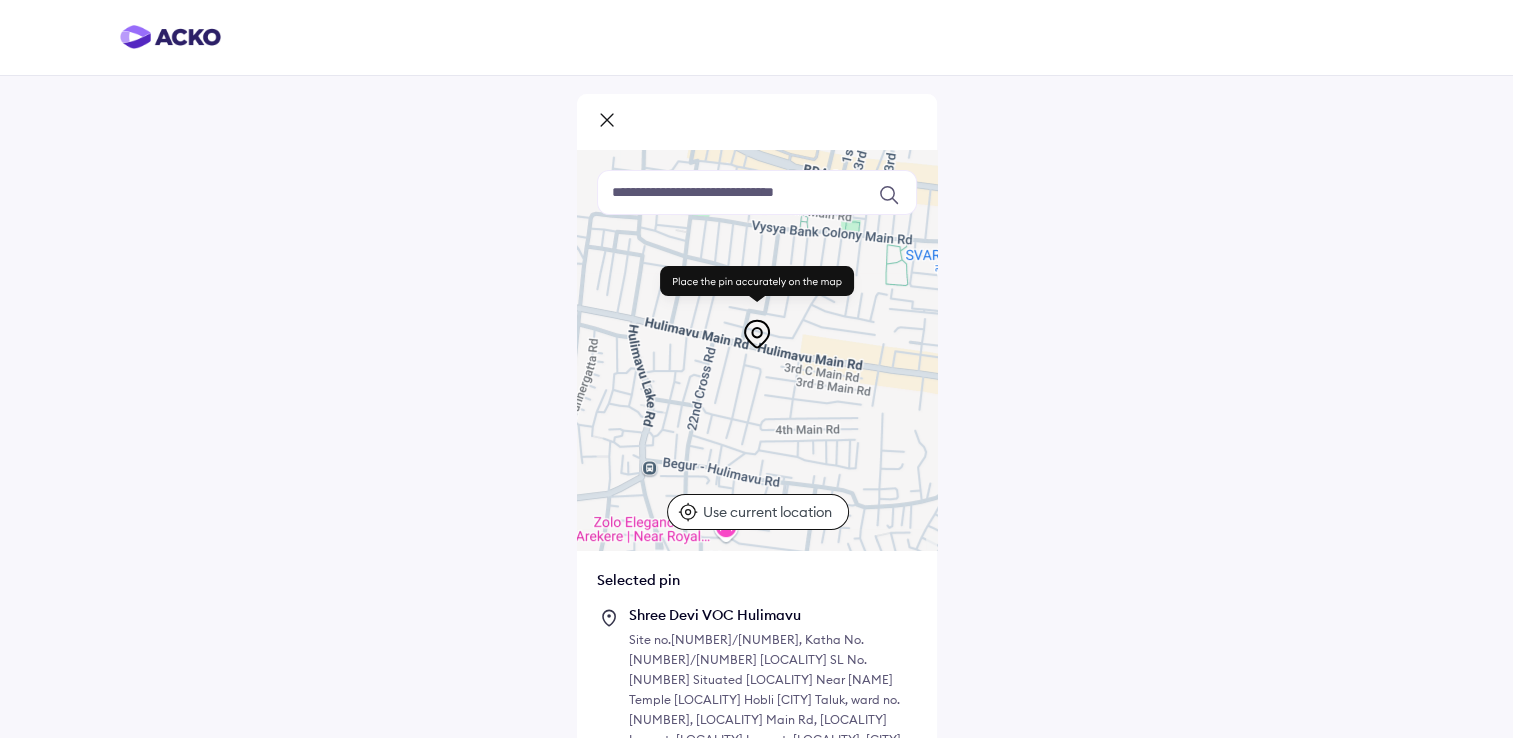 click at bounding box center (757, 350) 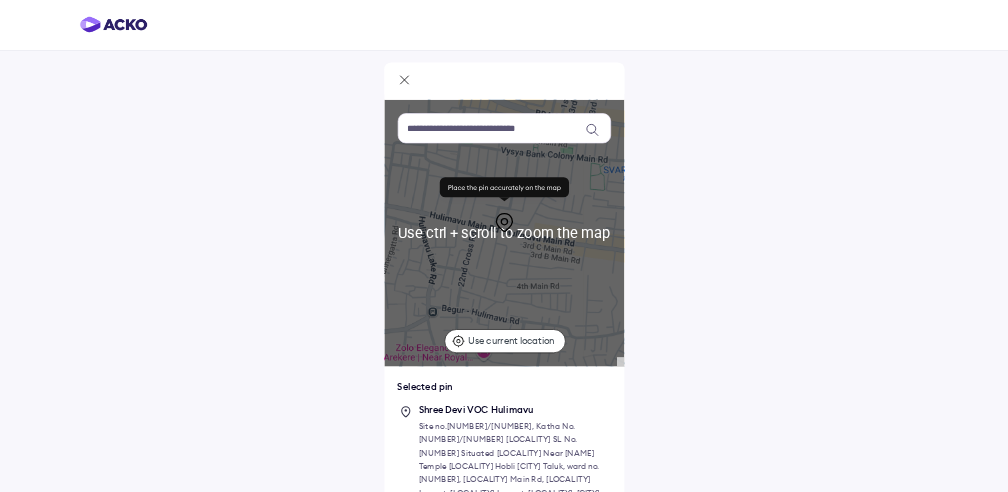 scroll, scrollTop: 0, scrollLeft: 0, axis: both 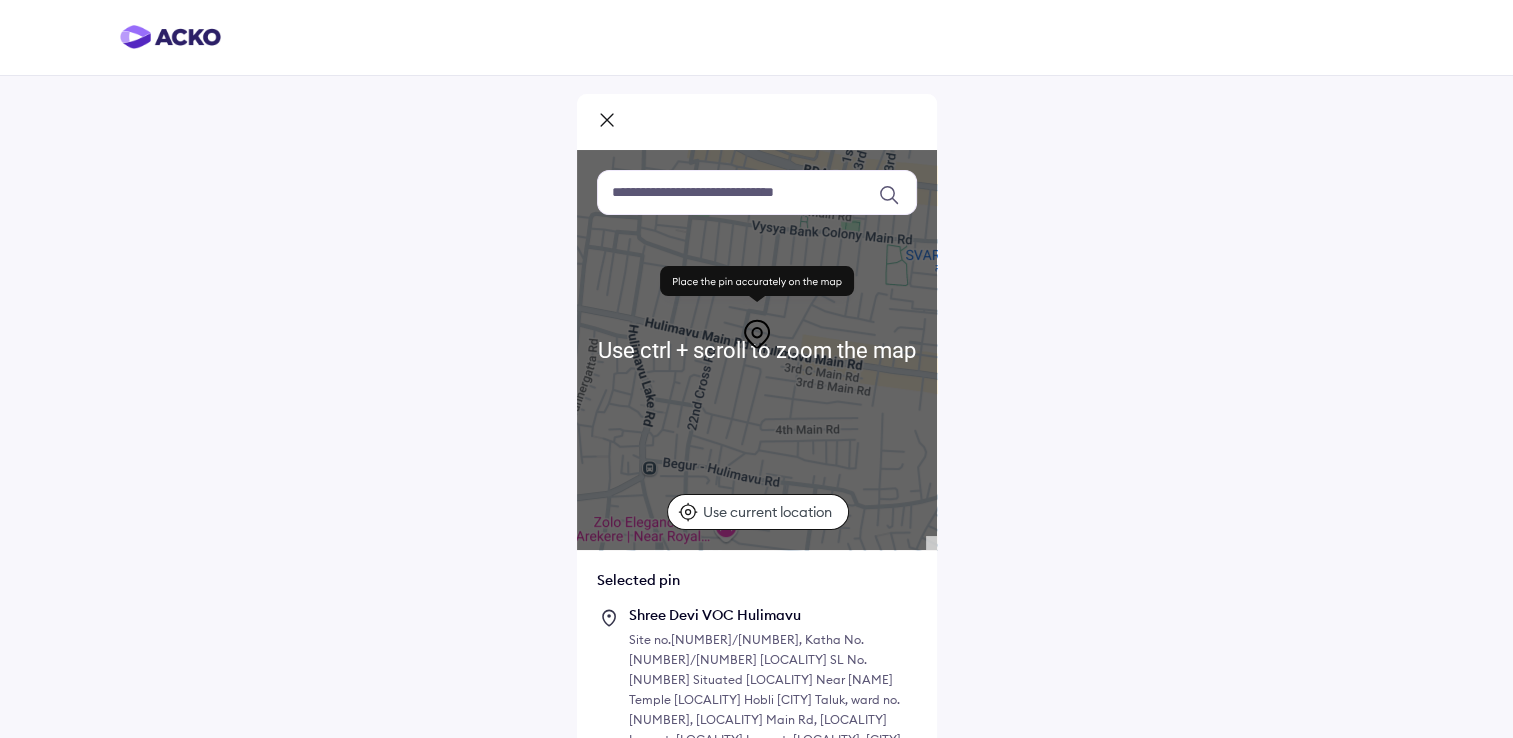 click 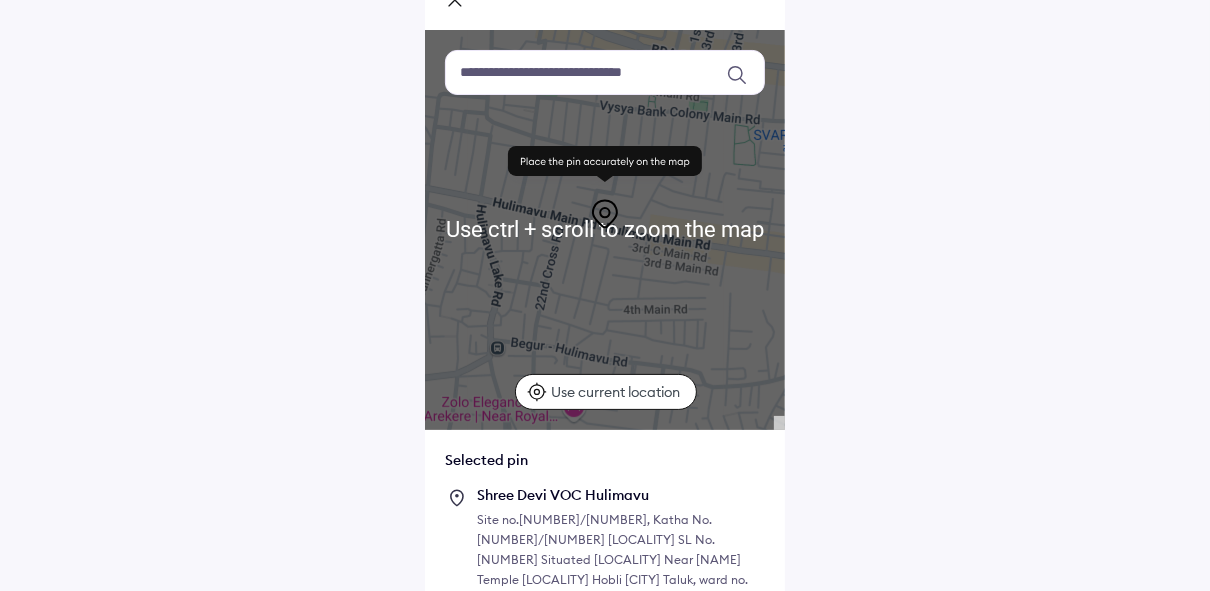 scroll, scrollTop: 0, scrollLeft: 0, axis: both 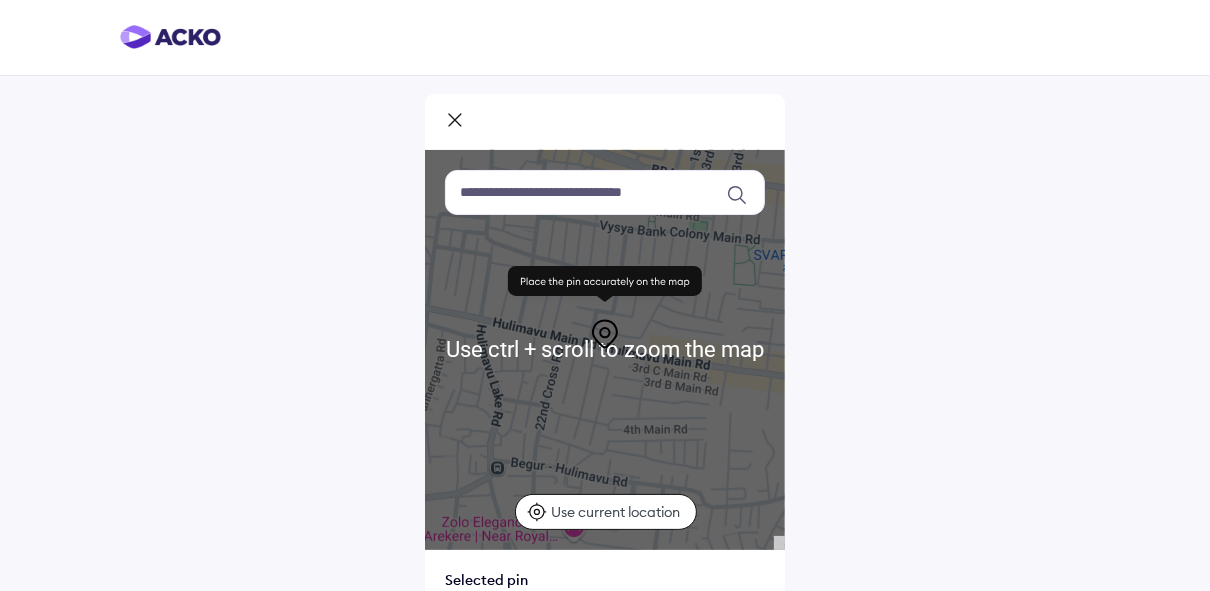 click 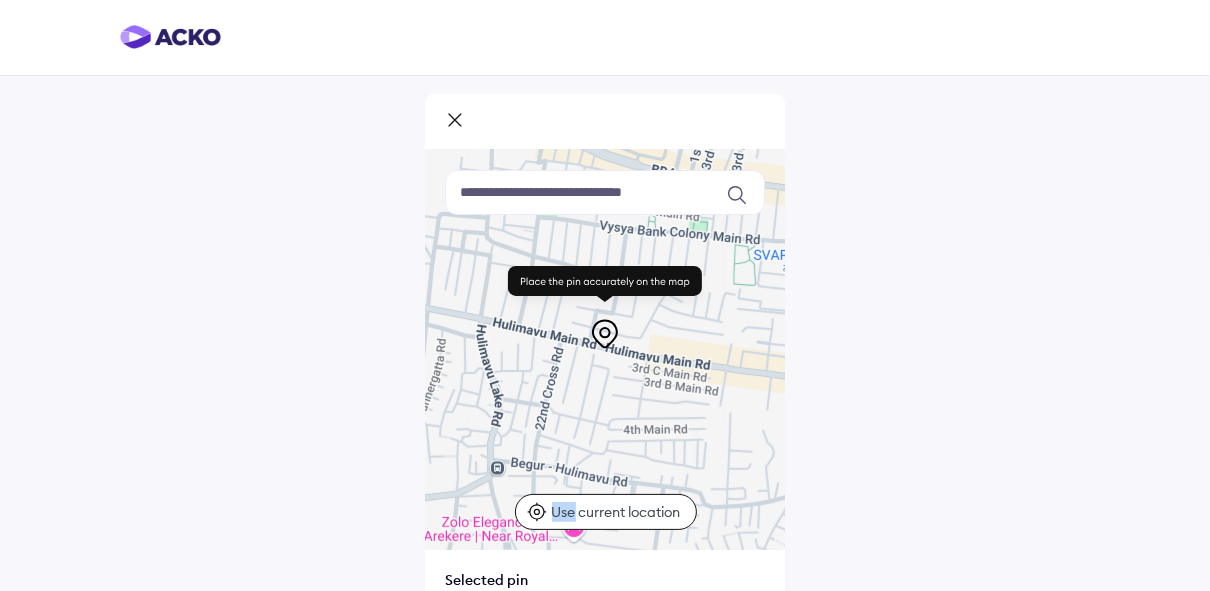 click 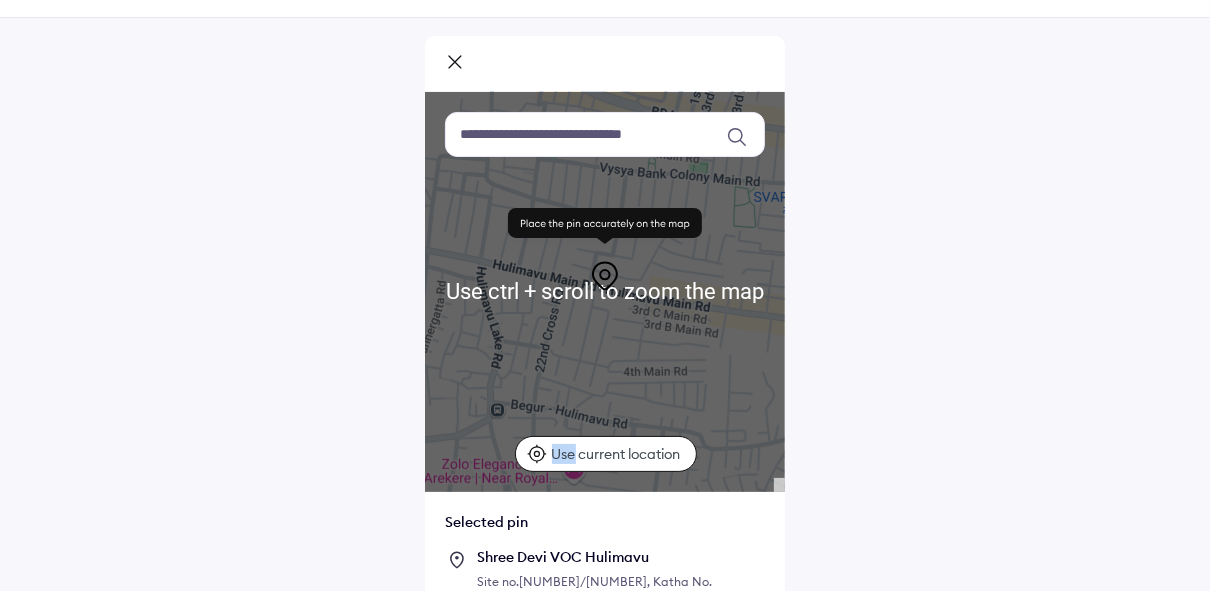 scroll, scrollTop: 80, scrollLeft: 0, axis: vertical 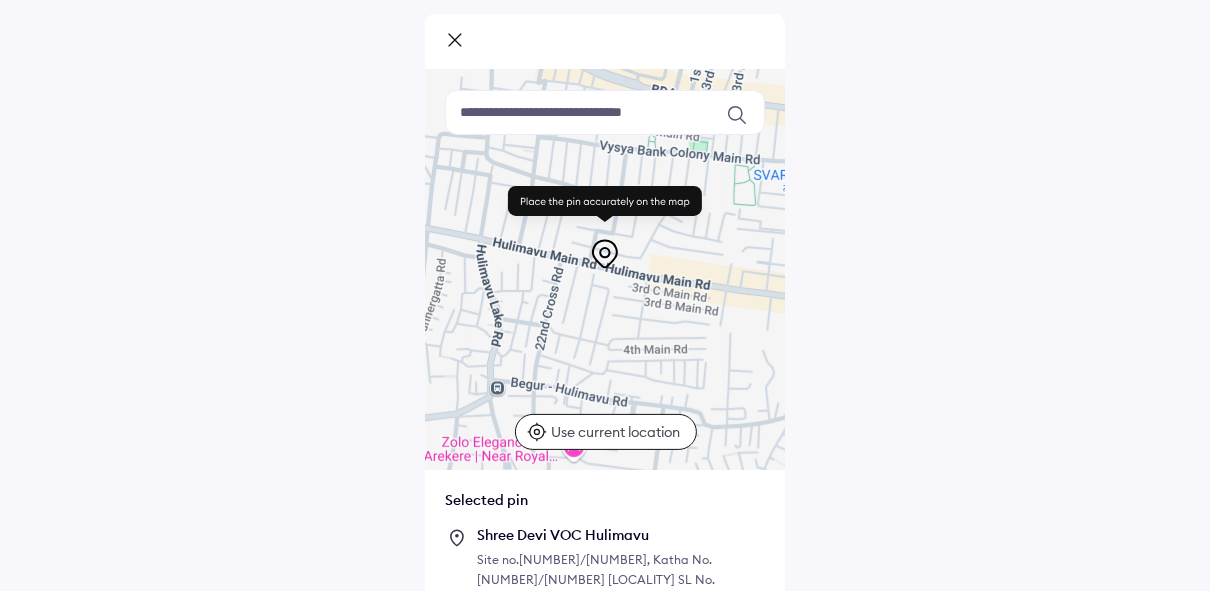 click 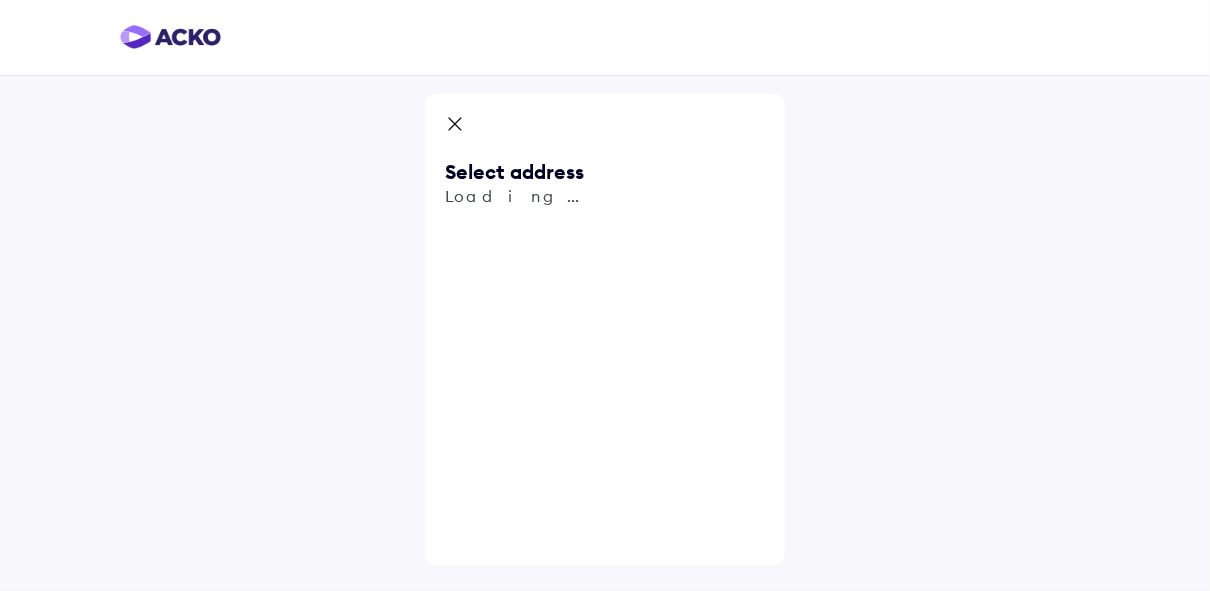 scroll, scrollTop: 0, scrollLeft: 0, axis: both 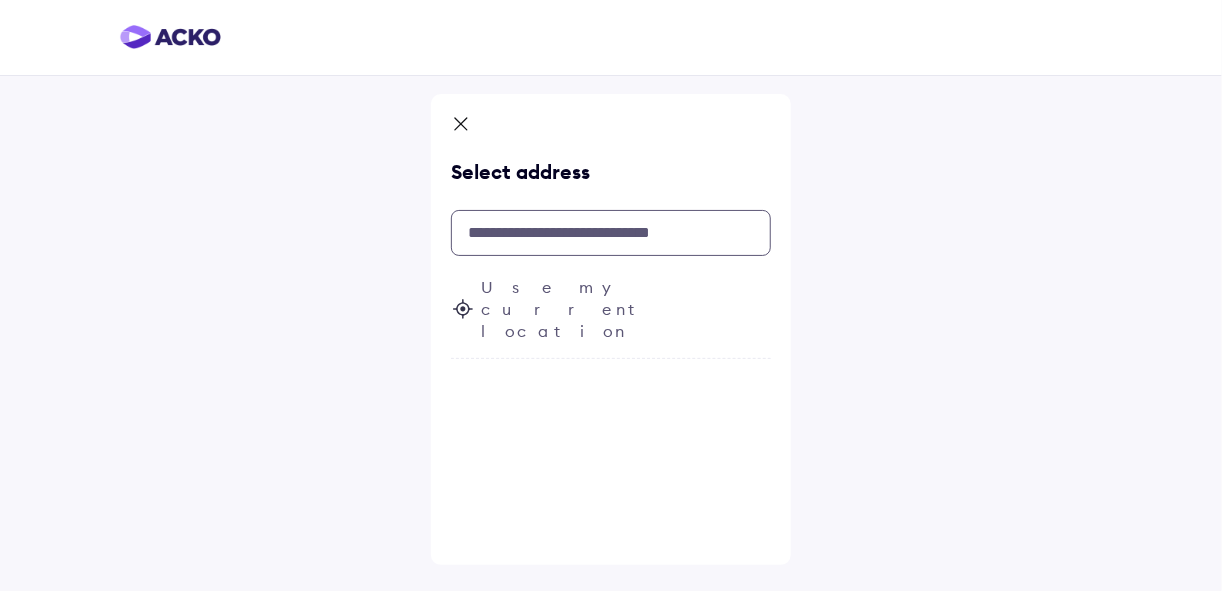 click at bounding box center (611, 233) 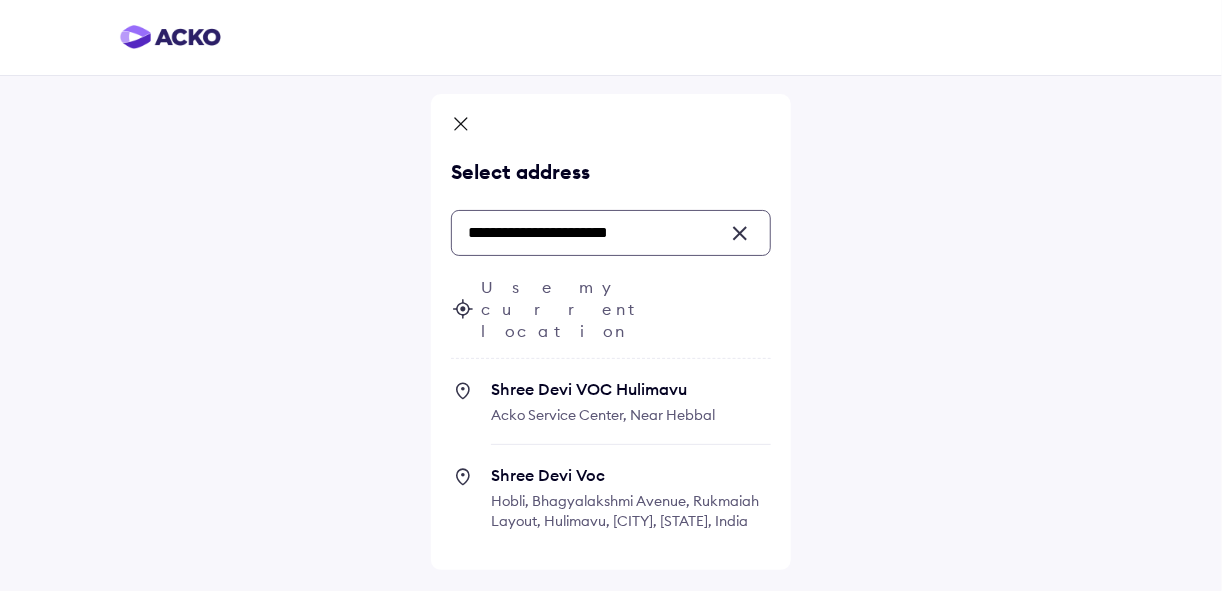 click on "[ROAD], [LOCALITY], [LOCALITY], [AREA], [CITY], [STATE], India" at bounding box center [603, 415] 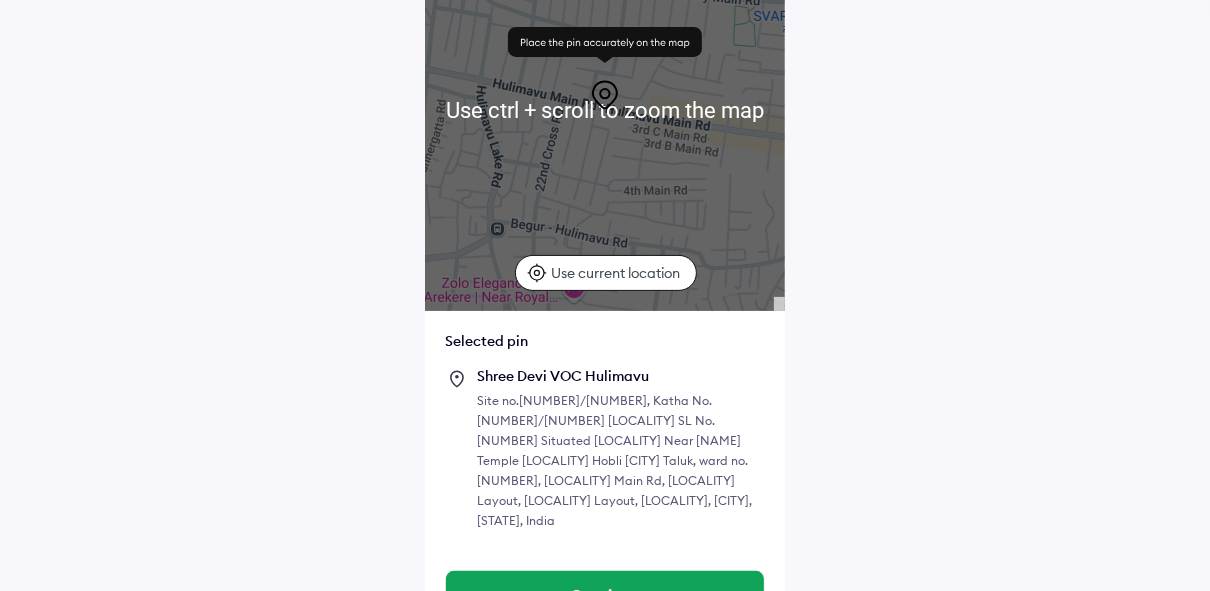 scroll, scrollTop: 267, scrollLeft: 0, axis: vertical 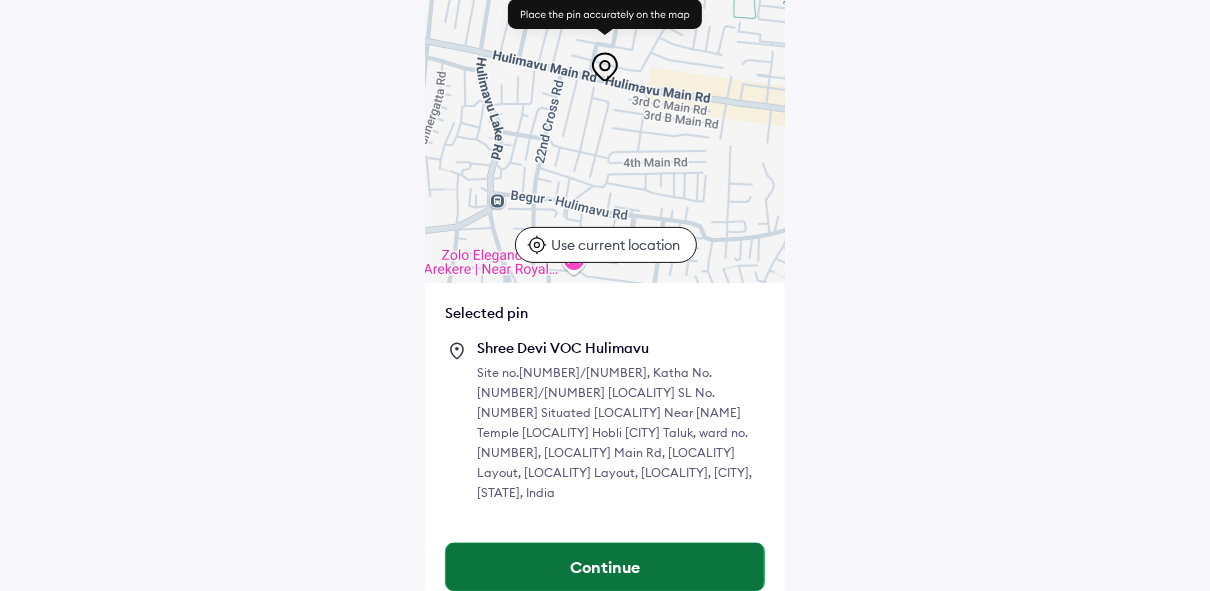 click on "Continue" at bounding box center (605, 567) 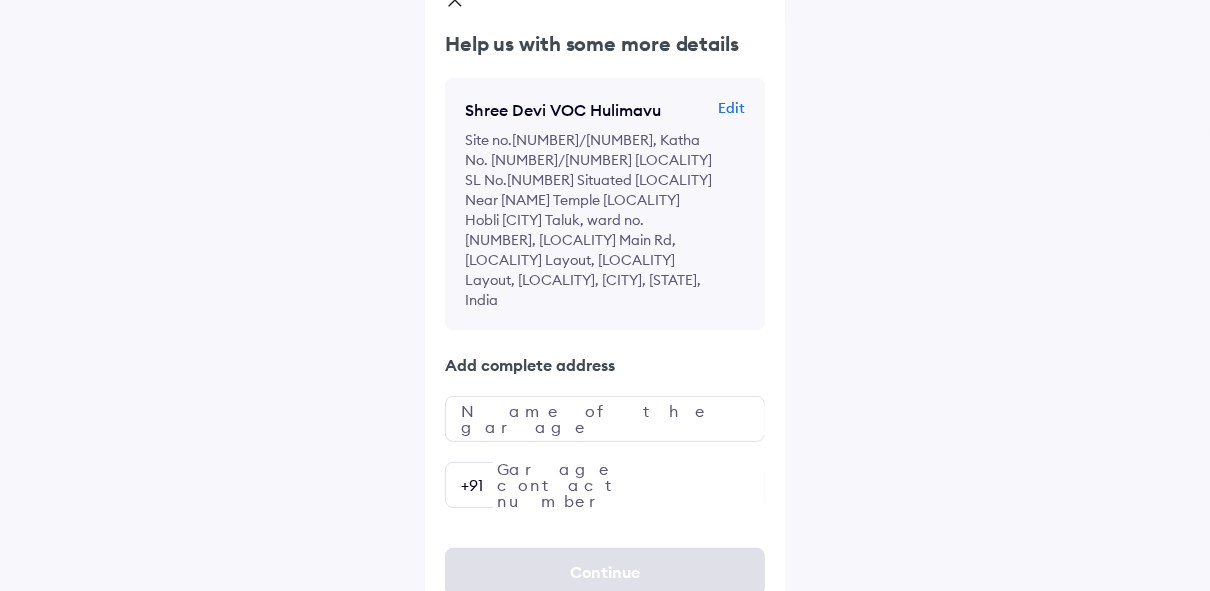 scroll, scrollTop: 124, scrollLeft: 0, axis: vertical 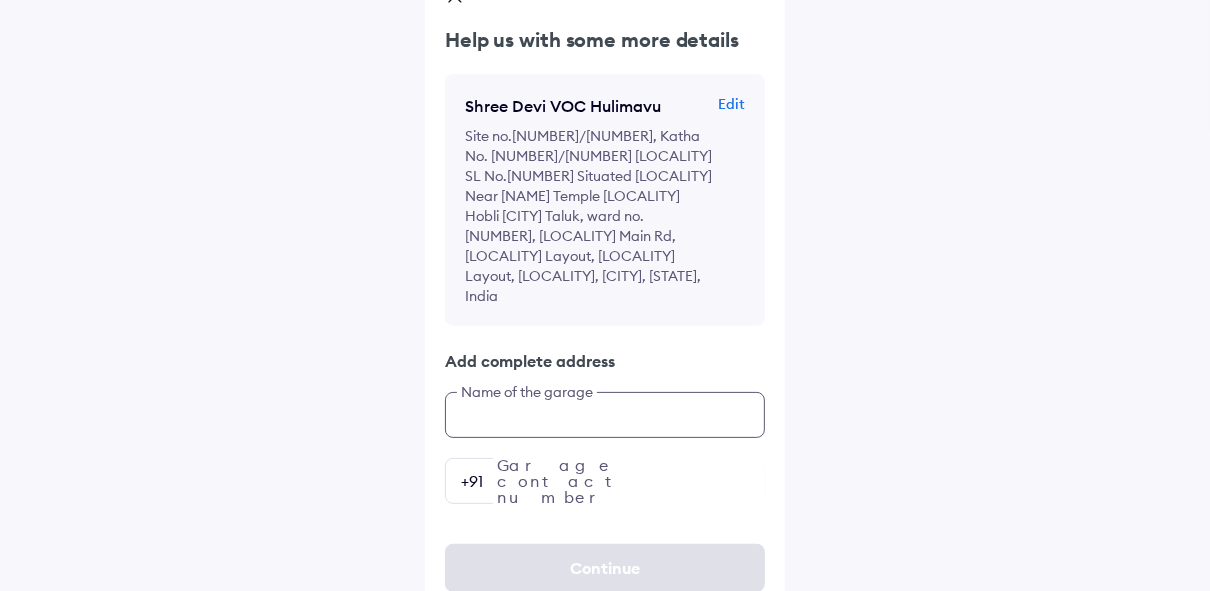 click at bounding box center [605, 415] 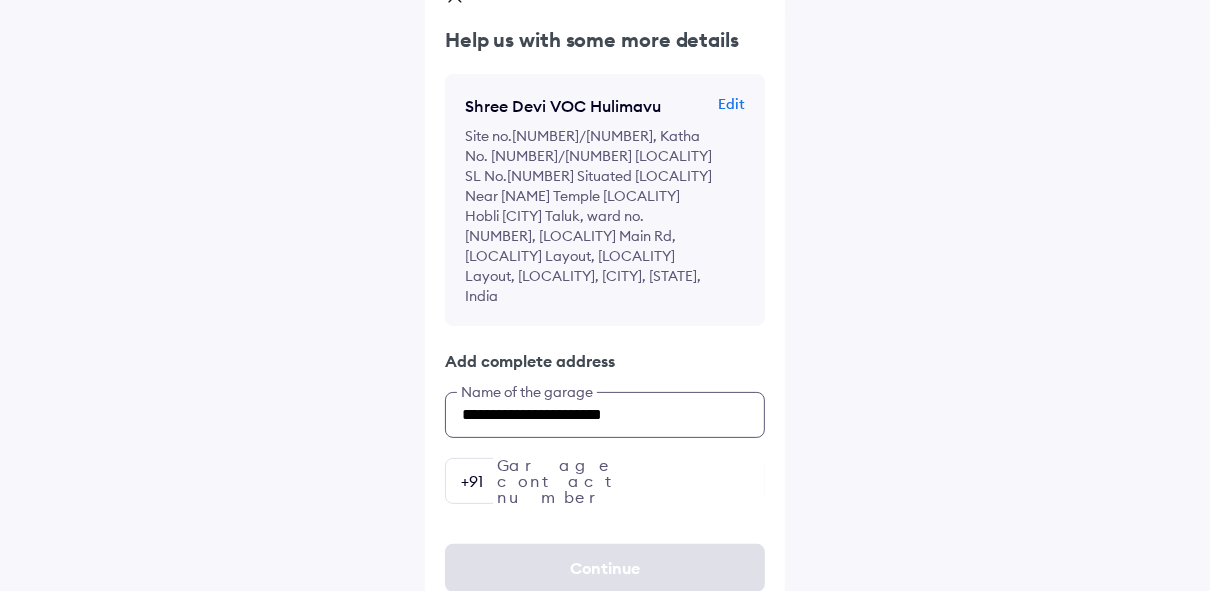 type on "**********" 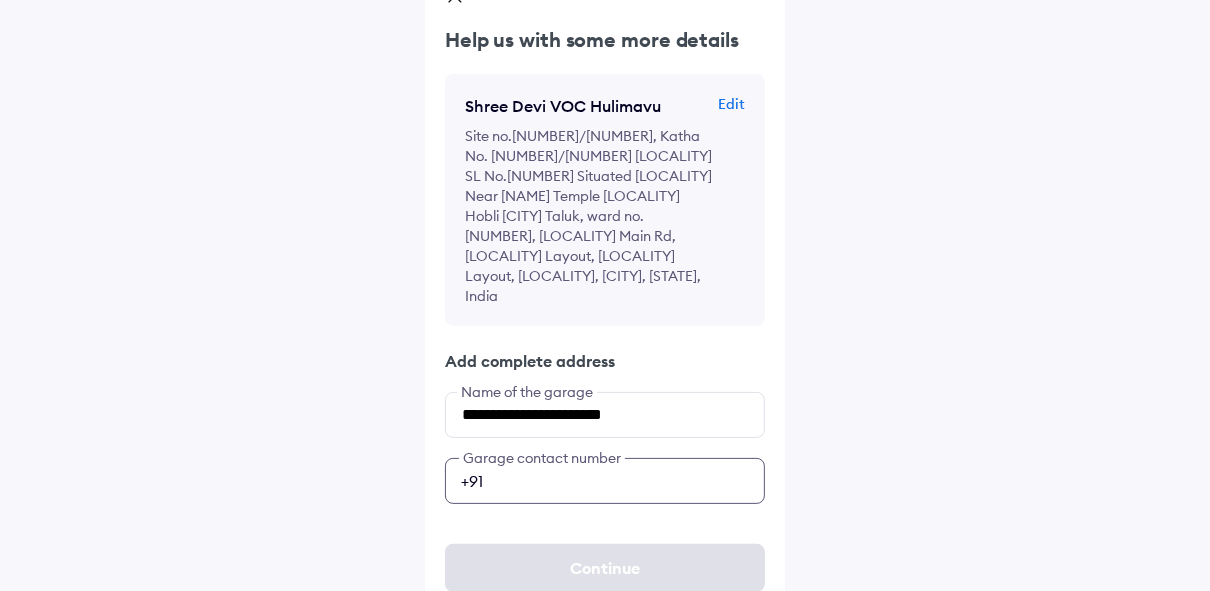 click at bounding box center [605, 481] 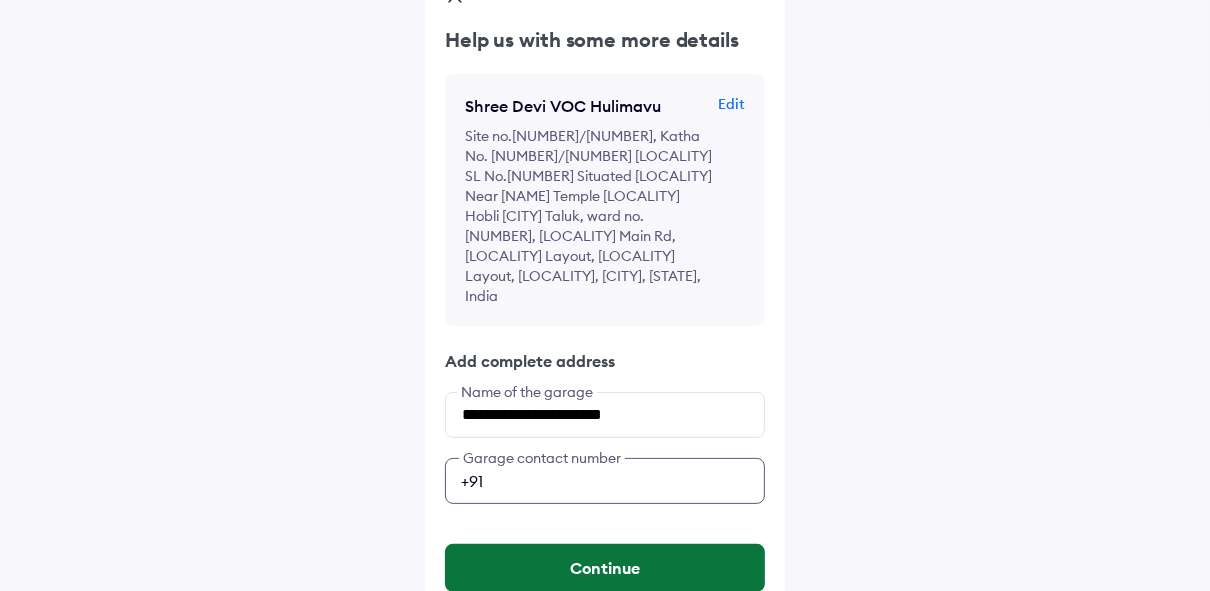 type on "**********" 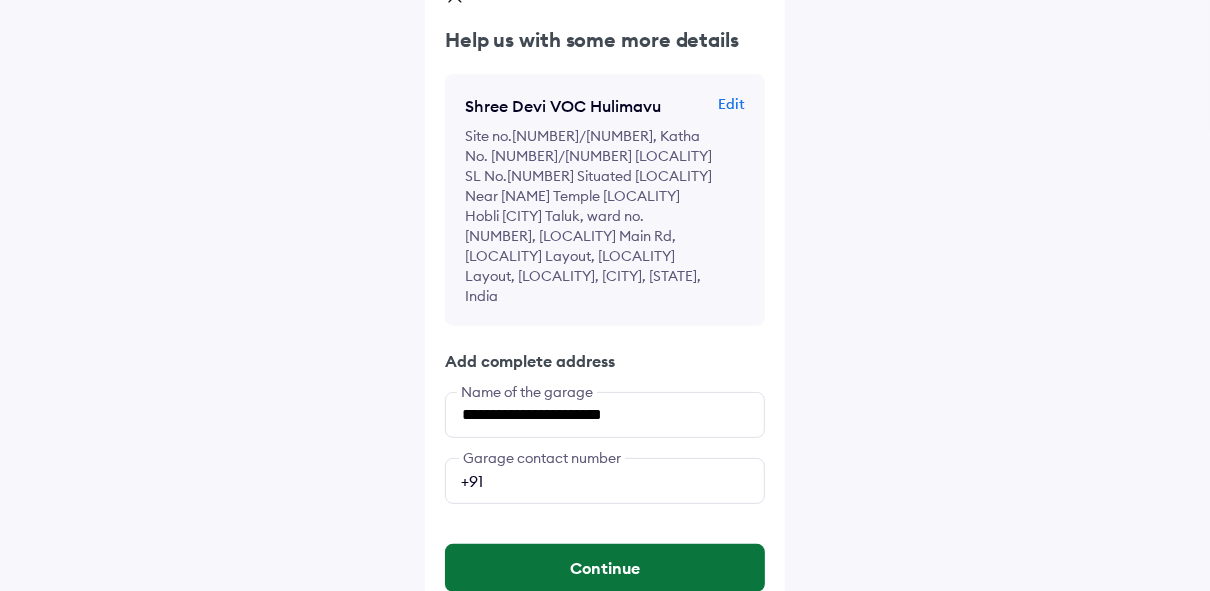 click on "Continue" at bounding box center [605, 568] 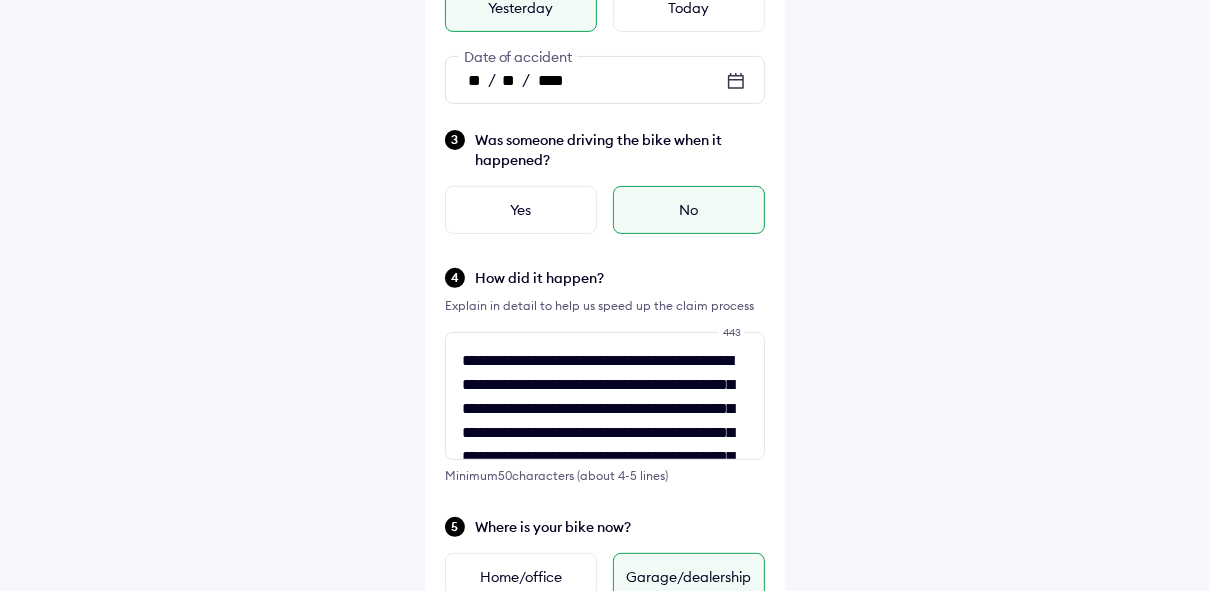 scroll, scrollTop: 362, scrollLeft: 0, axis: vertical 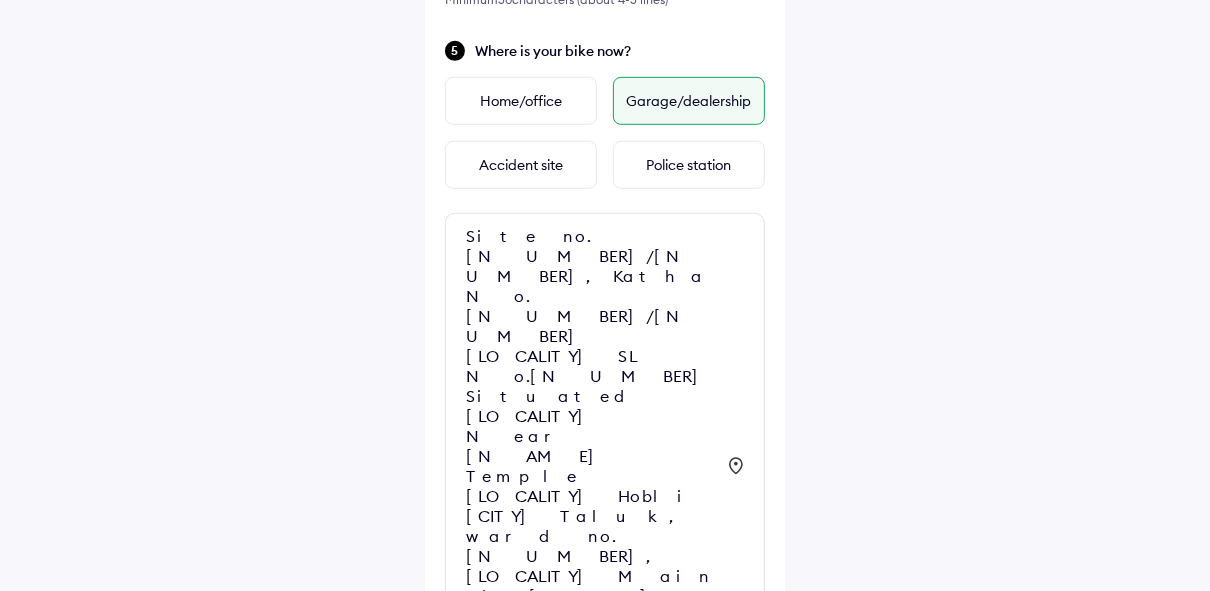 click on "Continue" at bounding box center (605, 807) 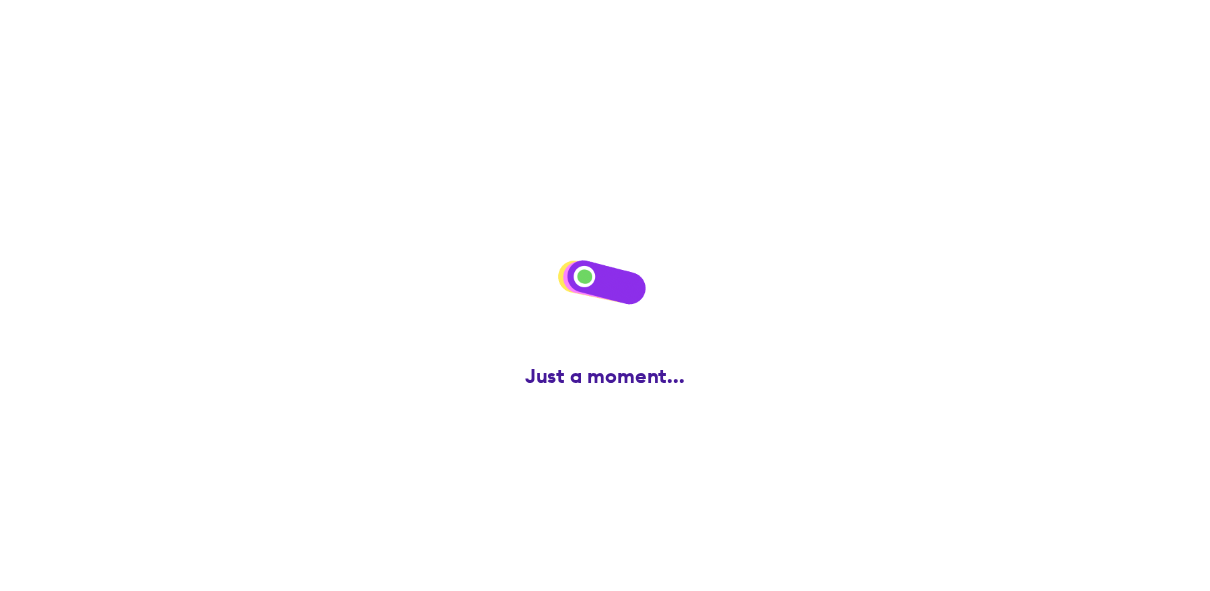 scroll, scrollTop: 0, scrollLeft: 0, axis: both 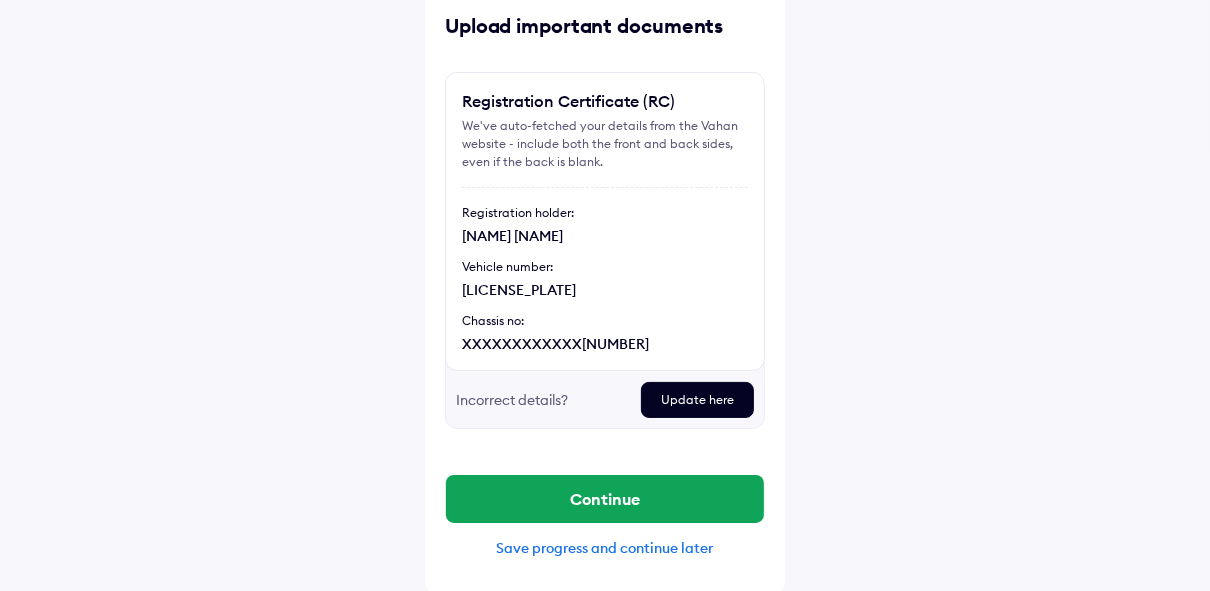 click on "Save progress and continue later" at bounding box center (605, 548) 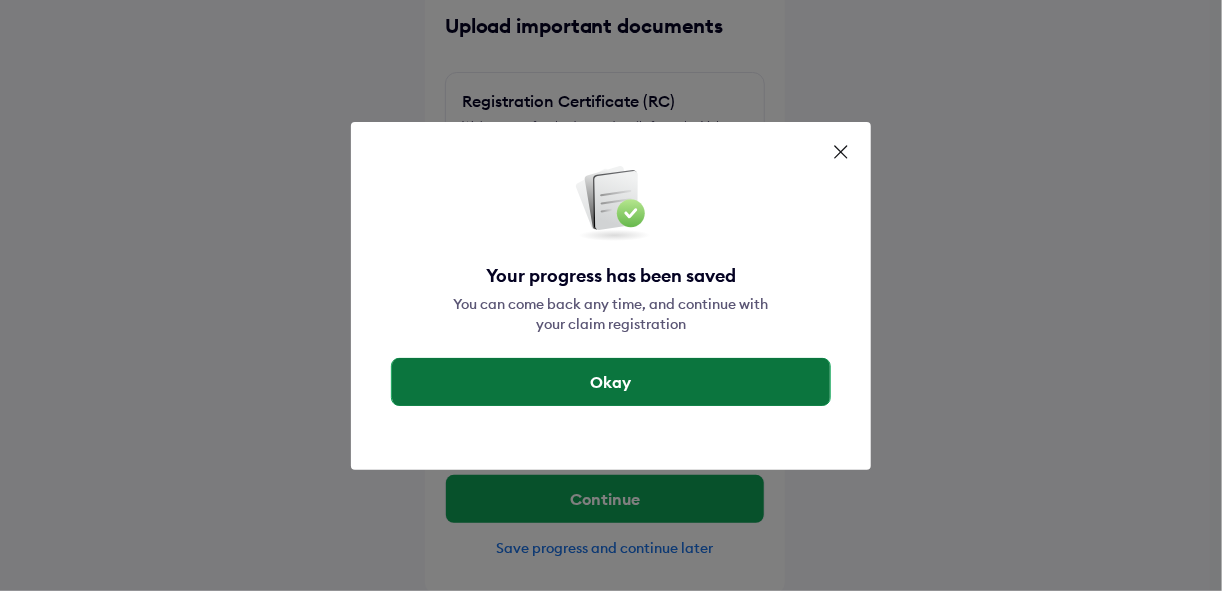 click on "Okay" at bounding box center [611, 382] 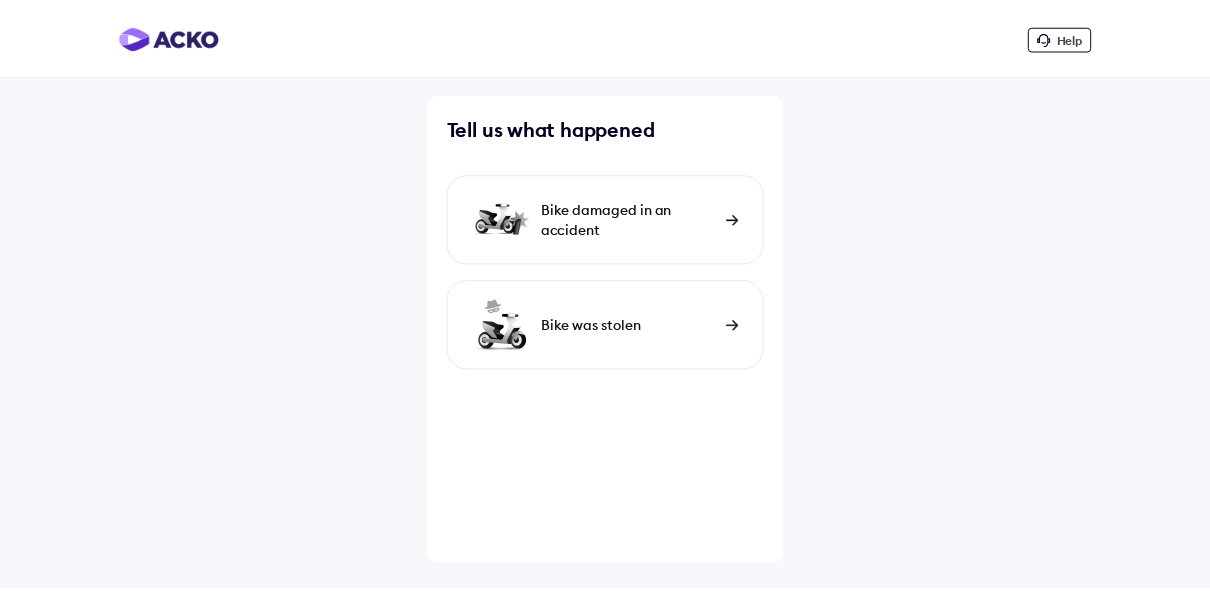 scroll, scrollTop: 0, scrollLeft: 0, axis: both 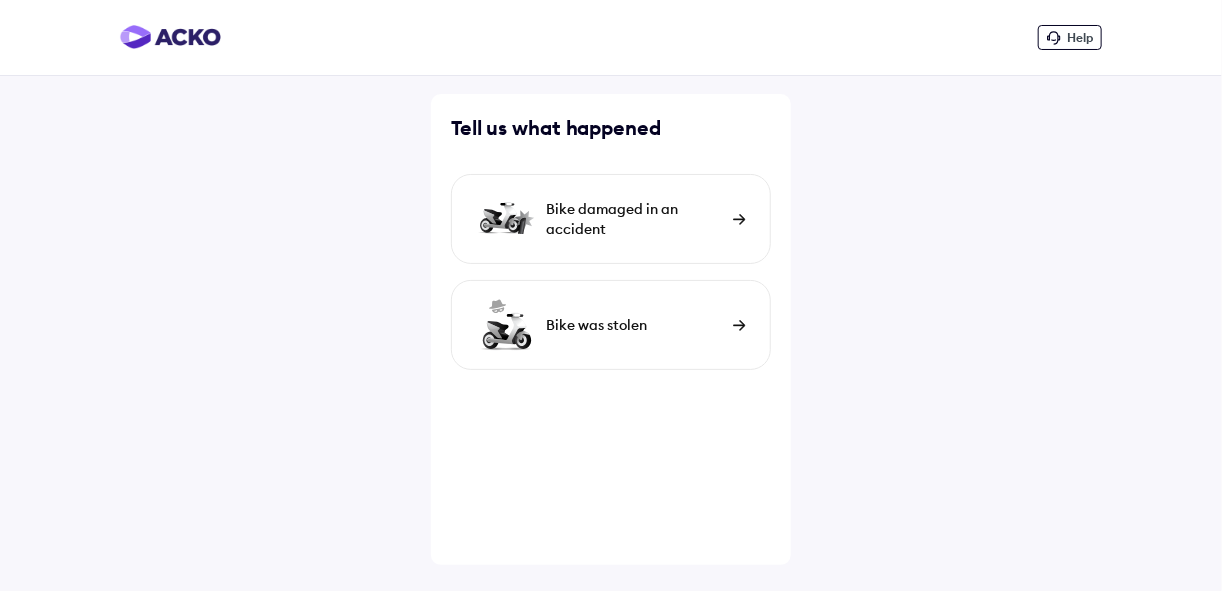 click at bounding box center (739, 219) 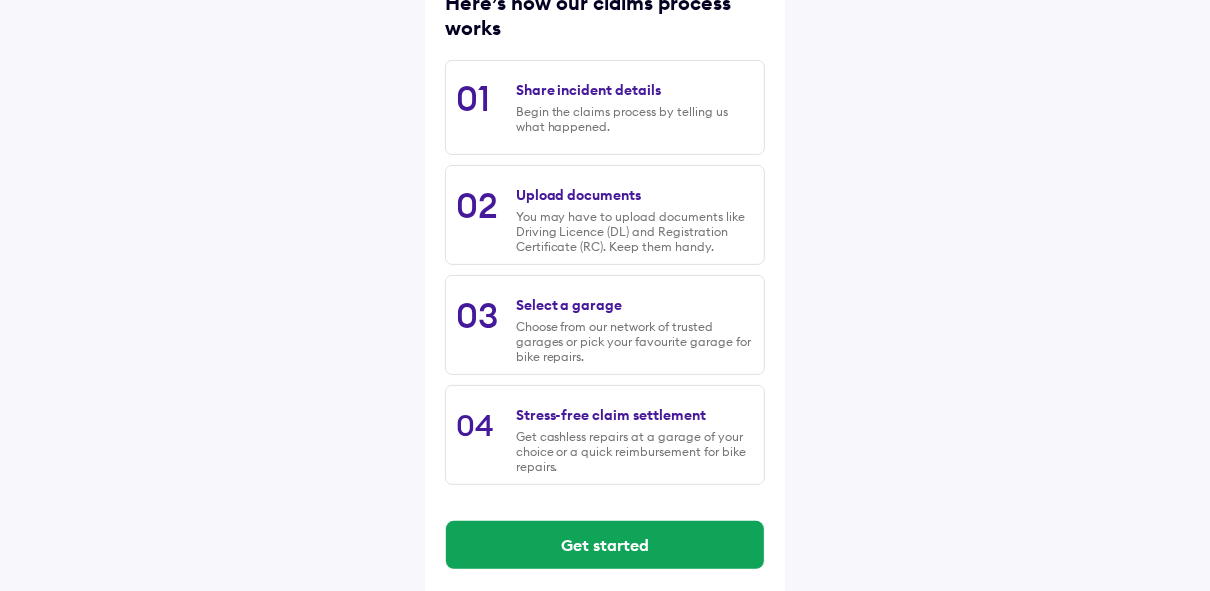 scroll, scrollTop: 305, scrollLeft: 0, axis: vertical 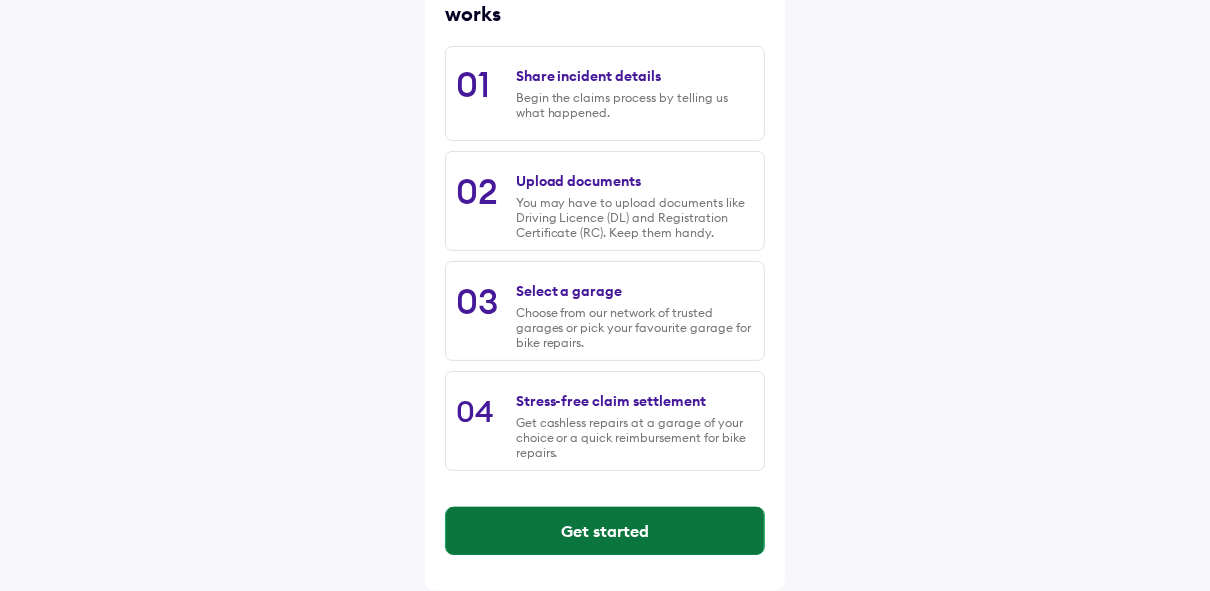 click on "Get started" at bounding box center (605, 531) 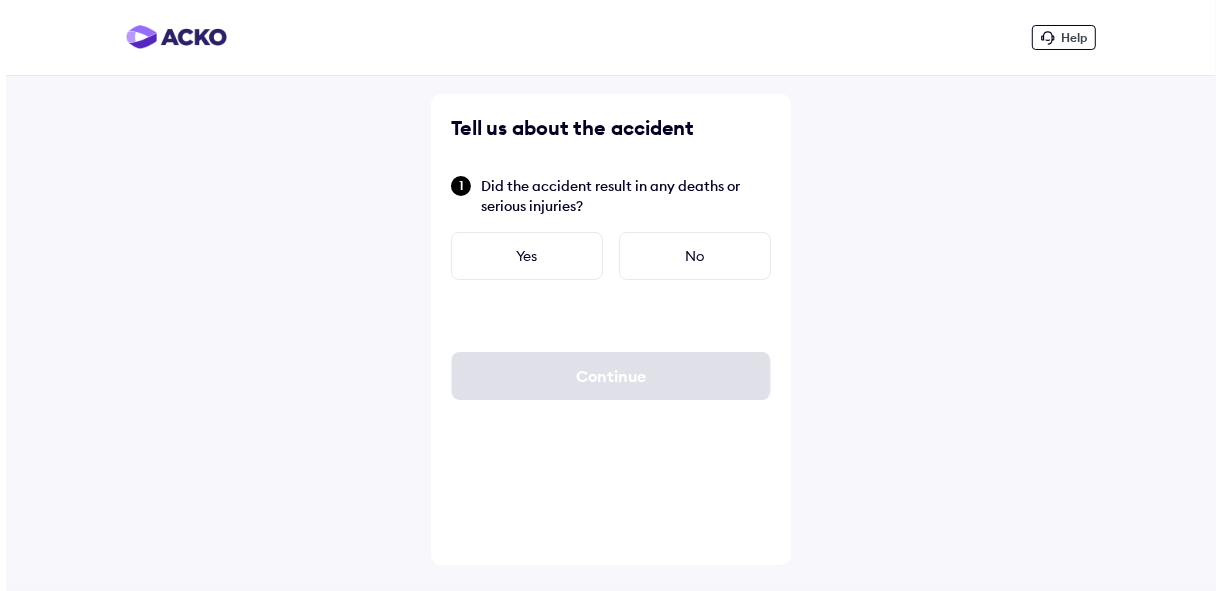 scroll, scrollTop: 0, scrollLeft: 0, axis: both 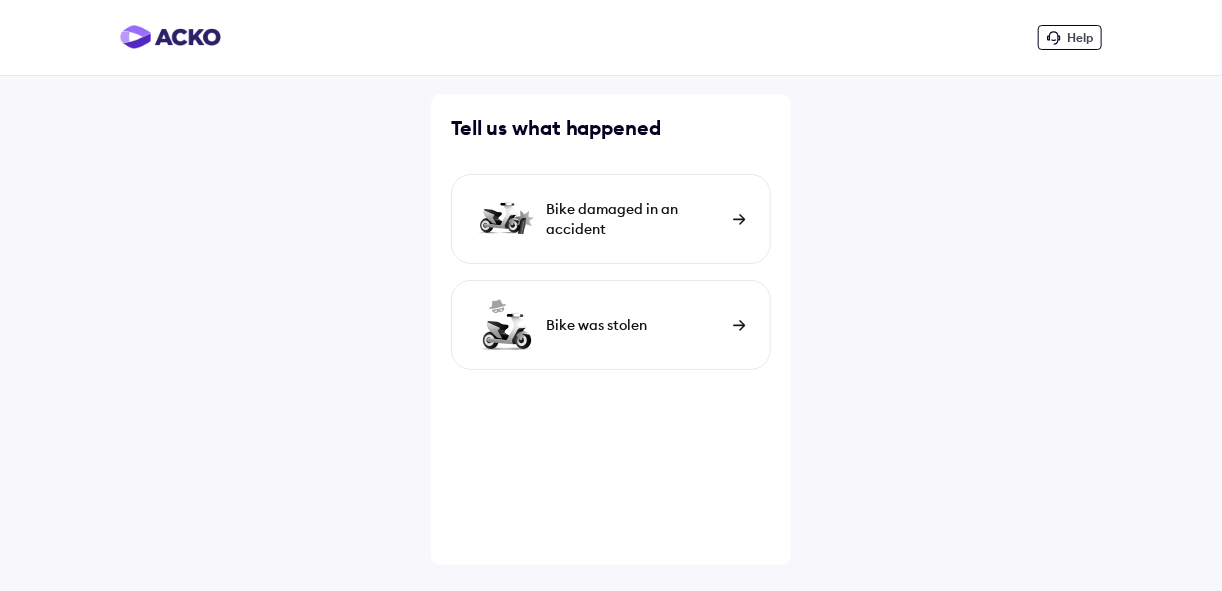 click on "Bike damaged in an accident" at bounding box center [634, 219] 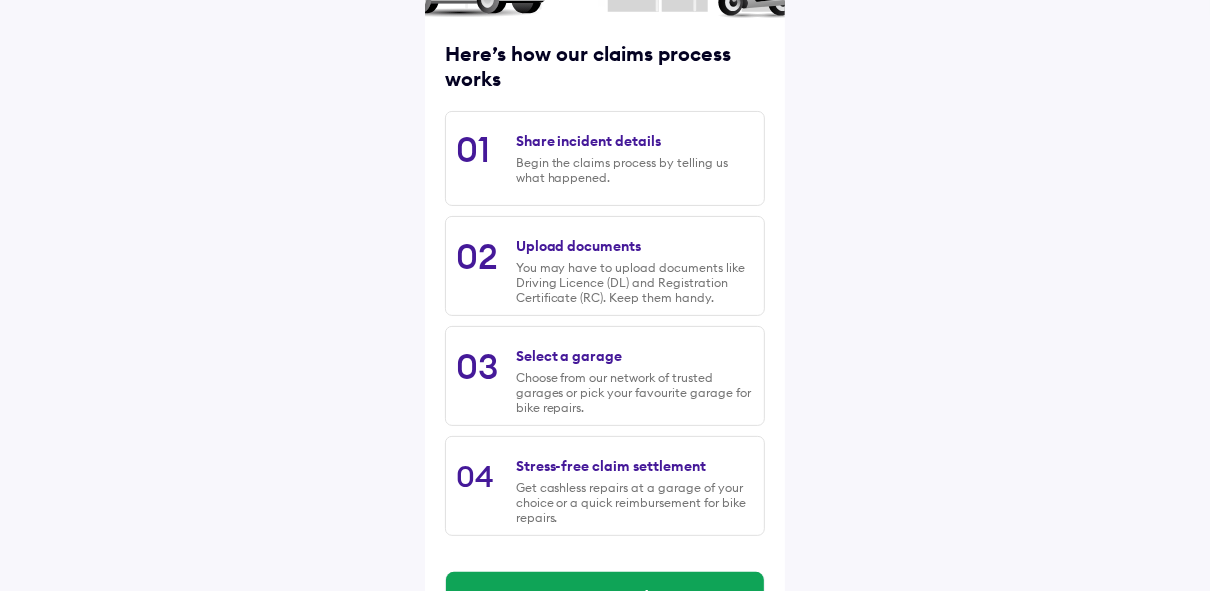 scroll, scrollTop: 305, scrollLeft: 0, axis: vertical 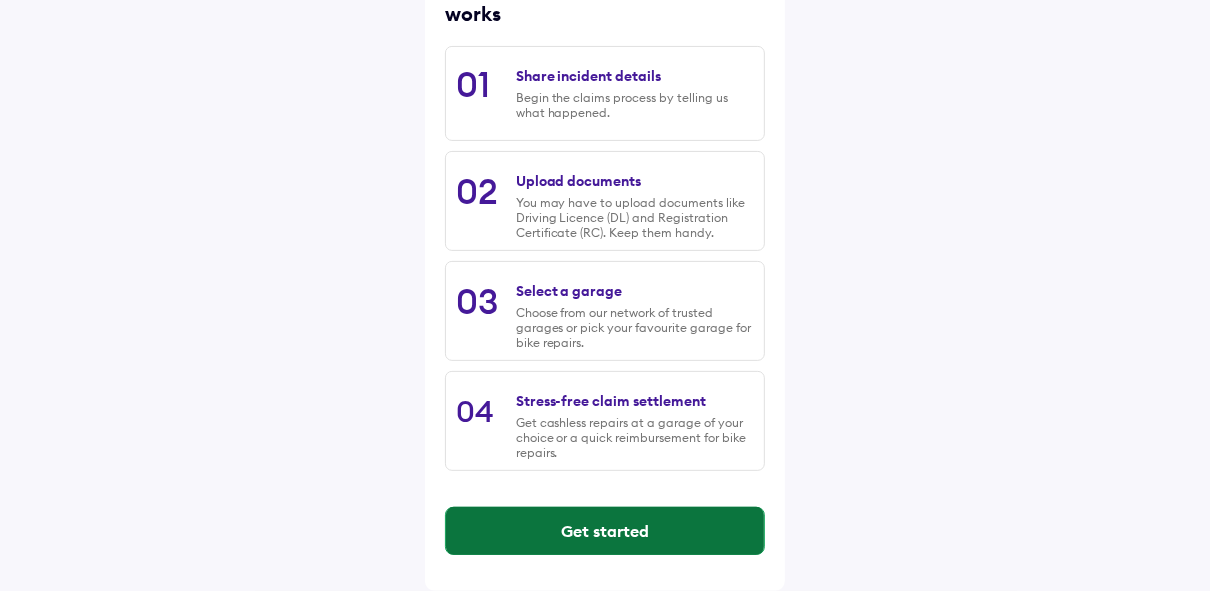 click on "Get started" at bounding box center [605, 531] 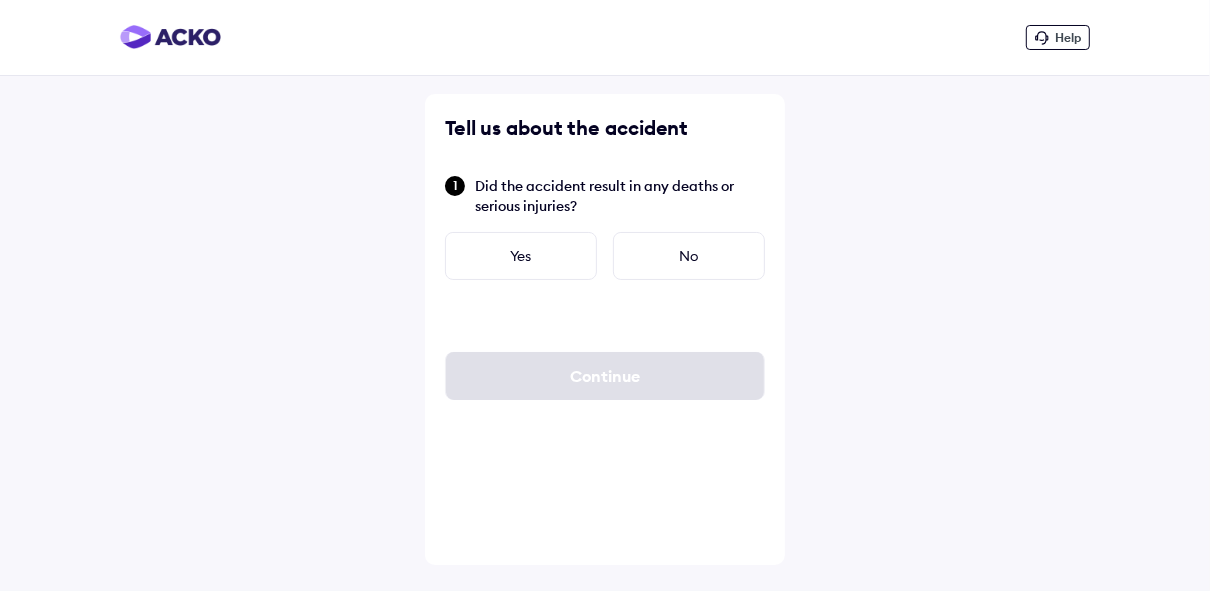 scroll, scrollTop: 0, scrollLeft: 0, axis: both 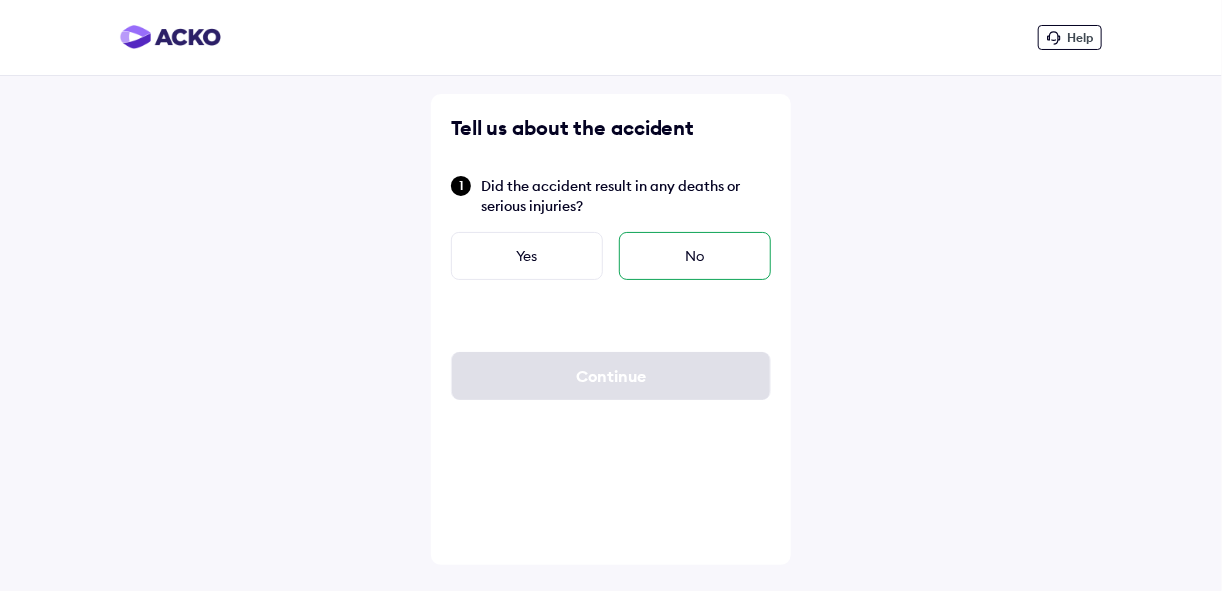 click on "No" at bounding box center [695, 256] 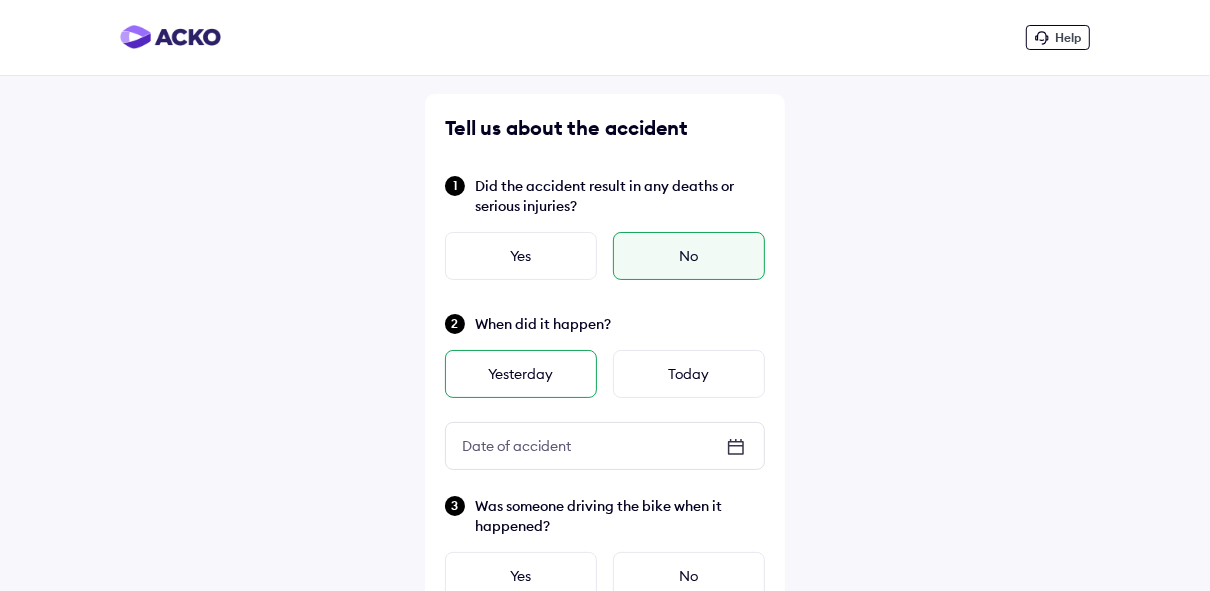 click on "Yesterday" at bounding box center [521, 374] 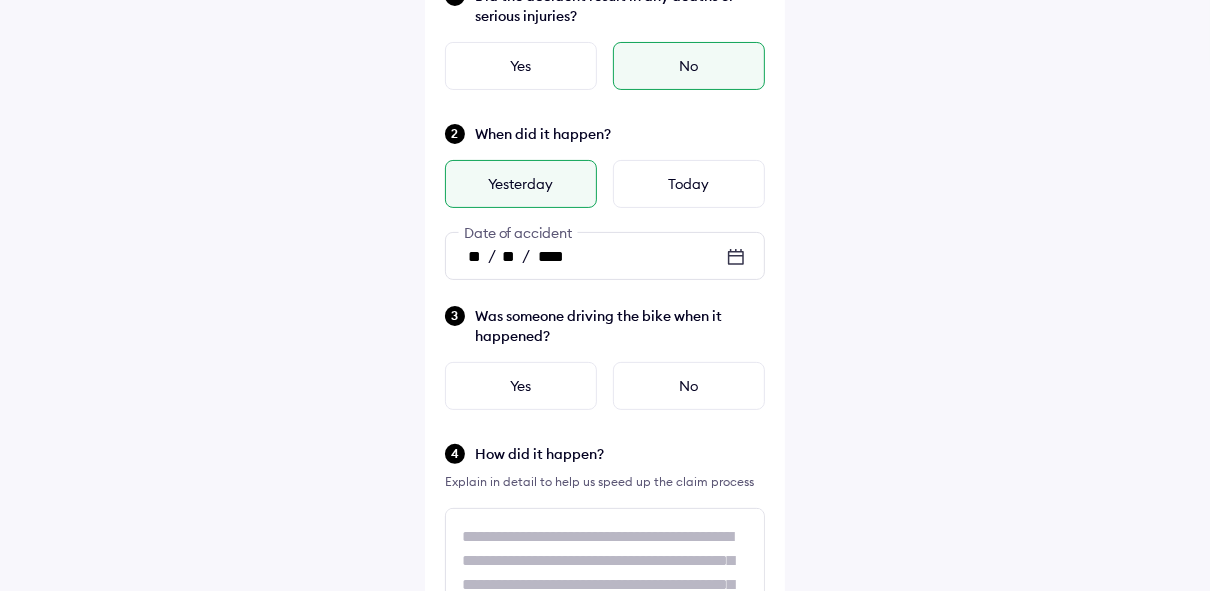 scroll, scrollTop: 400, scrollLeft: 0, axis: vertical 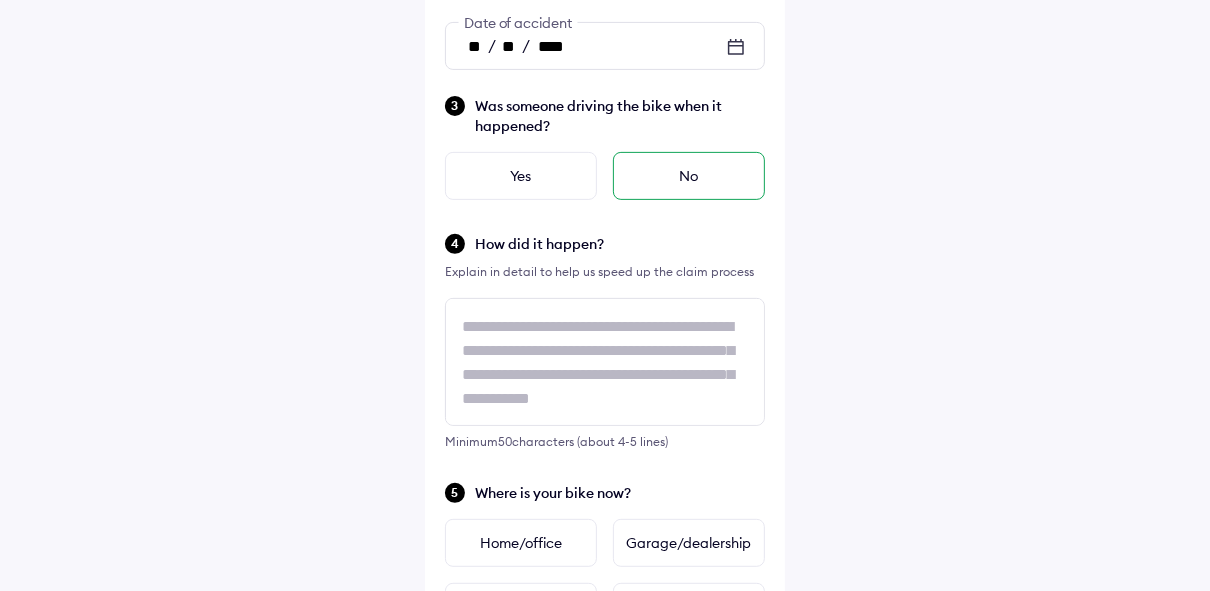 click on "No" at bounding box center [689, 176] 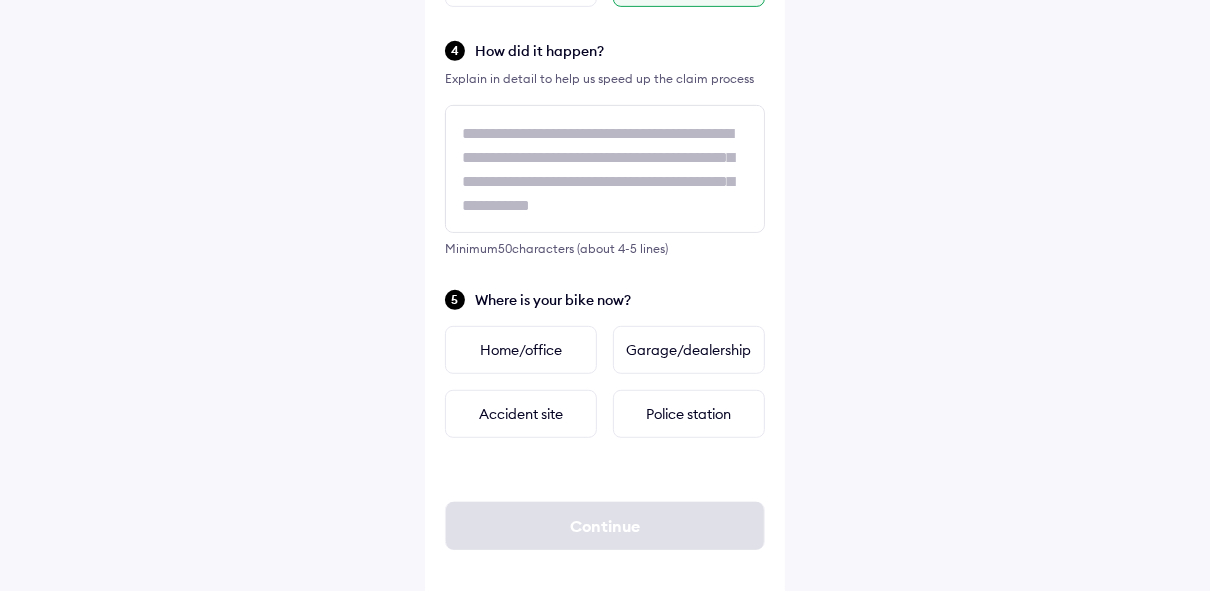scroll, scrollTop: 612, scrollLeft: 0, axis: vertical 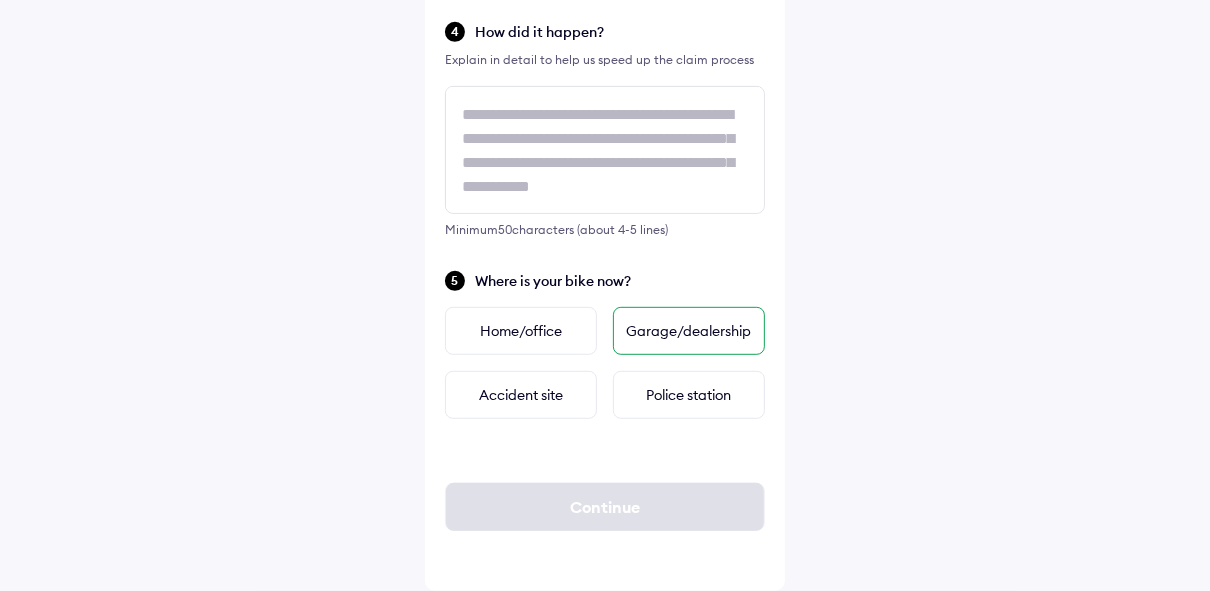 click on "Garage/dealership" at bounding box center [689, 331] 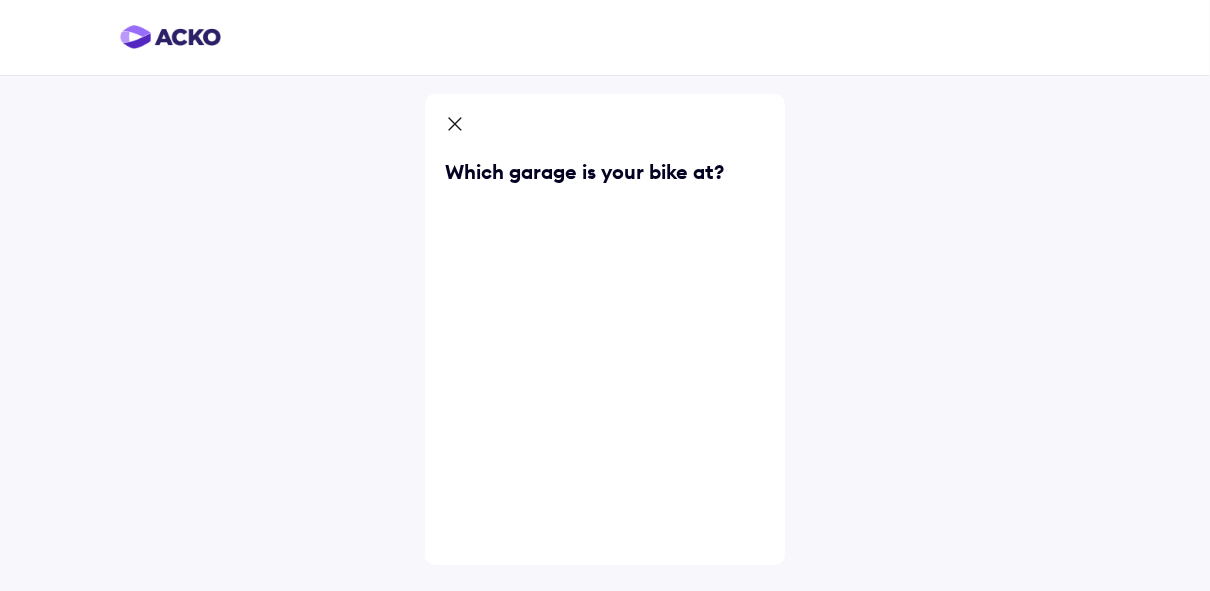 scroll, scrollTop: 0, scrollLeft: 0, axis: both 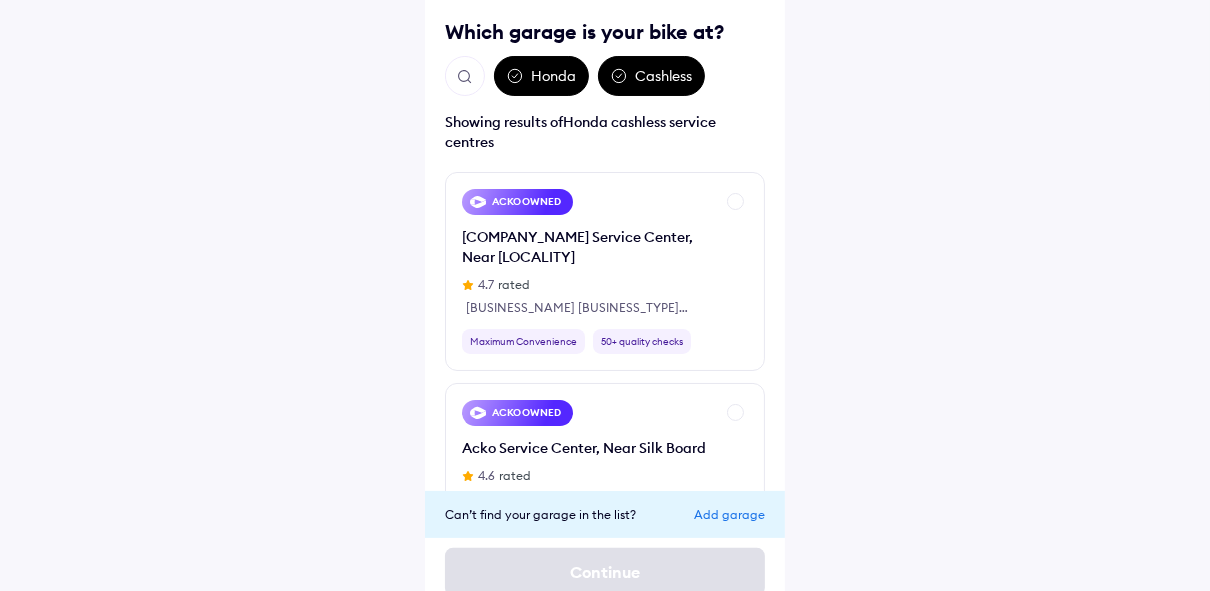 click on "Add garage" at bounding box center [729, 514] 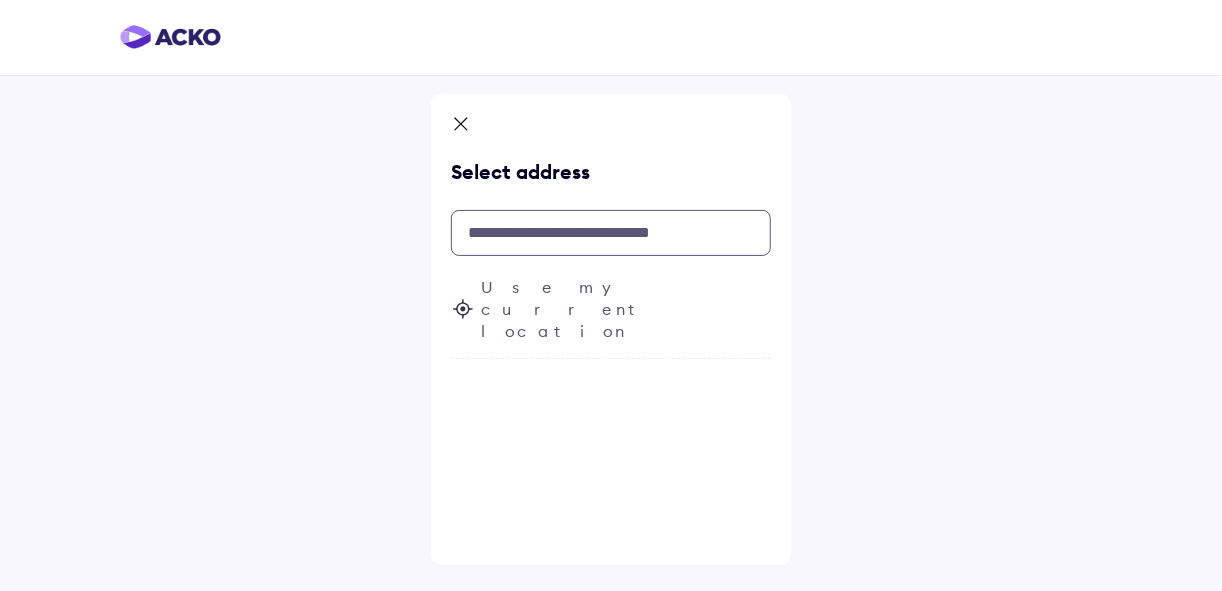 click at bounding box center (611, 233) 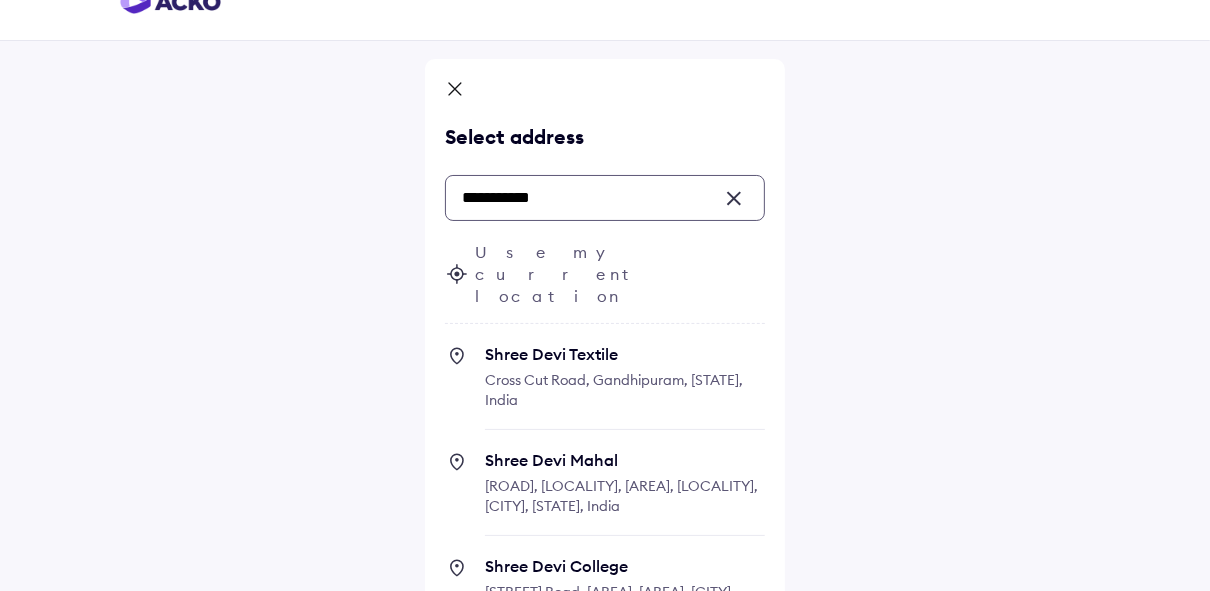 scroll, scrollTop: 0, scrollLeft: 0, axis: both 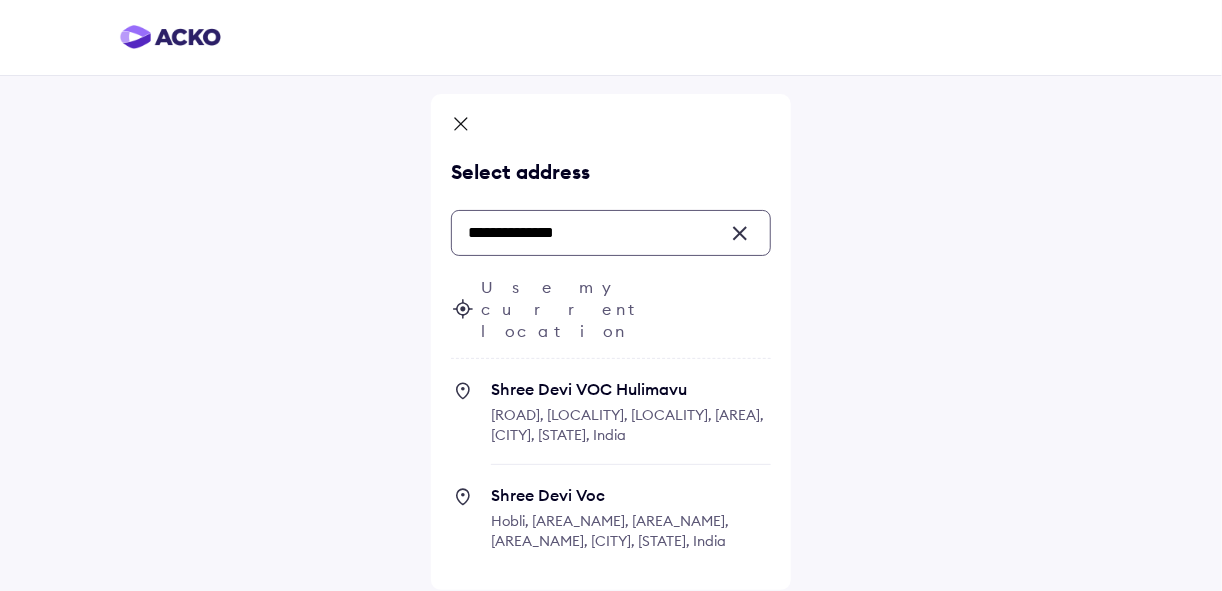 click on "[ROAD], [LOCALITY], [LOCALITY], [AREA], [CITY], [STATE], India" at bounding box center (627, 425) 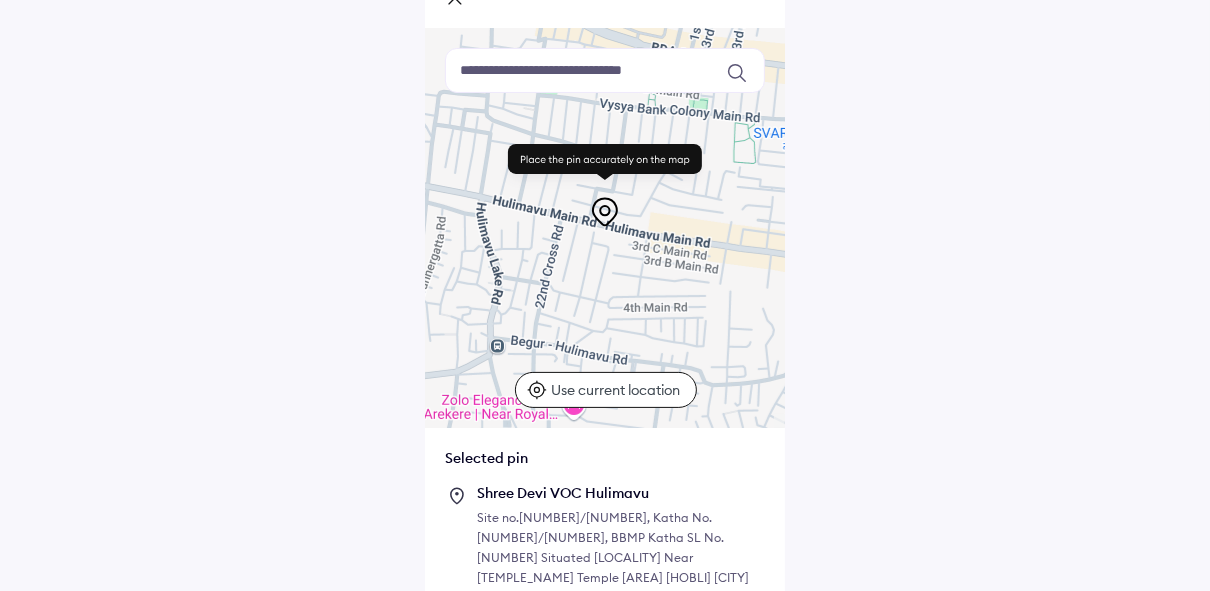 scroll, scrollTop: 267, scrollLeft: 0, axis: vertical 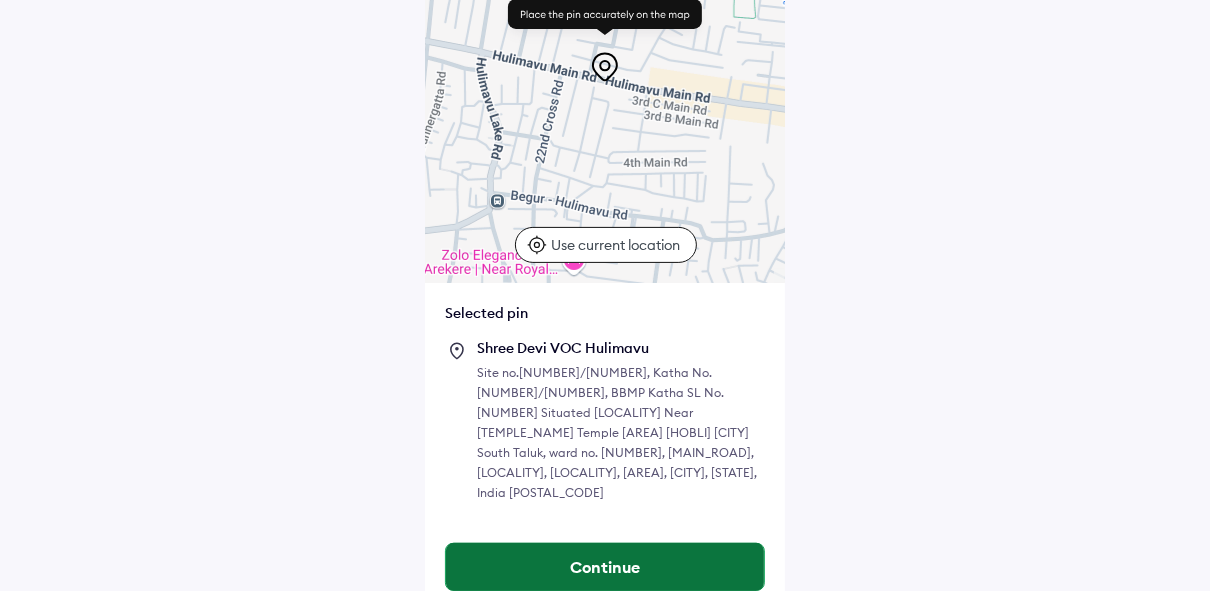 click on "Continue" at bounding box center [605, 567] 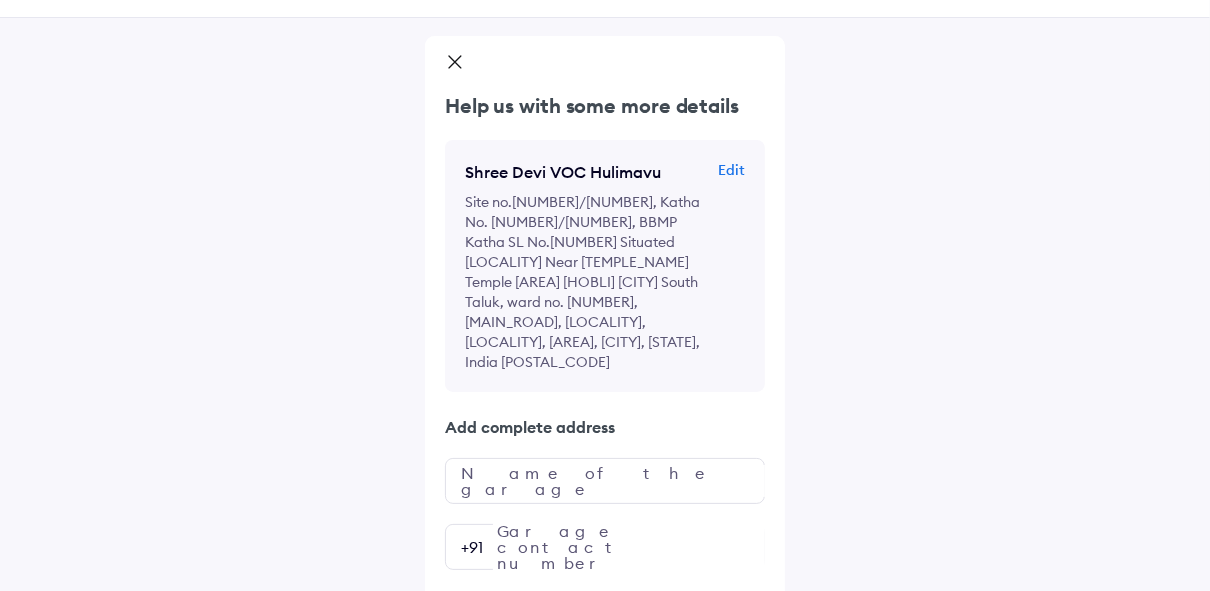 scroll, scrollTop: 124, scrollLeft: 0, axis: vertical 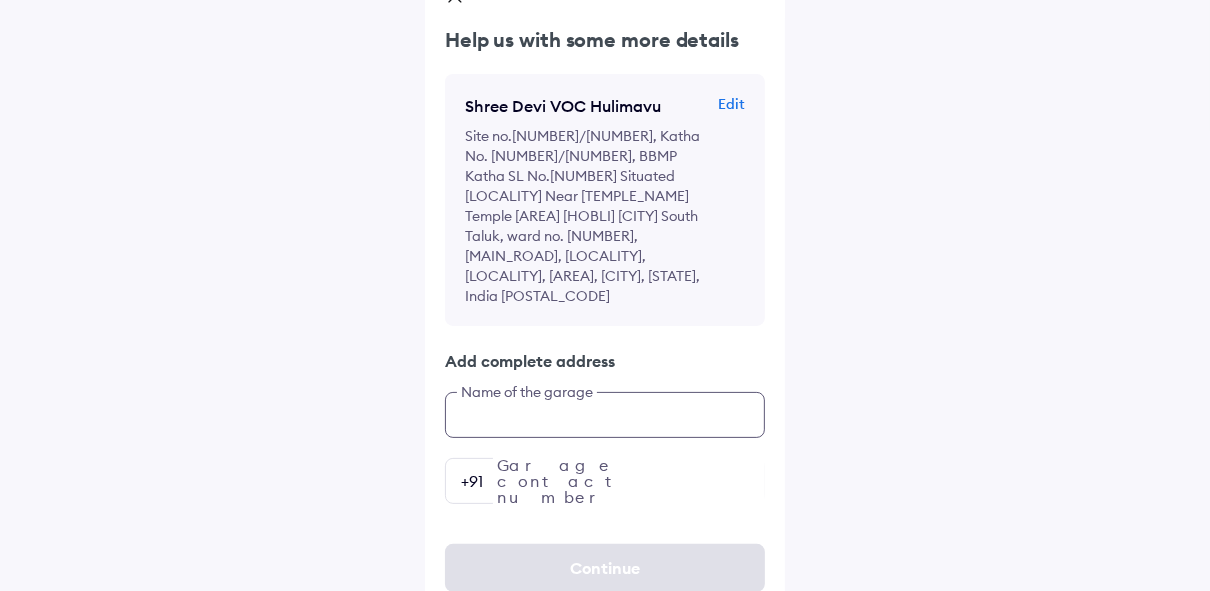 click at bounding box center [605, 415] 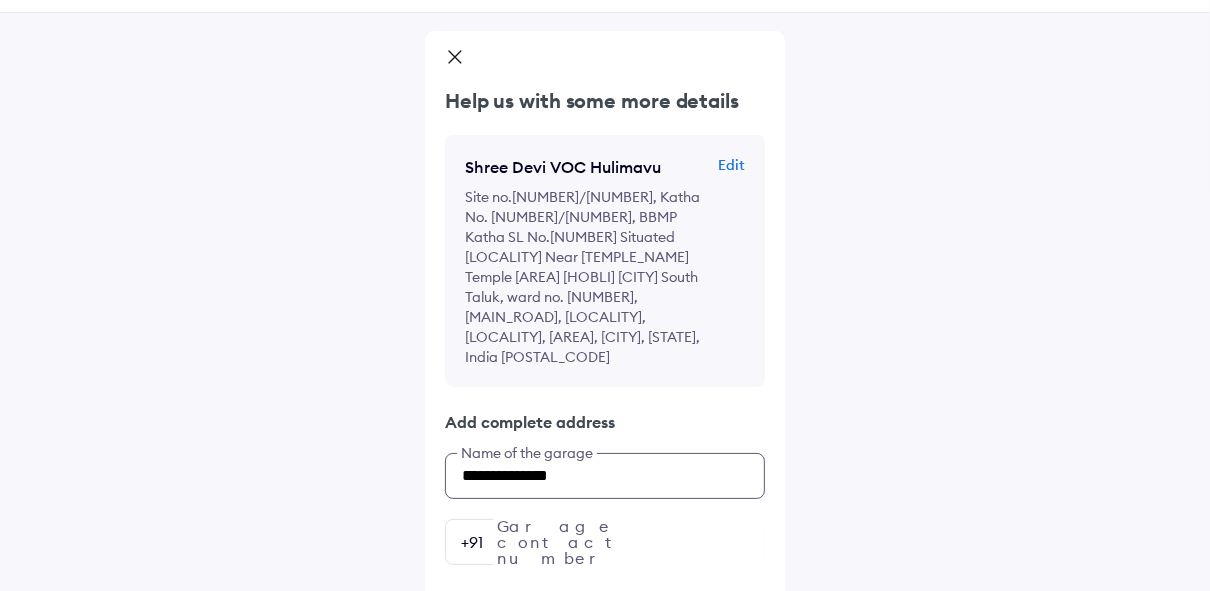 scroll, scrollTop: 124, scrollLeft: 0, axis: vertical 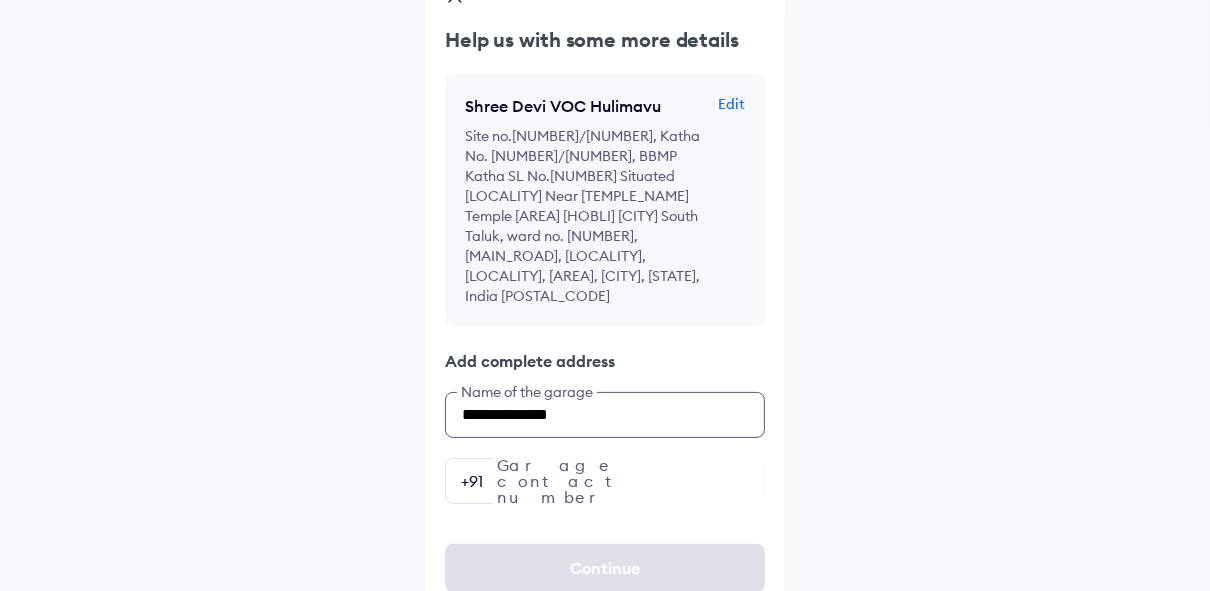 type on "**********" 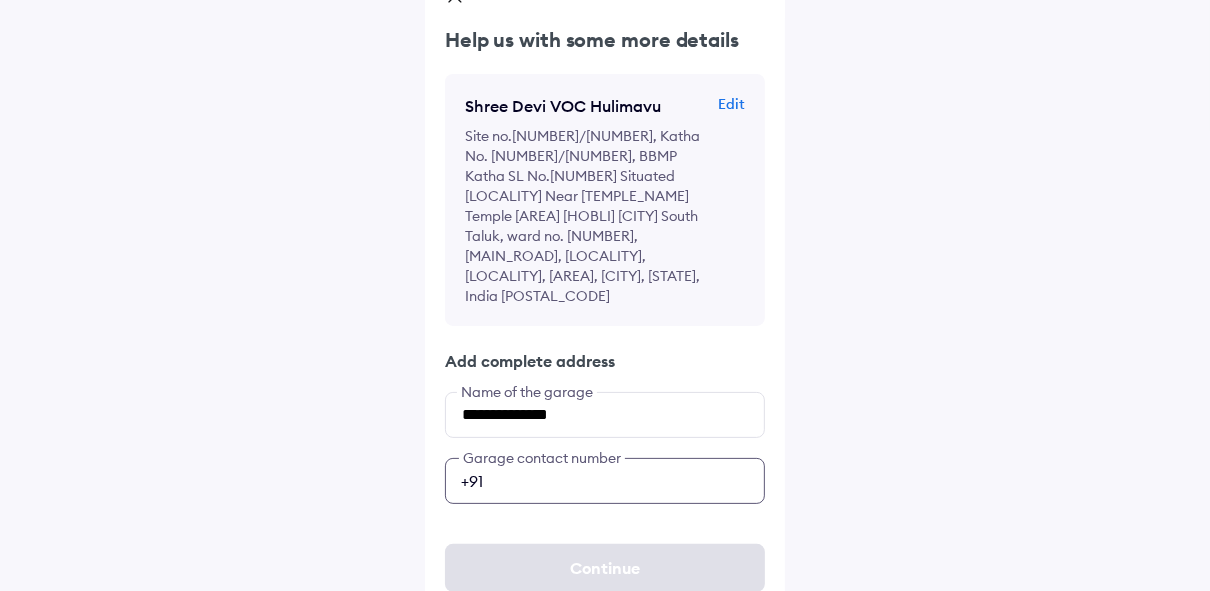 click at bounding box center (605, 481) 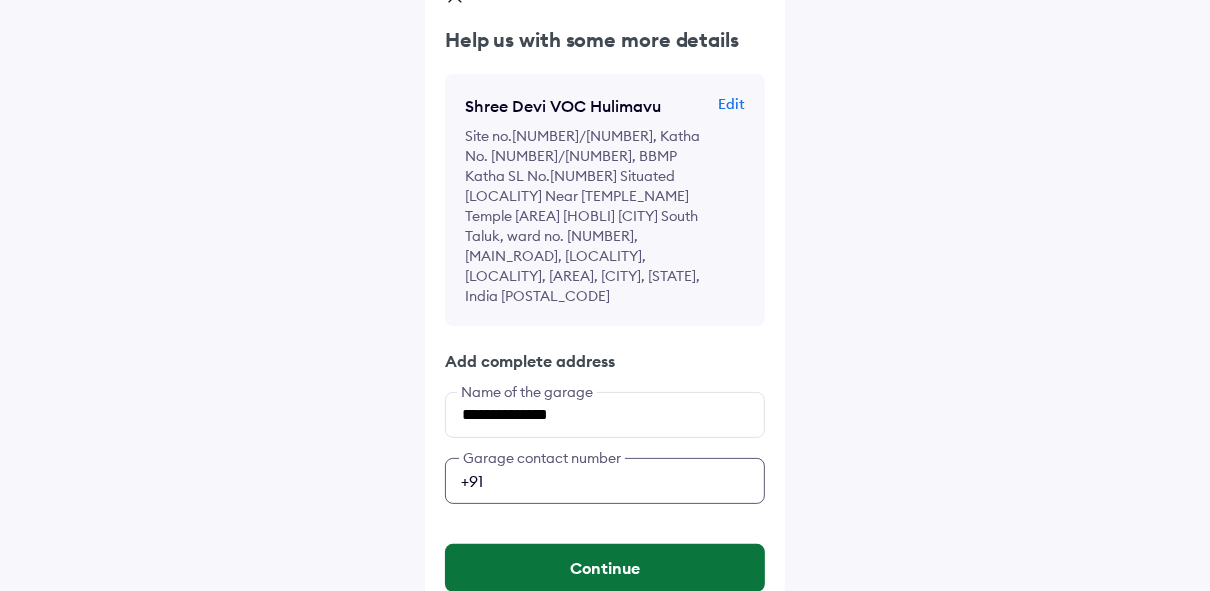 type on "**********" 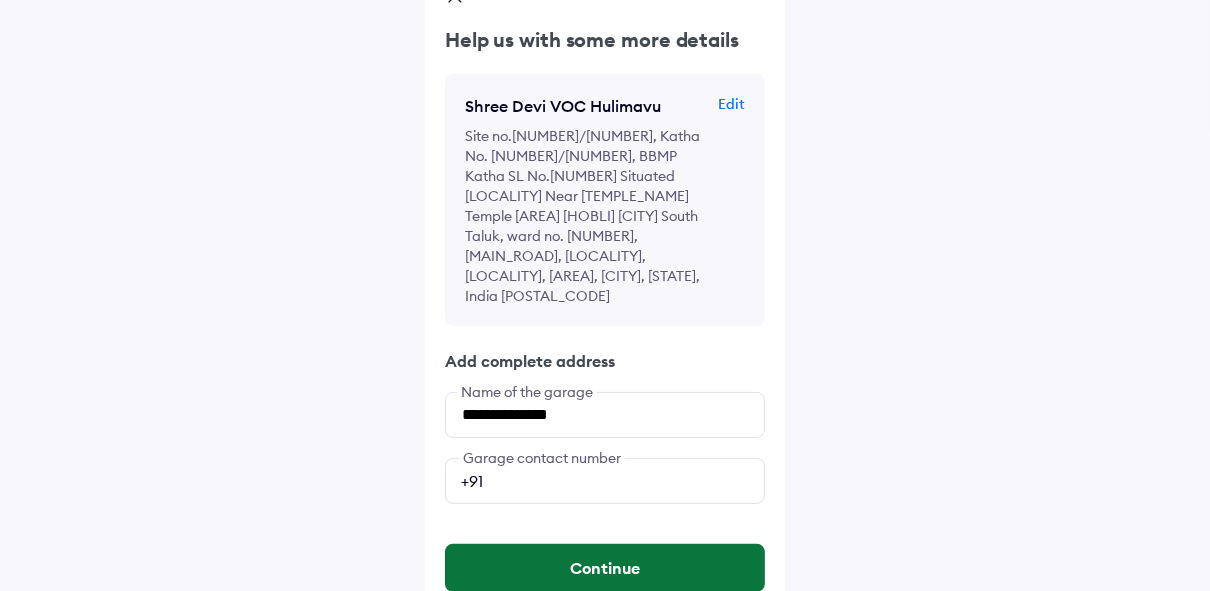 click on "Continue" at bounding box center [605, 568] 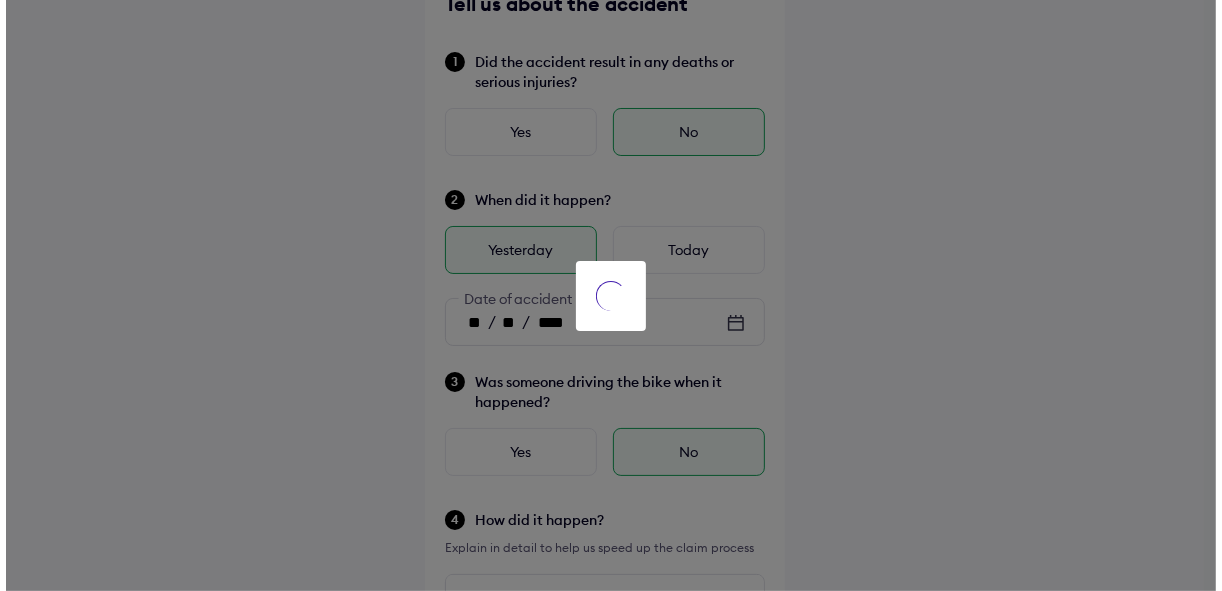 scroll, scrollTop: 0, scrollLeft: 0, axis: both 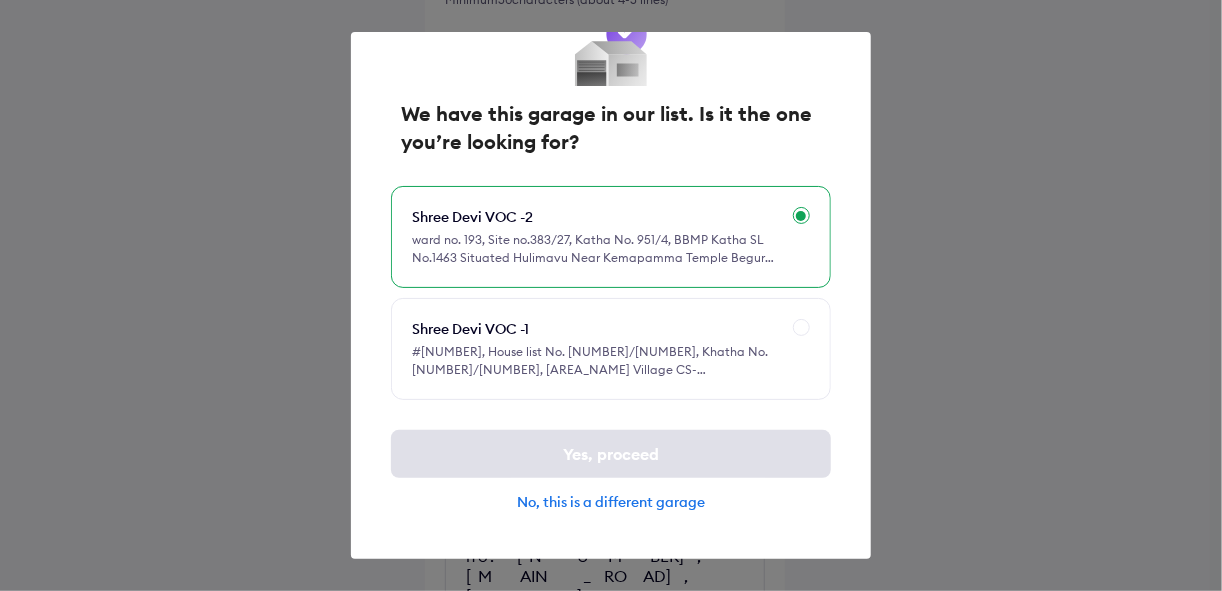 click on "[BUSINESS_NAME] [BUSINESS_NAME] VOC- [NUMBER] ward no. [NUMBER], Site no.[NUMBER]/[NUMBER], Katha No. [NUMBER]/[NUMBER], BBMP Katha SL No.[NUMBER] Situated [AREA_NAME] Near [BUSINESS_NAME] Temple [AREA_NAME] Hobli [CITY] South Taluk, [STREET_NAME] Main Rd, [AREA_NAME], [CITY], [STATE] [PINCODE]" at bounding box center [611, 237] 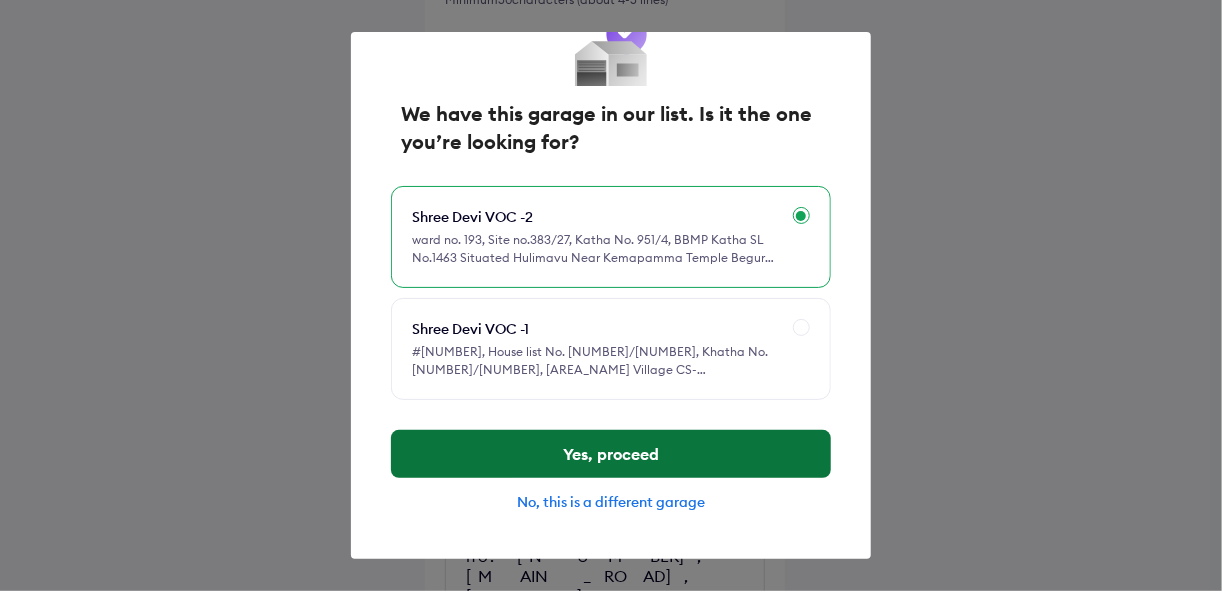 click on "Yes, proceed" at bounding box center (611, 454) 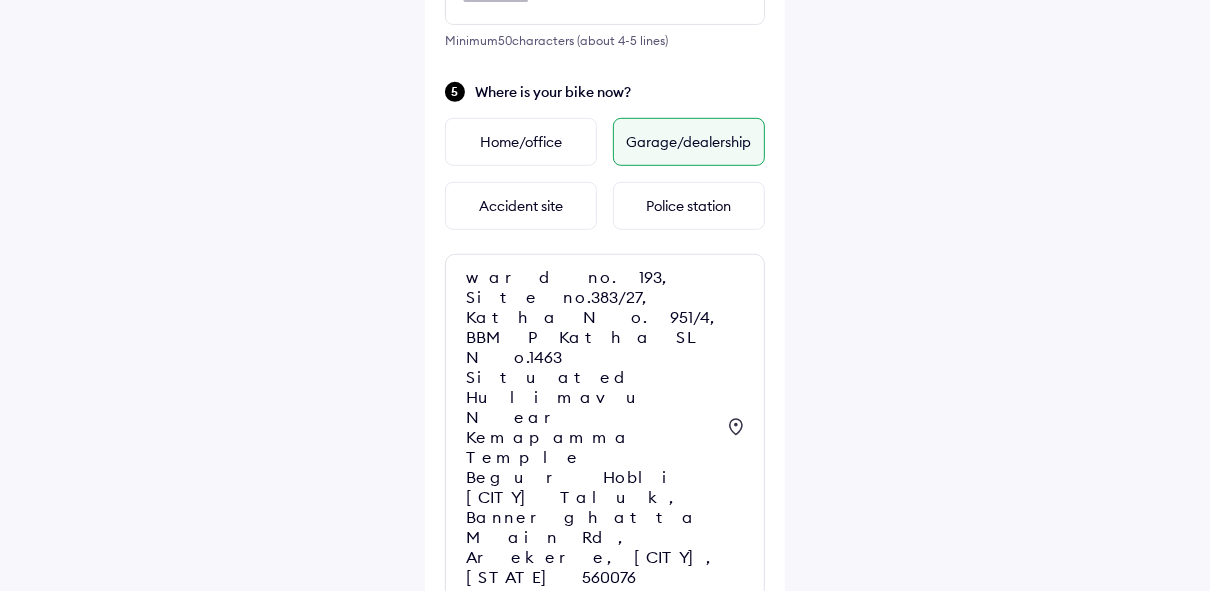 scroll, scrollTop: 801, scrollLeft: 0, axis: vertical 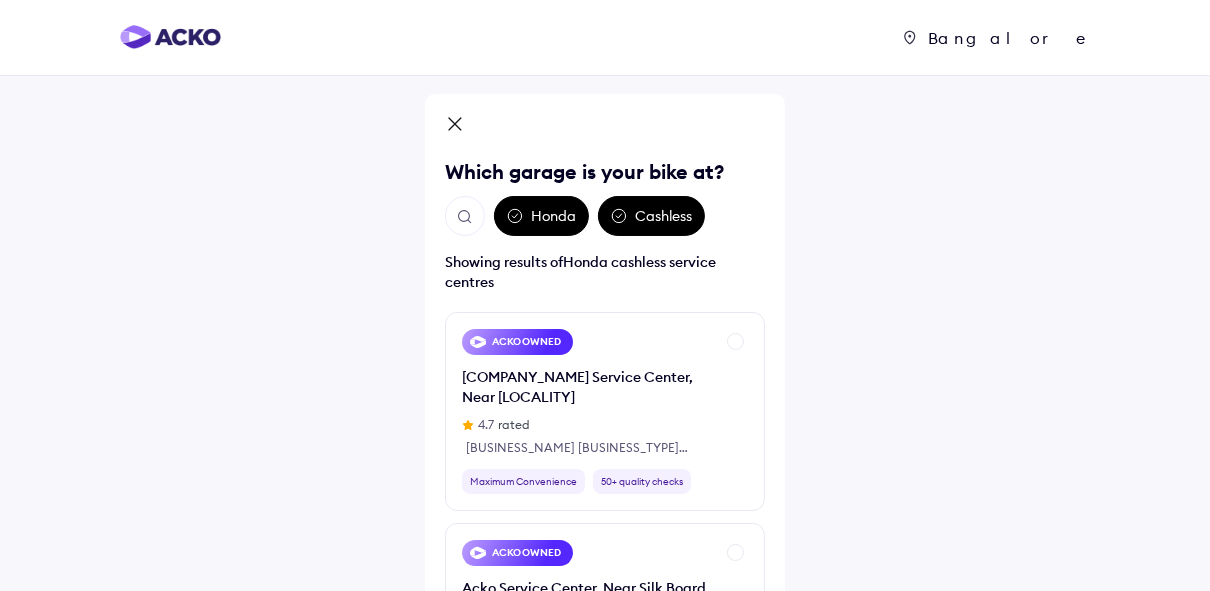 click on "[CITY] Which garage is your bike at? Honda Cashless Showing results of  Honda   cashless   service centres ACKO OWNED Acko Service Center, Near Hebbal 4.7 rated Acko Drive Service Centre
Thanisandra, # 837/100//2 & 836/100/2
K R Puram [CITY] Maximum Convenience 50+ quality checks ACKO OWNED Acko Service Center, Near Silk Board 4.6 rated Acko Drive Service Centre  No. 48/4B and C, Garvebhavipalya, 7th Mile, Hosur Road, Near Kudlu Gate, [CITY], [STATE], 560068 Maximum Convenience 50+ quality checks ACKO CERTIFIED FASTCARS (Multibrand-BG Road [CITY]) 4.5 rated Plot No. 9 & 10, Opp IIM, Bilekahalli, Bannerghatta Road, [CITY] [STATE] 560076 Maximum Convenience 1-year warranty ACKO CERTIFIED SAI BALAJI AUTOMOTIVES, Mallathahalli 4.9 rated Sai Balaji Automotives
#78 Mallathahalli Main Road
Next to Krishna Hardware
[CITY] 560056 Maximum Convenience 1-year warranty ACKO CERTIFIED Hind Carz, Near Bommanahalli 4.4 rated Maximum Convenience 1-year warranty ACKO CERTIFIED 4 rated Maximum Convenience" at bounding box center (605, 425) 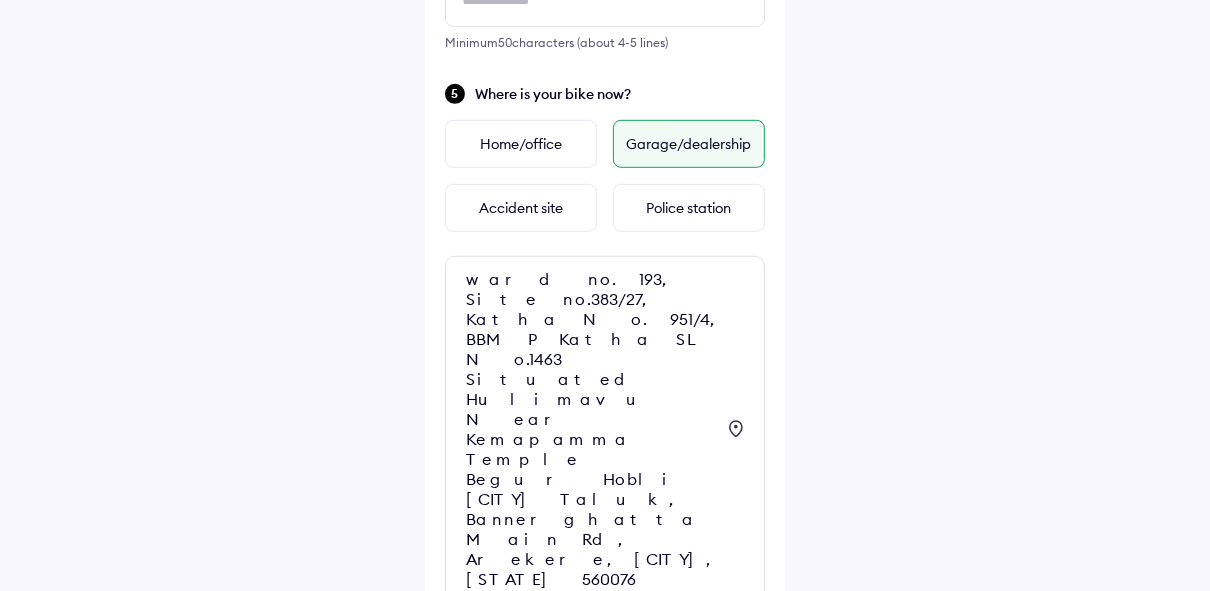 scroll, scrollTop: 801, scrollLeft: 0, axis: vertical 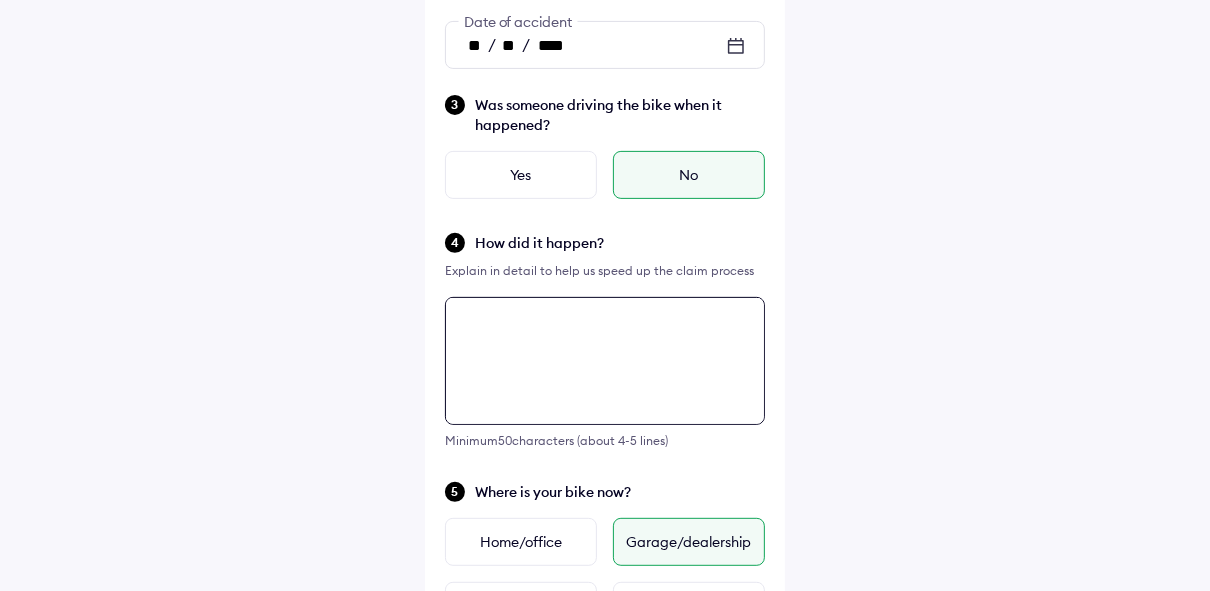 click at bounding box center [605, 361] 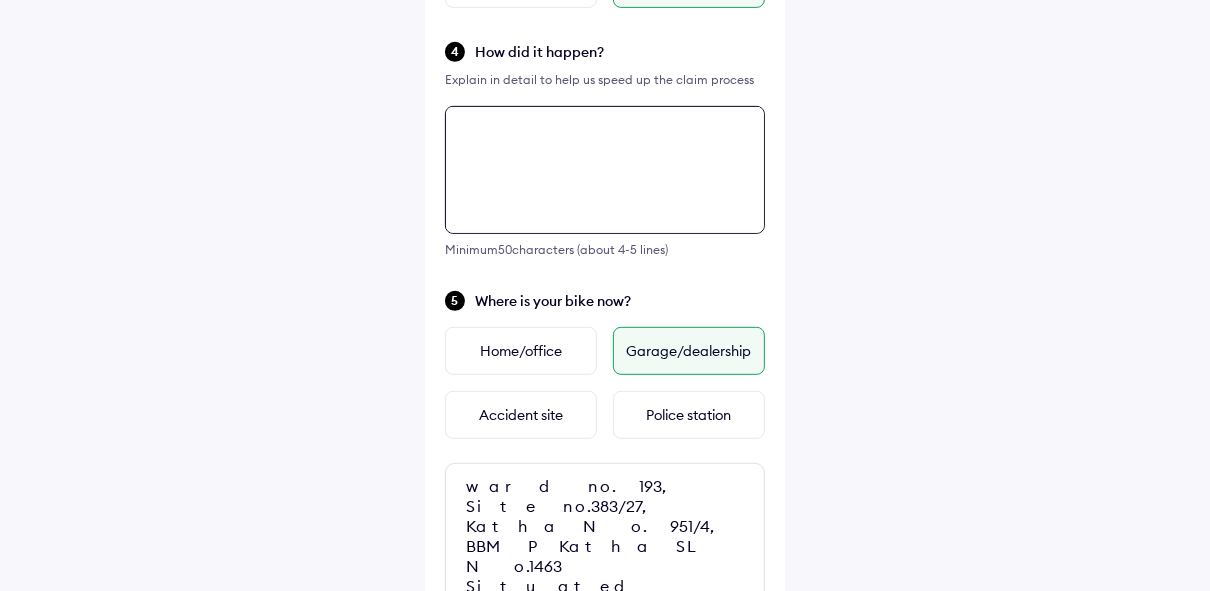 scroll, scrollTop: 538, scrollLeft: 0, axis: vertical 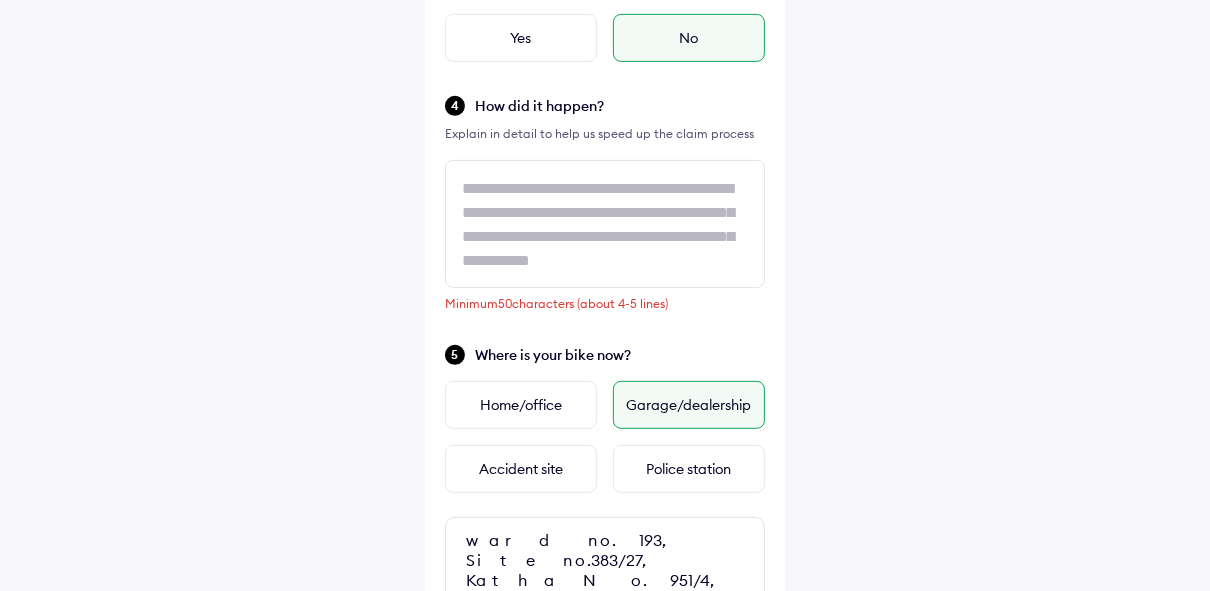 click on "Help Tell us about the accident Did the accident result in any deaths or serious injuries? Yes No When did it happen? Yesterday Today ** / ** / **** Date of accident Was someone driving the bike when it happened? Yes No How did it happen? Explain in detail to help us speed up the claim process Minimum  50  characters (about 4-5 lines) Where is your bike now? Home/office Garage/dealership Accident site Police station ward no. 193, Site no.383/27, Katha No. 951/4, BBMP Katha SL No.1463 Situated Hulimavu Near Kemapamma Temple Begur Hobli Bangalore South Taluk, Bannerghatta Main Rd, Arekere, [CITY], [STATE] [POSTAL_CODE] Continue" at bounding box center (605, 248) 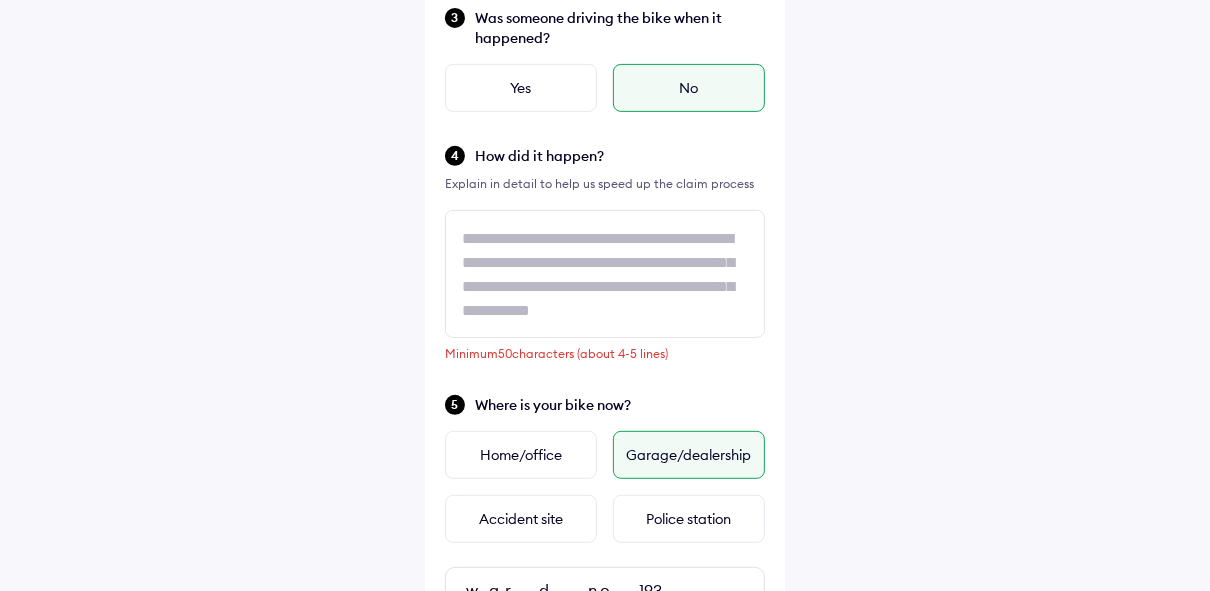 scroll, scrollTop: 481, scrollLeft: 0, axis: vertical 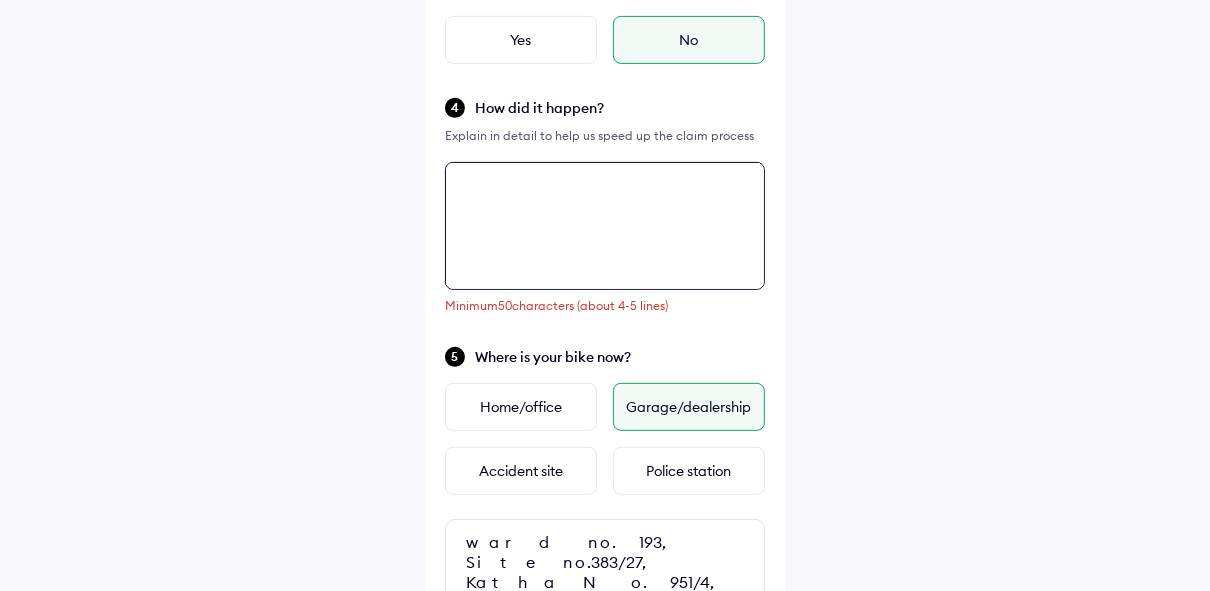 click at bounding box center [605, 226] 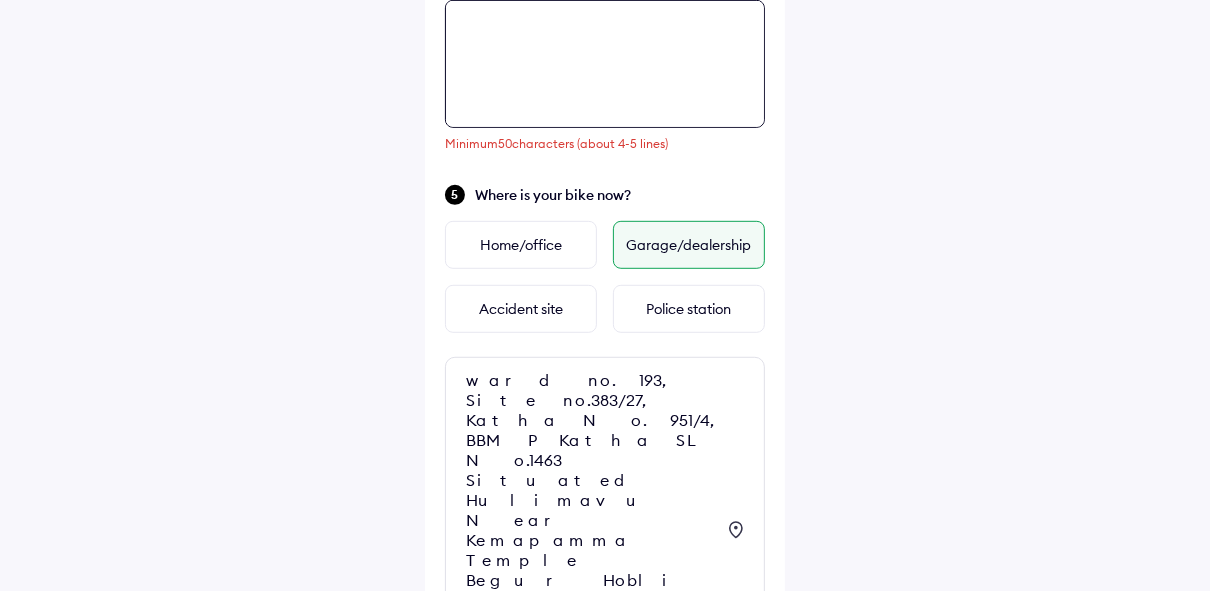 scroll, scrollTop: 618, scrollLeft: 0, axis: vertical 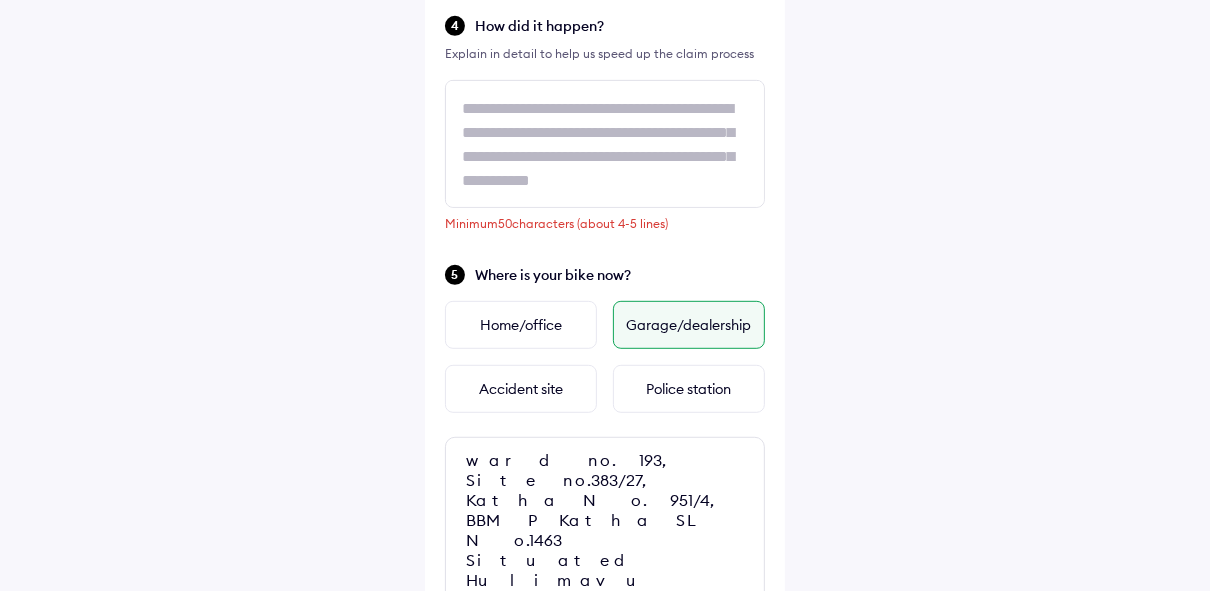click on "Help Tell us about the accident Did the accident result in any deaths or serious injuries? Yes No When did it happen? Yesterday Today ** / ** / **** Date of accident Was someone driving the bike when it happened? Yes No How did it happen? Explain in detail to help us speed up the claim process Minimum  50  characters (about 4-5 lines) Where is your bike now? Home/office Garage/dealership Accident site Police station ward no. 193, Site no.383/27, Katha No. 951/4, BBMP Katha SL No.1463 Situated Hulimavu Near Kemapamma Temple Begur Hobli Bangalore South Taluk, Bannerghatta Main Rd, Arekere, [CITY], [STATE] [POSTAL_CODE] Continue" at bounding box center (605, 168) 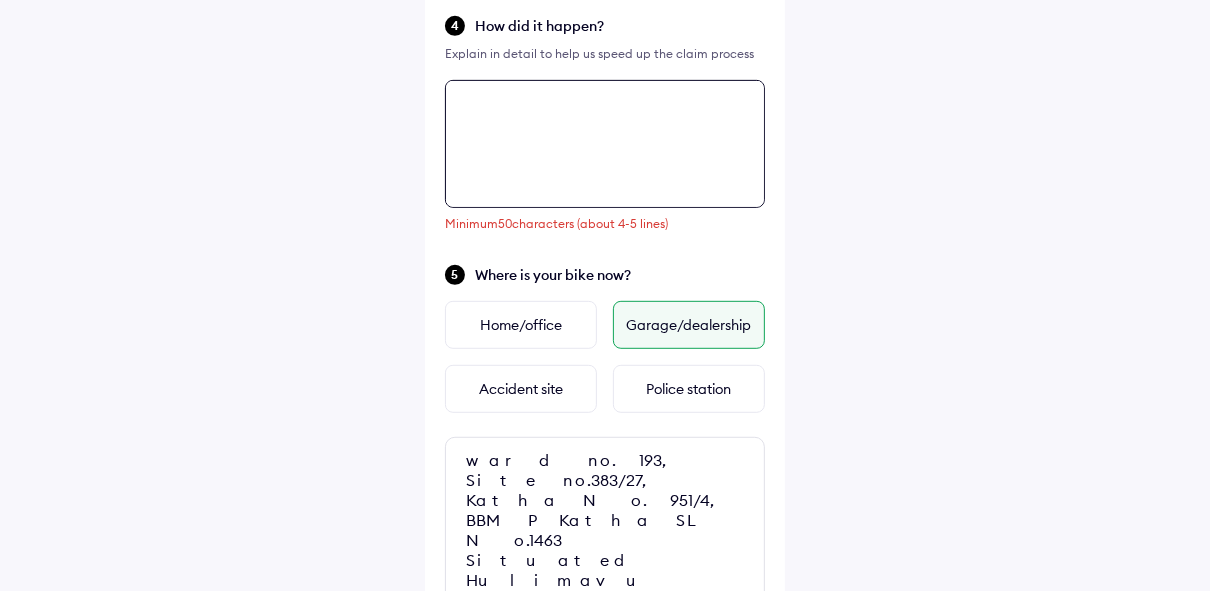 click at bounding box center [605, 144] 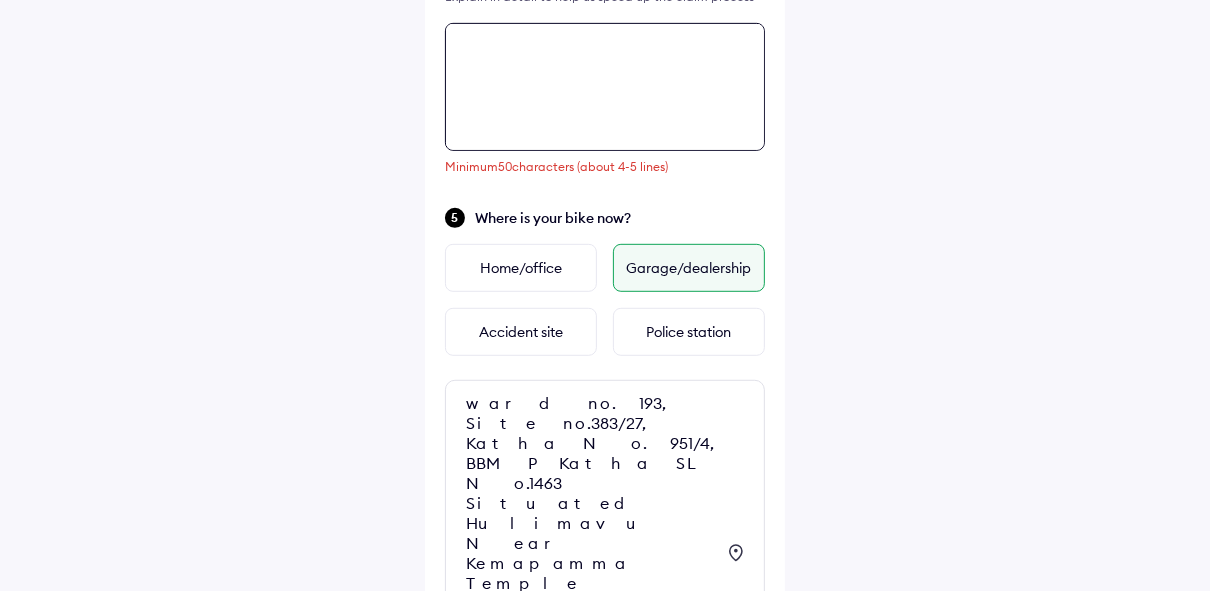 scroll, scrollTop: 698, scrollLeft: 0, axis: vertical 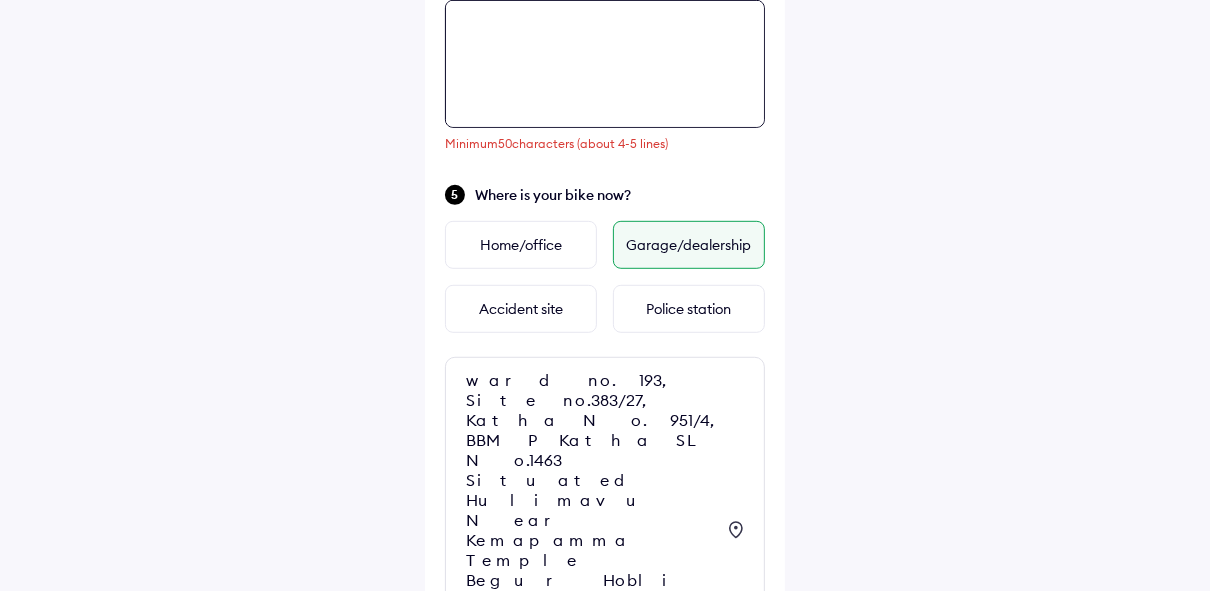 paste on "**********" 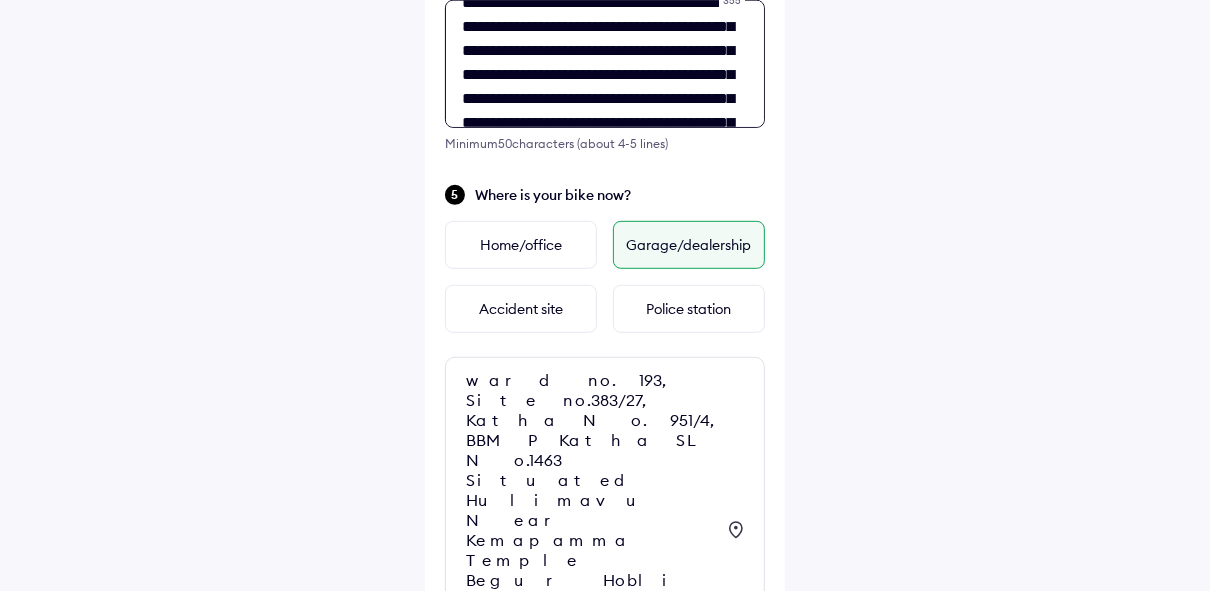 scroll, scrollTop: 0, scrollLeft: 0, axis: both 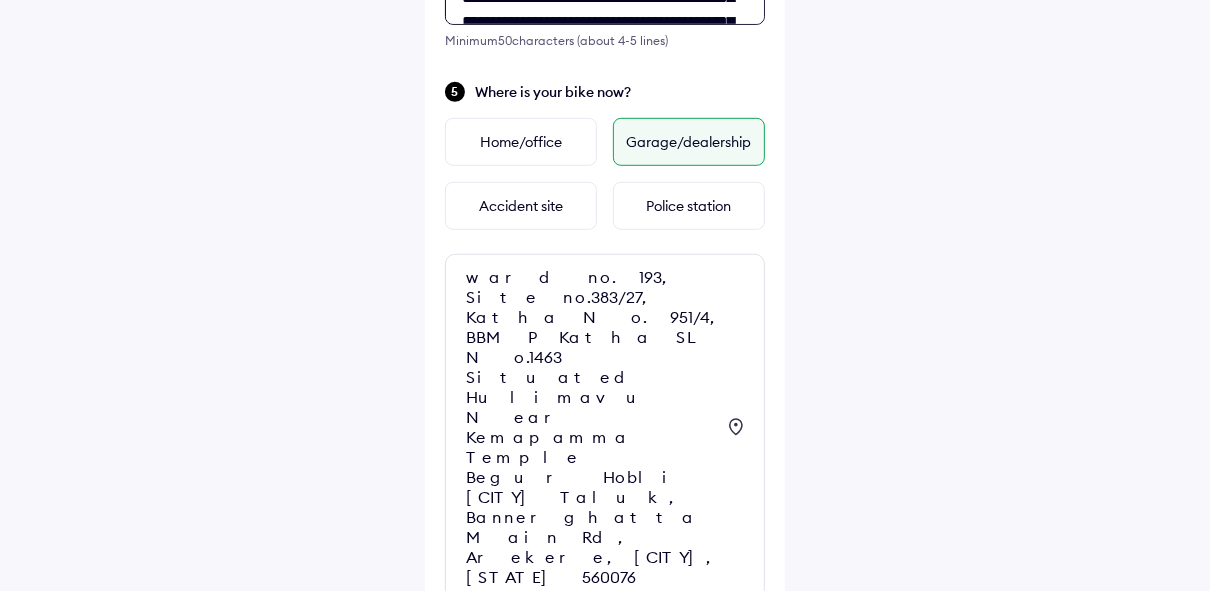 type on "**********" 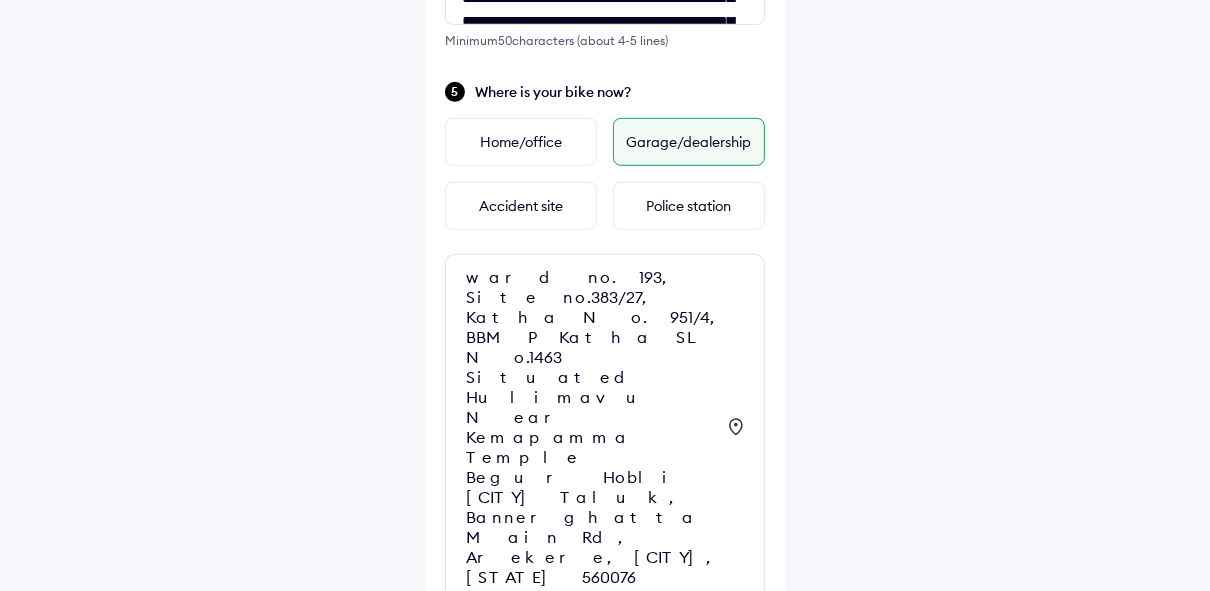 click on "Continue" at bounding box center (605, 688) 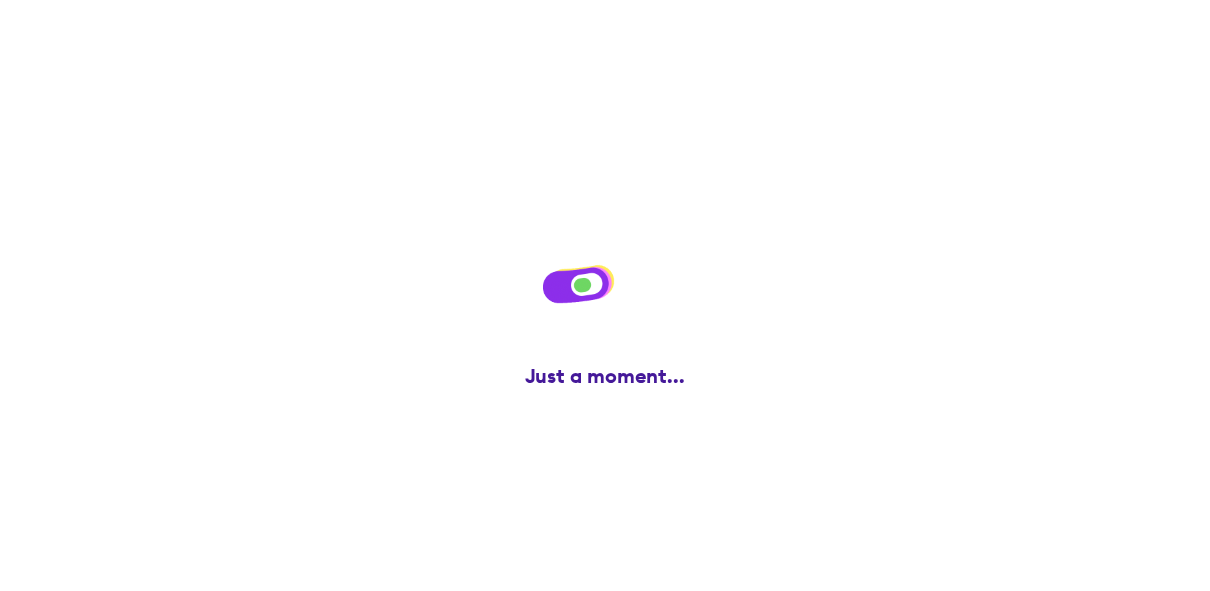 scroll, scrollTop: 0, scrollLeft: 0, axis: both 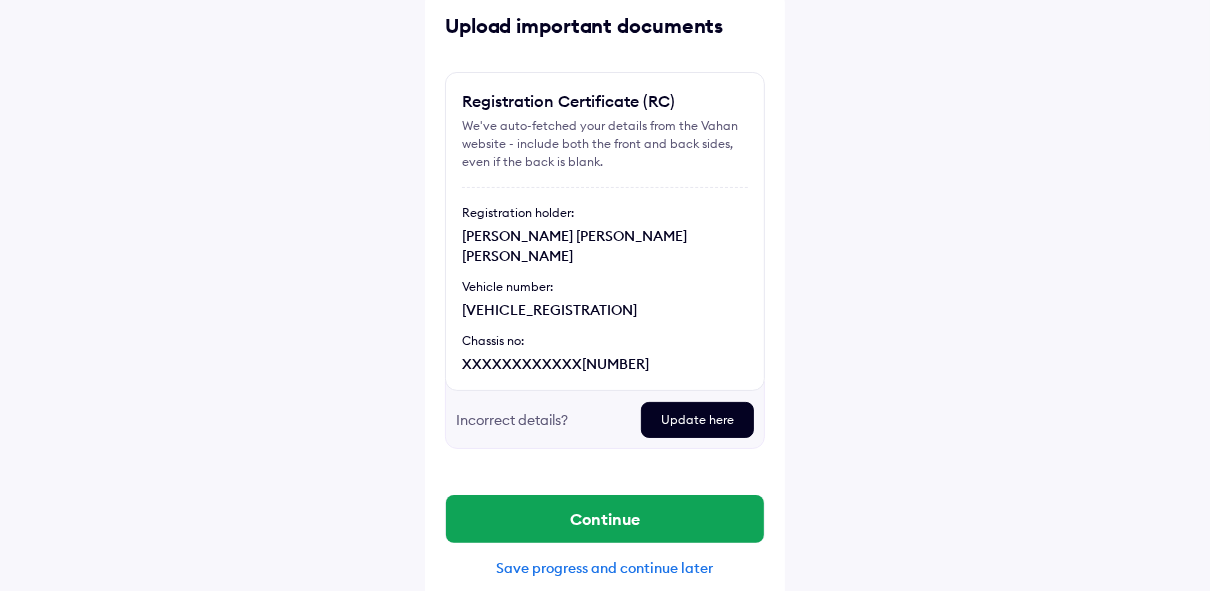 click on "Update here" at bounding box center [697, 420] 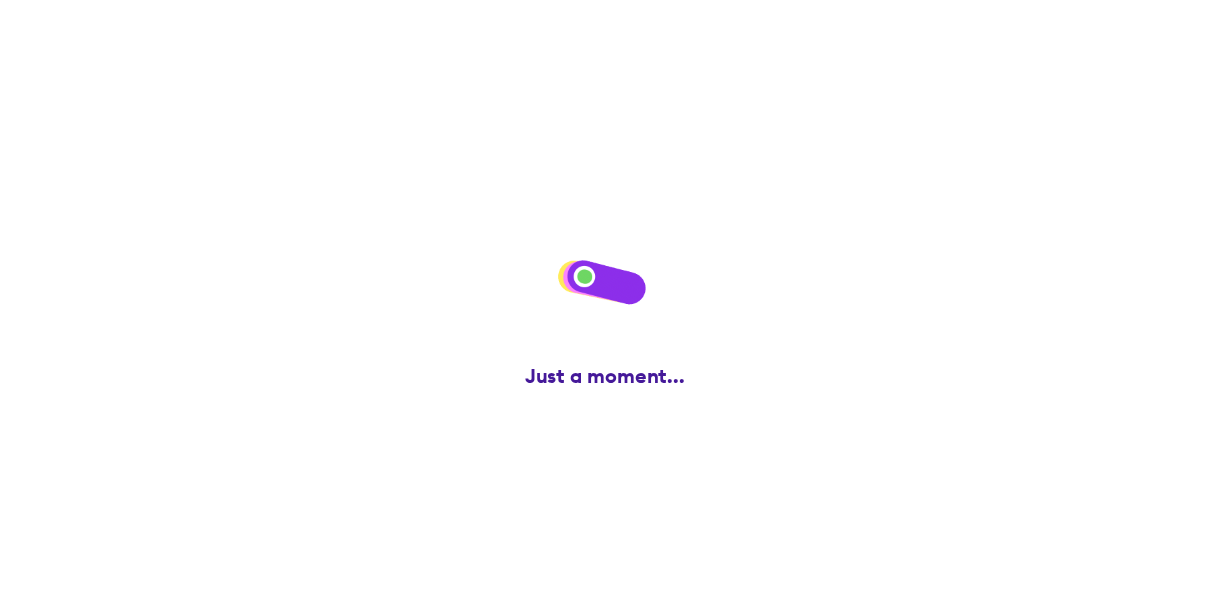 scroll, scrollTop: 0, scrollLeft: 0, axis: both 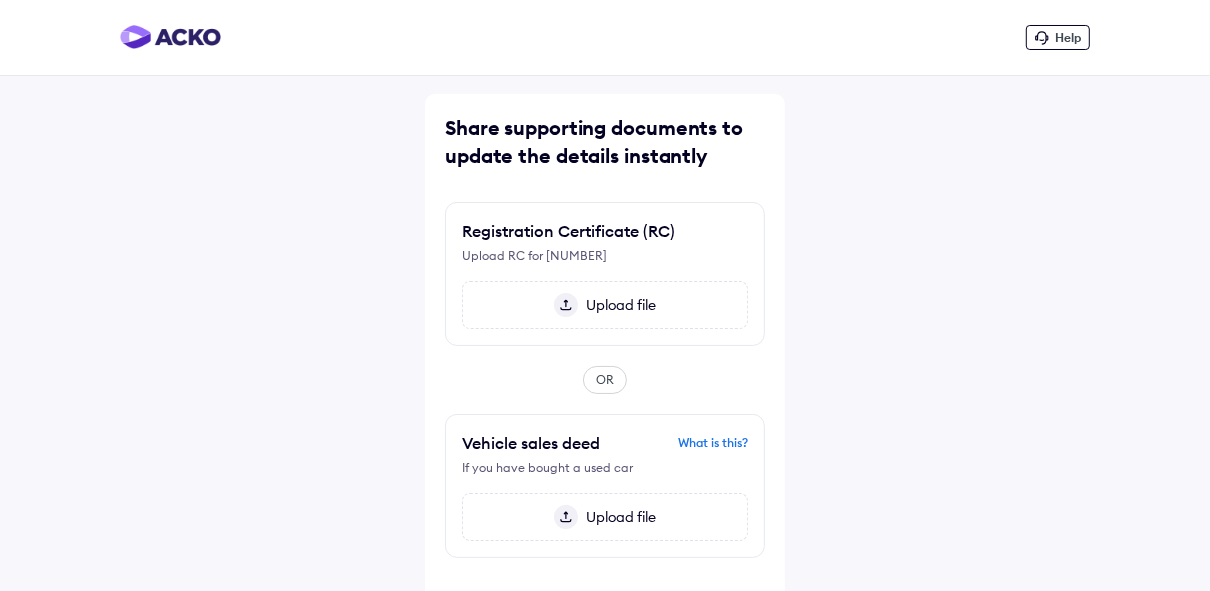 click on "Upload file" at bounding box center (617, 305) 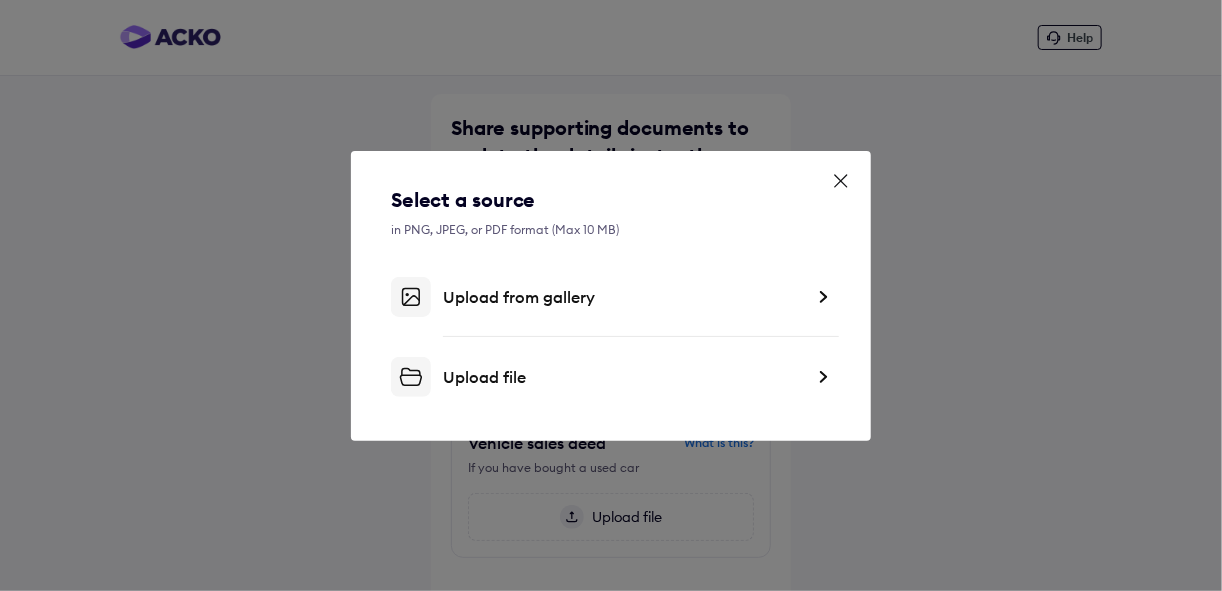 click at bounding box center (823, 377) 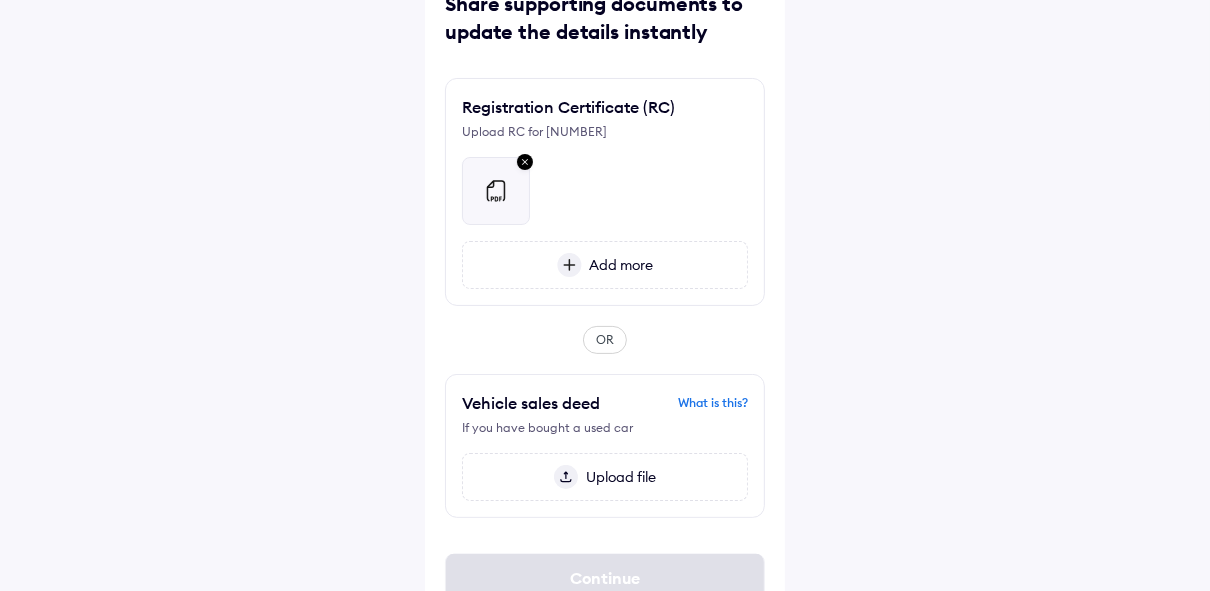scroll, scrollTop: 168, scrollLeft: 0, axis: vertical 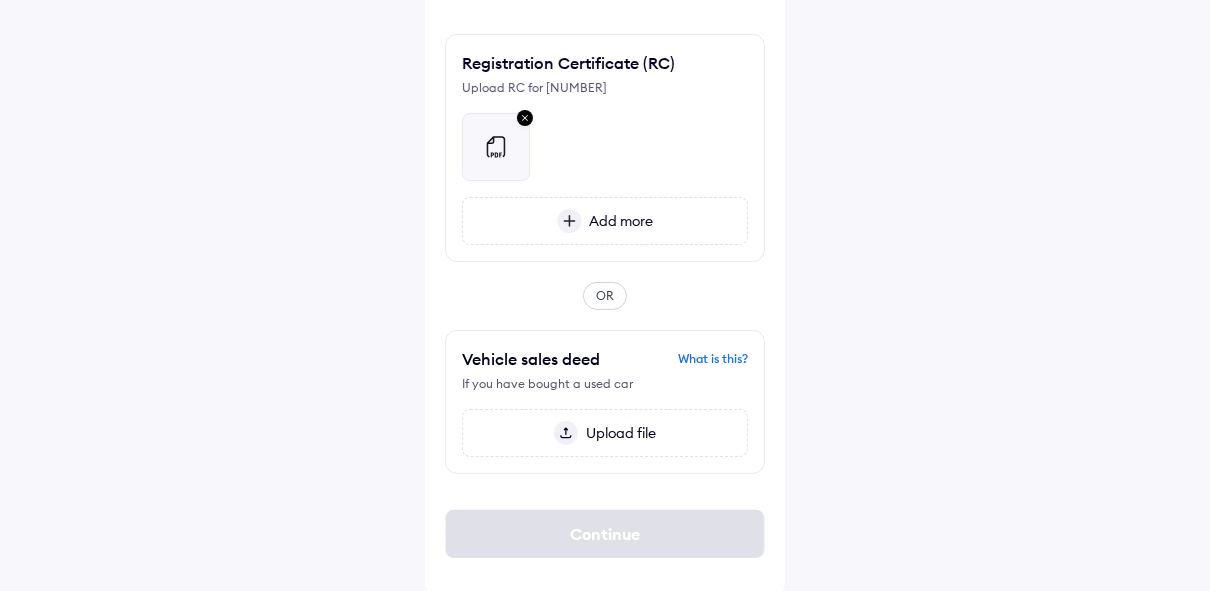 click at bounding box center [605, 139] 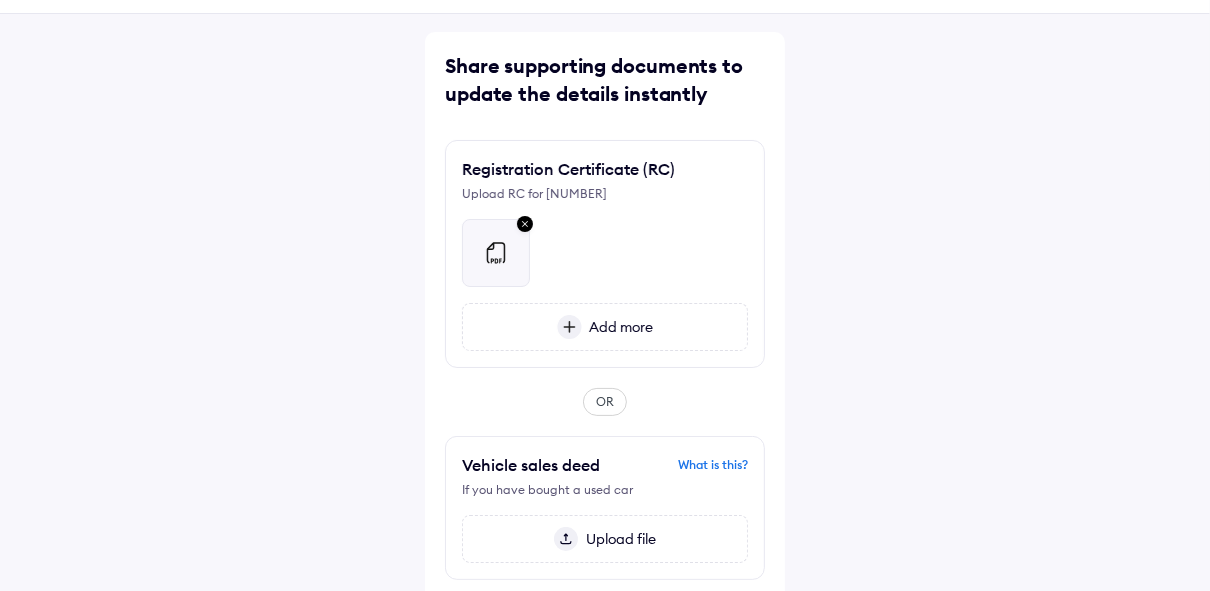 scroll, scrollTop: 168, scrollLeft: 0, axis: vertical 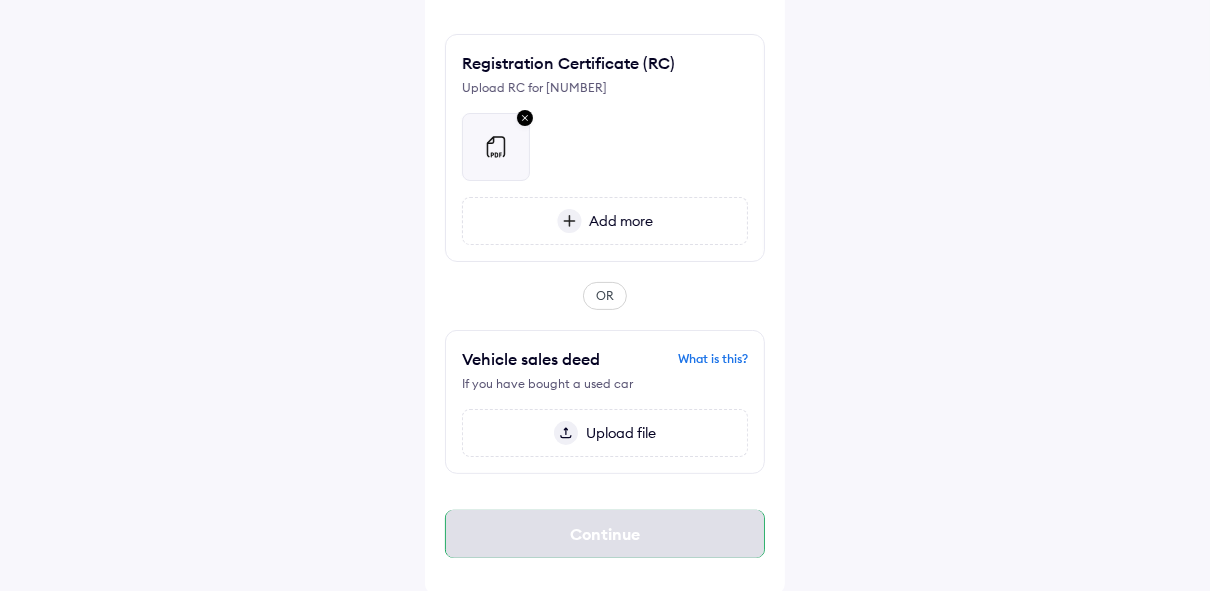 click on "Continue" at bounding box center (605, 534) 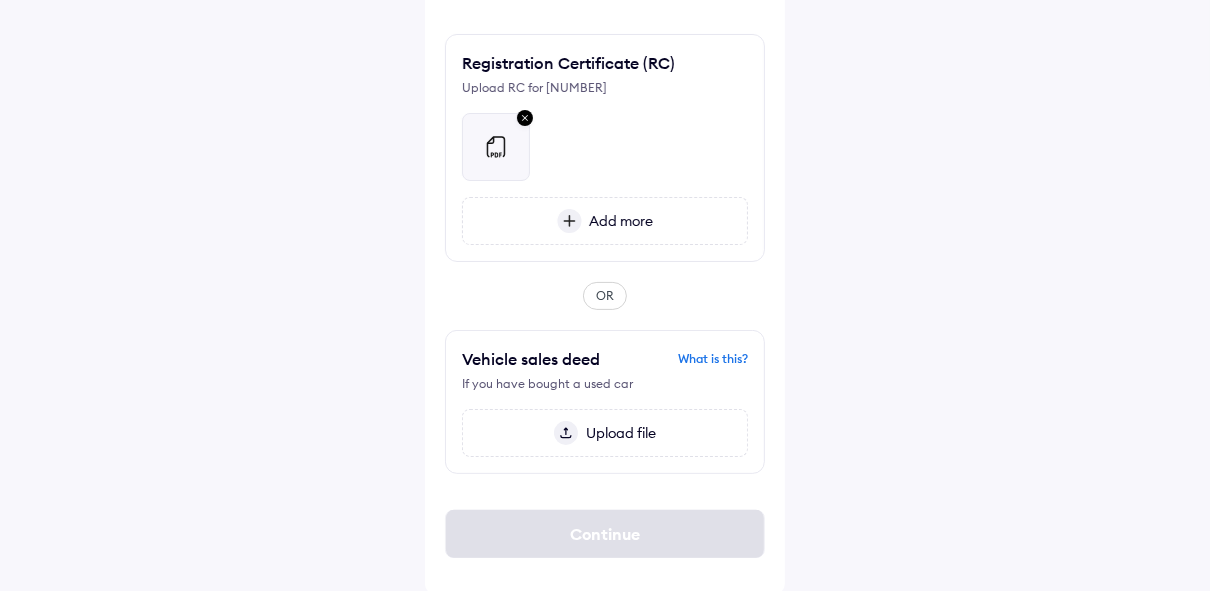 click on "OR" at bounding box center [605, 296] 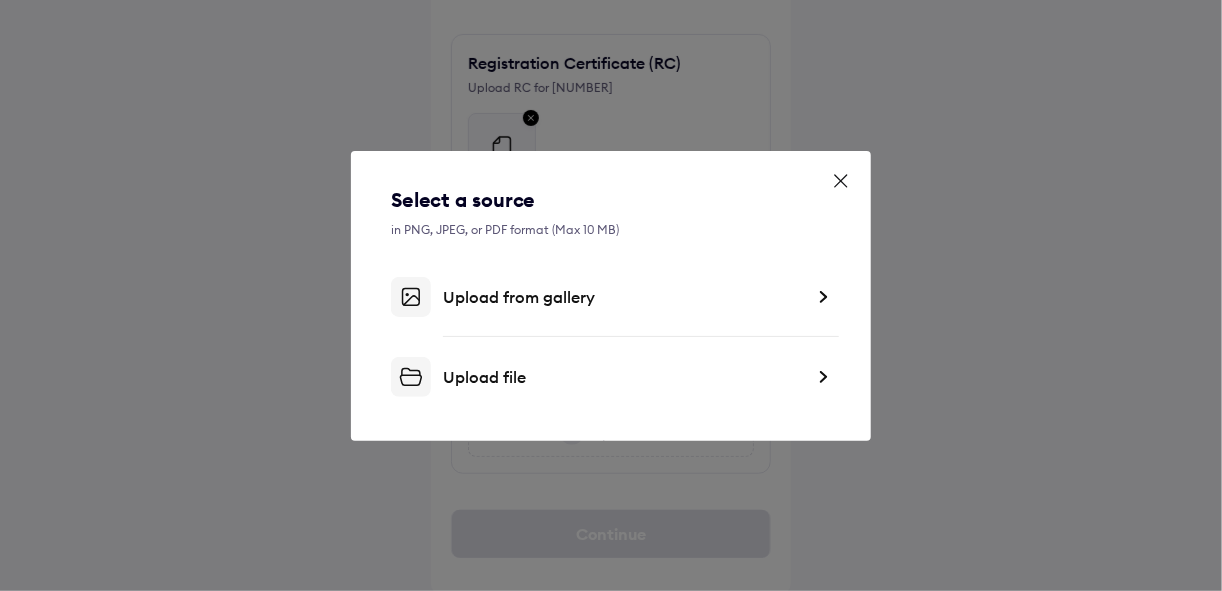 click 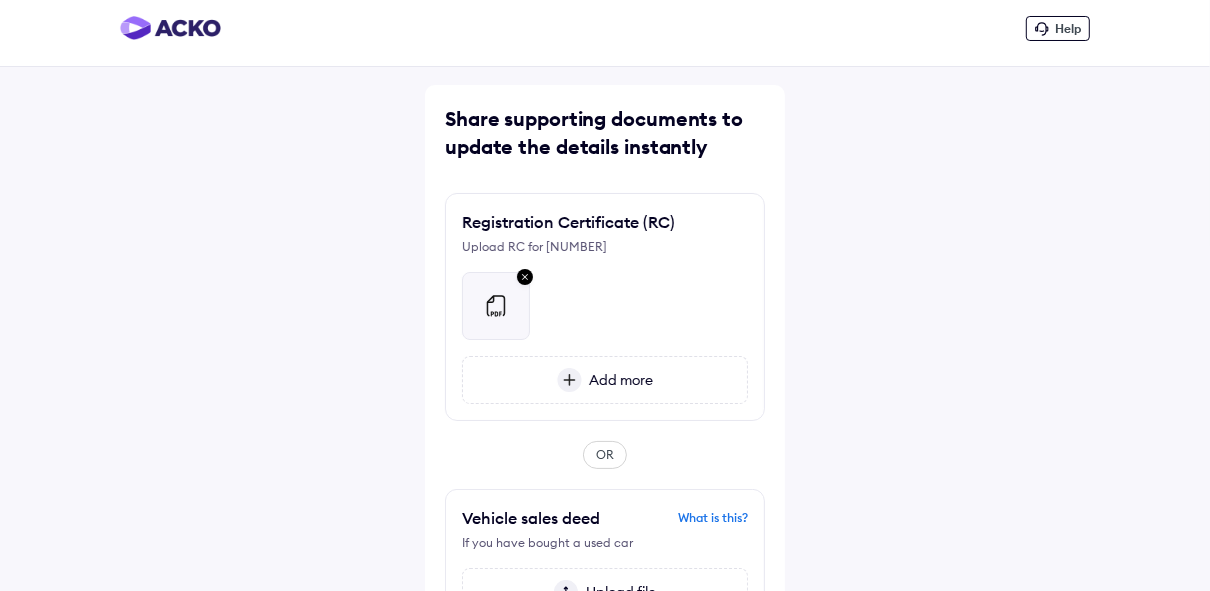 scroll, scrollTop: 8, scrollLeft: 0, axis: vertical 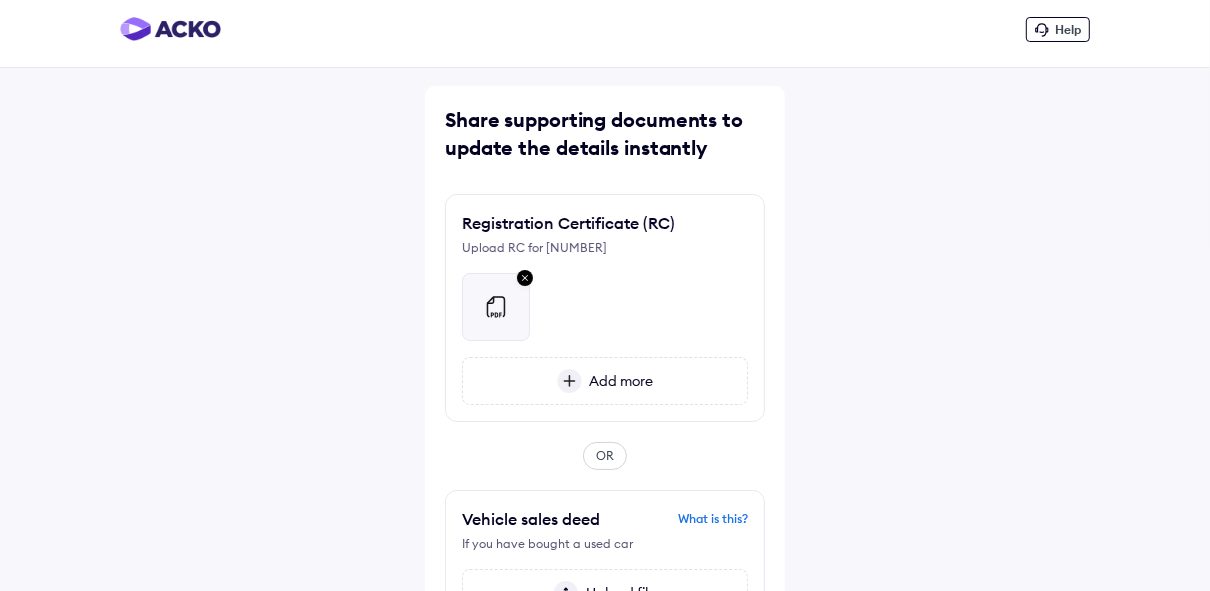 click on "Add more" at bounding box center [605, 381] 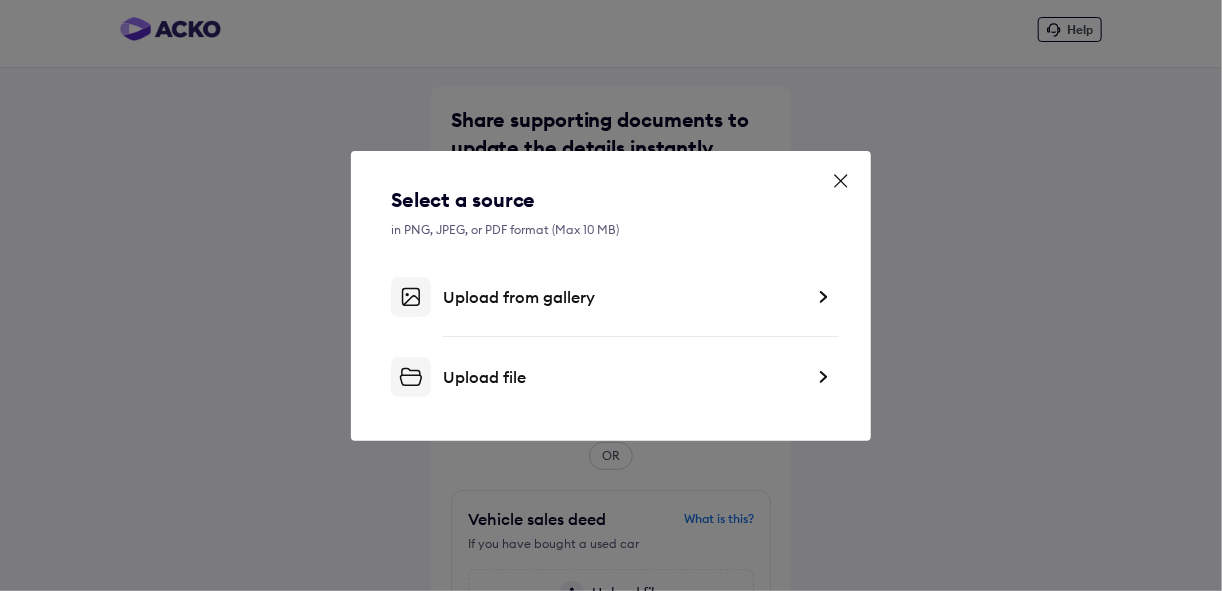 click 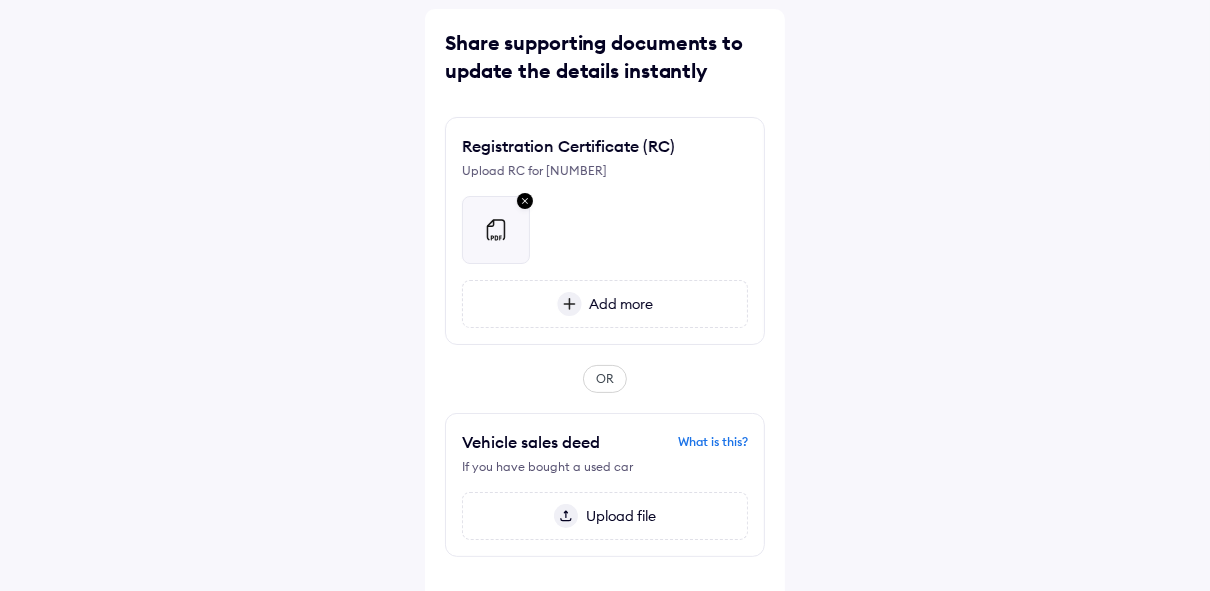 scroll, scrollTop: 168, scrollLeft: 0, axis: vertical 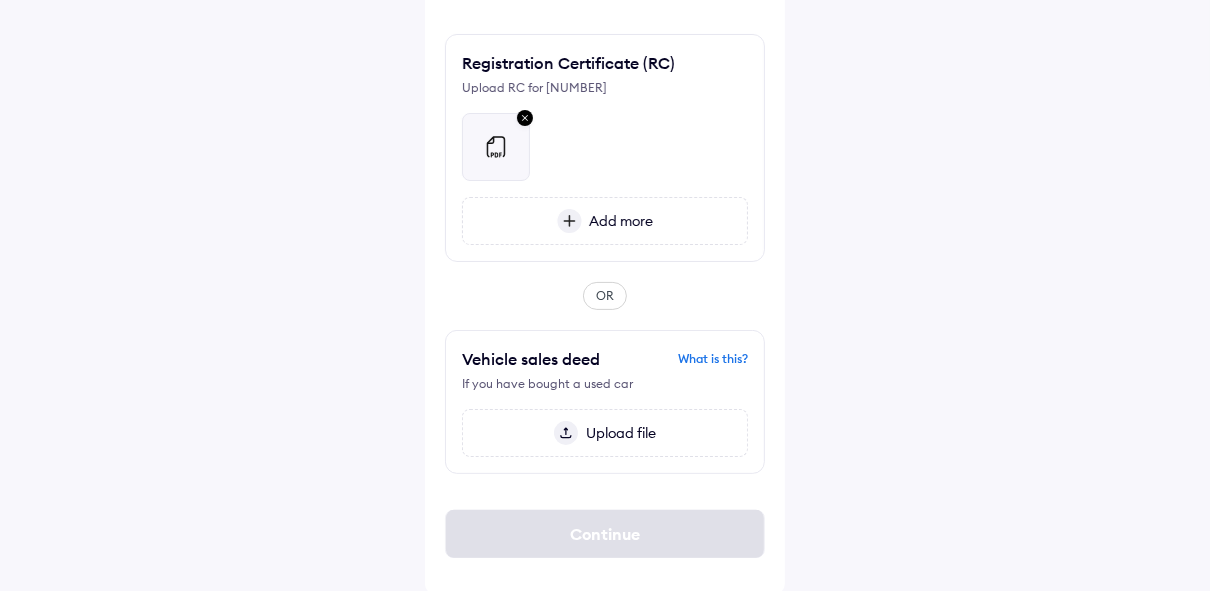 click at bounding box center (605, 139) 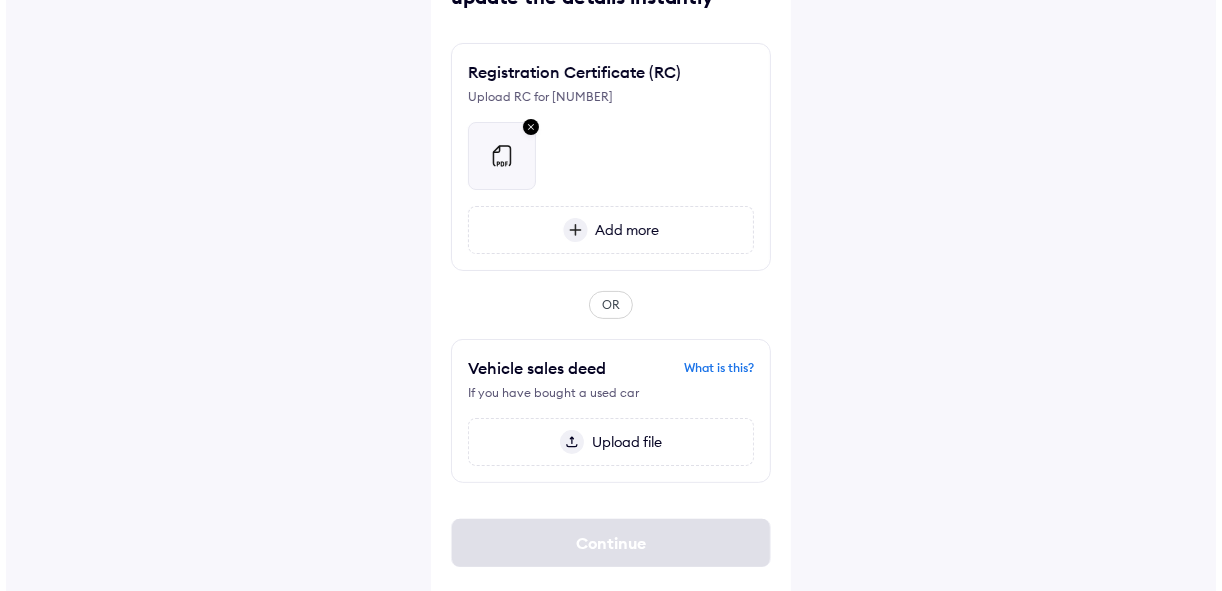 scroll, scrollTop: 168, scrollLeft: 0, axis: vertical 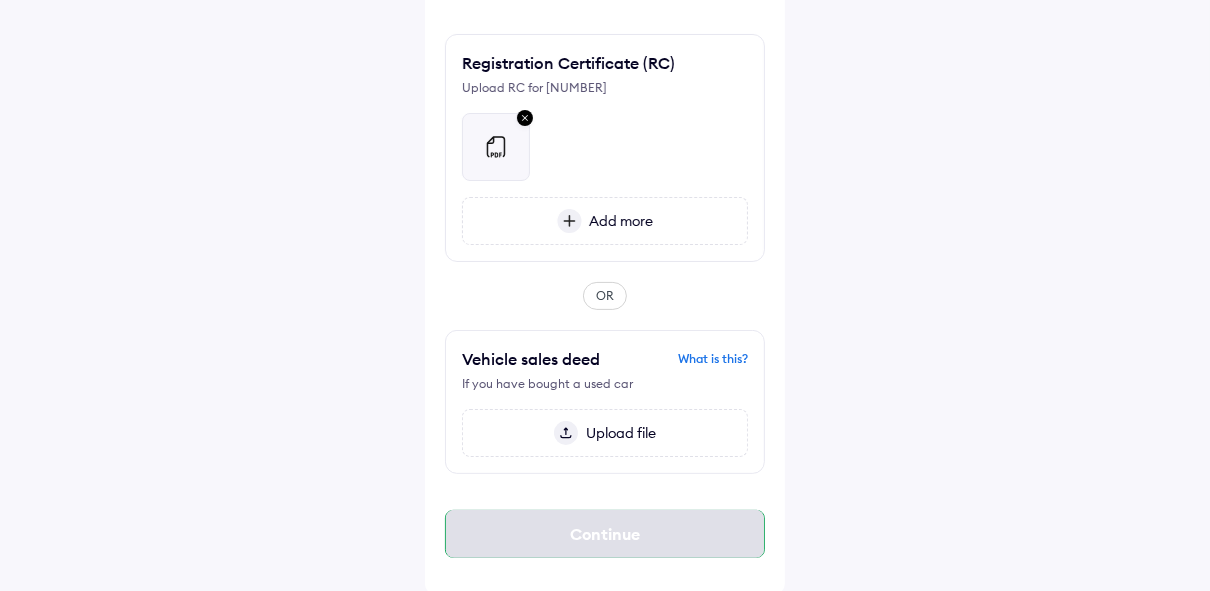 click on "Continue" at bounding box center (605, 534) 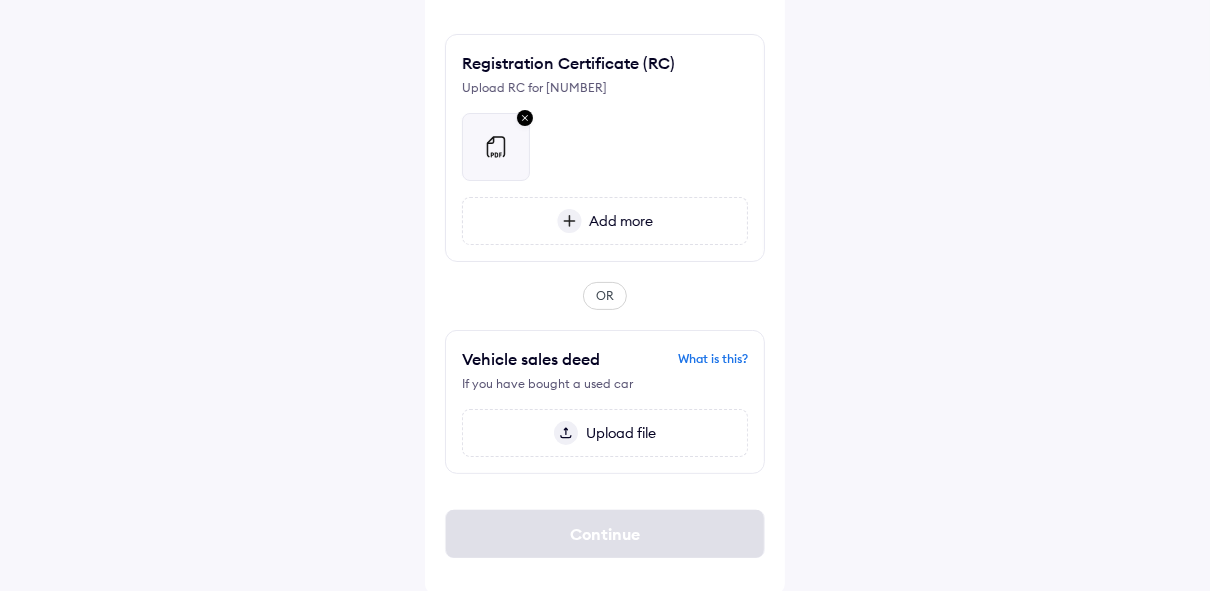 click at bounding box center [525, 119] 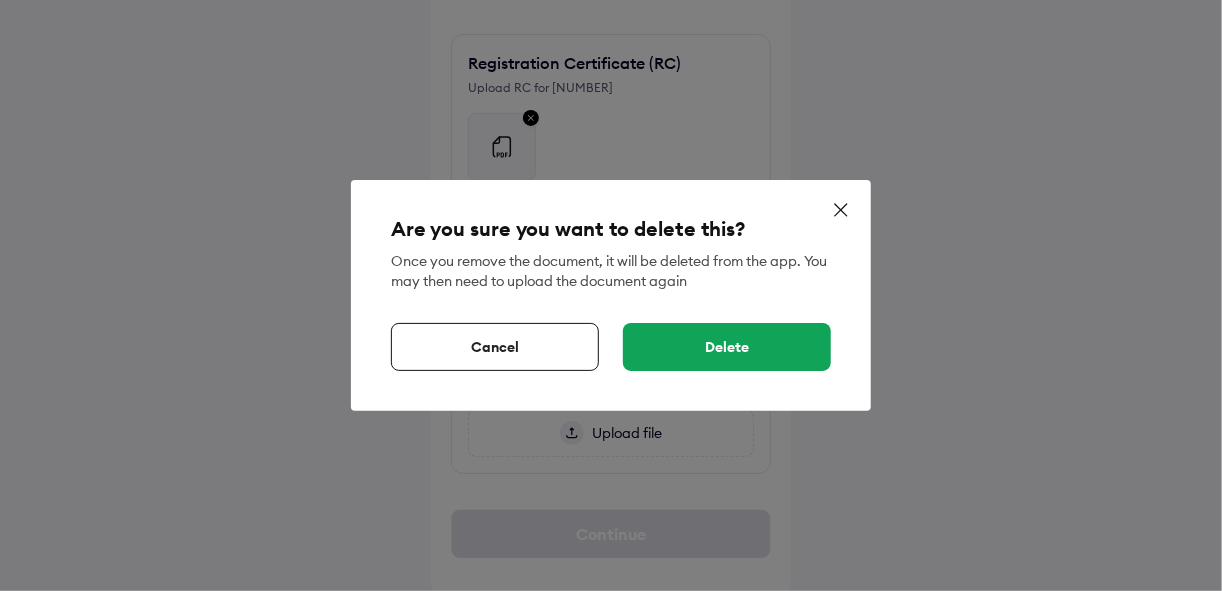 click 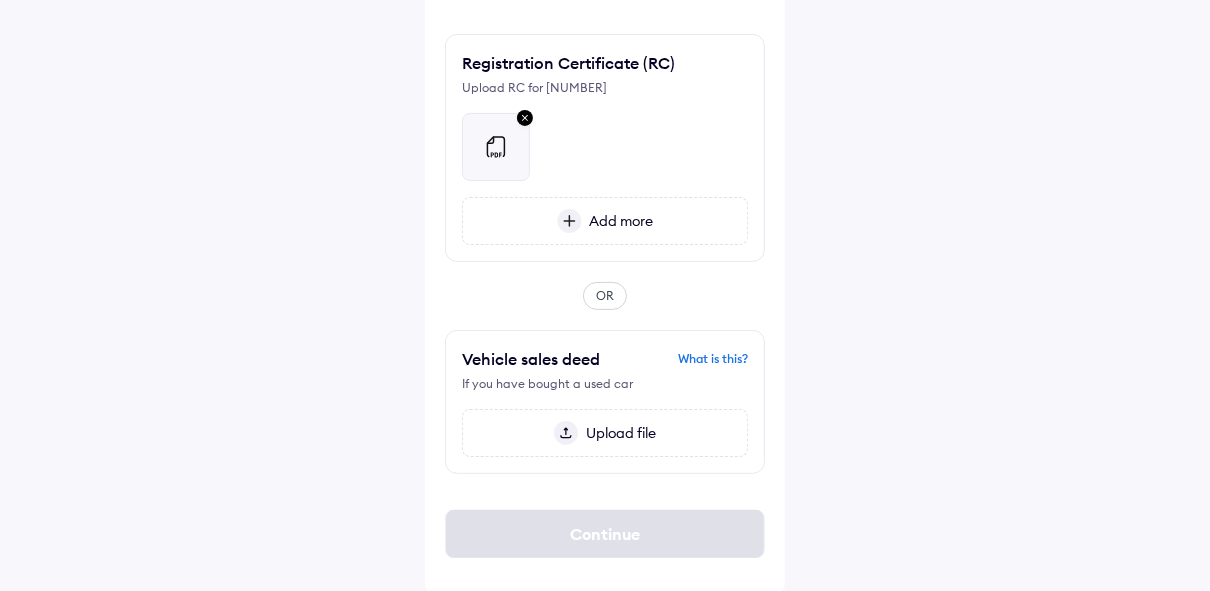 click at bounding box center [605, 139] 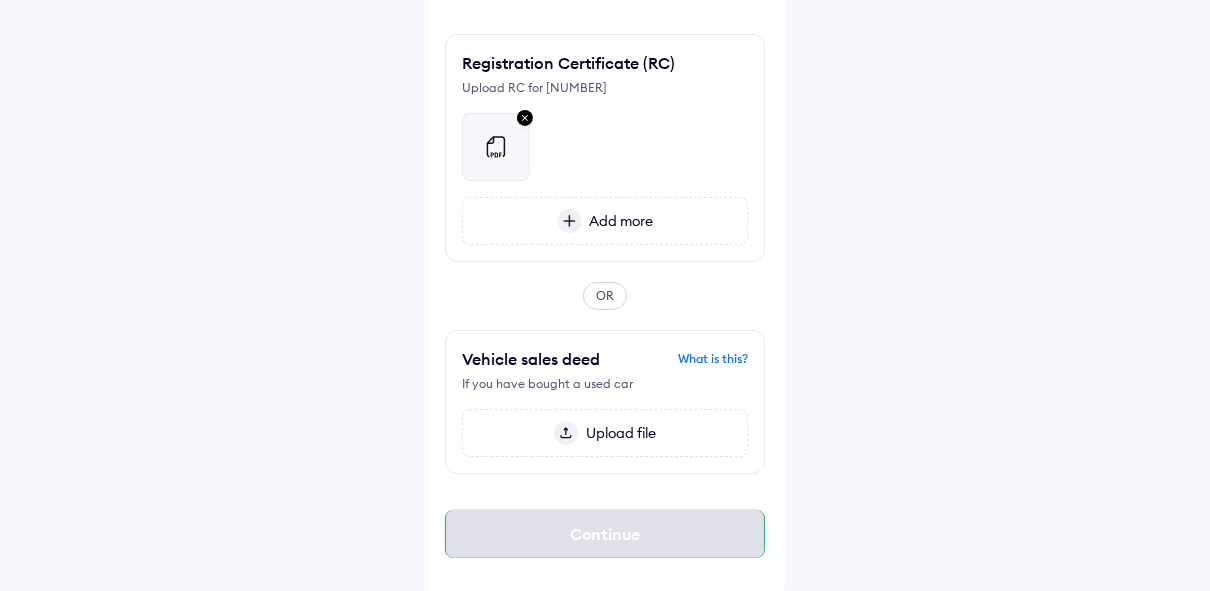 click on "Continue" at bounding box center [605, 534] 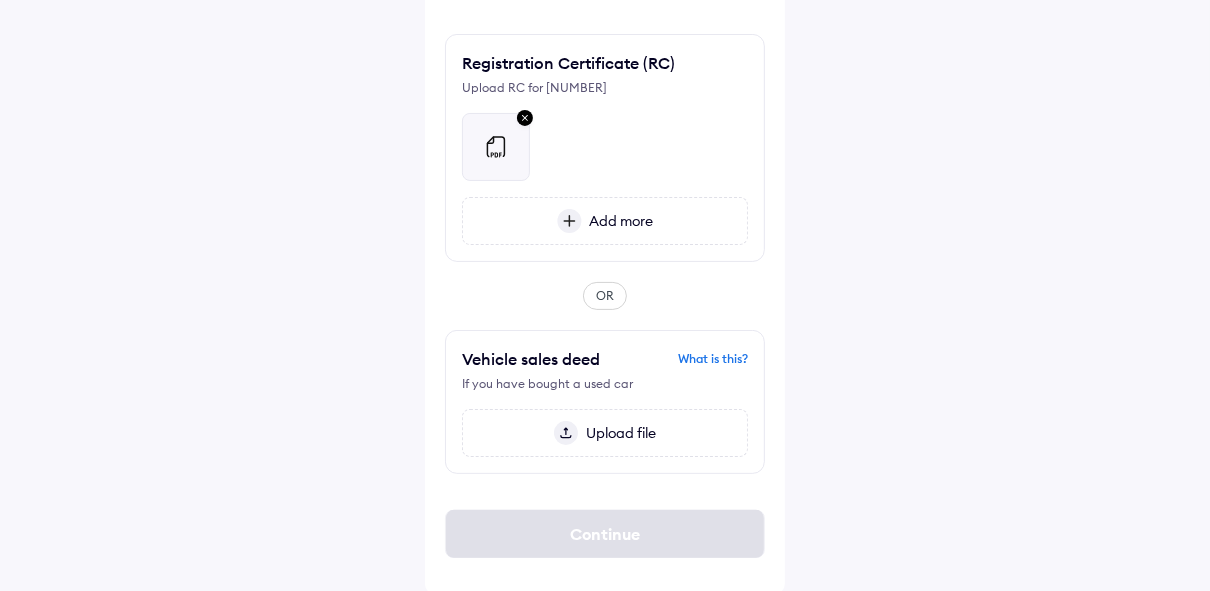 click on "What is this?" at bounding box center (713, 359) 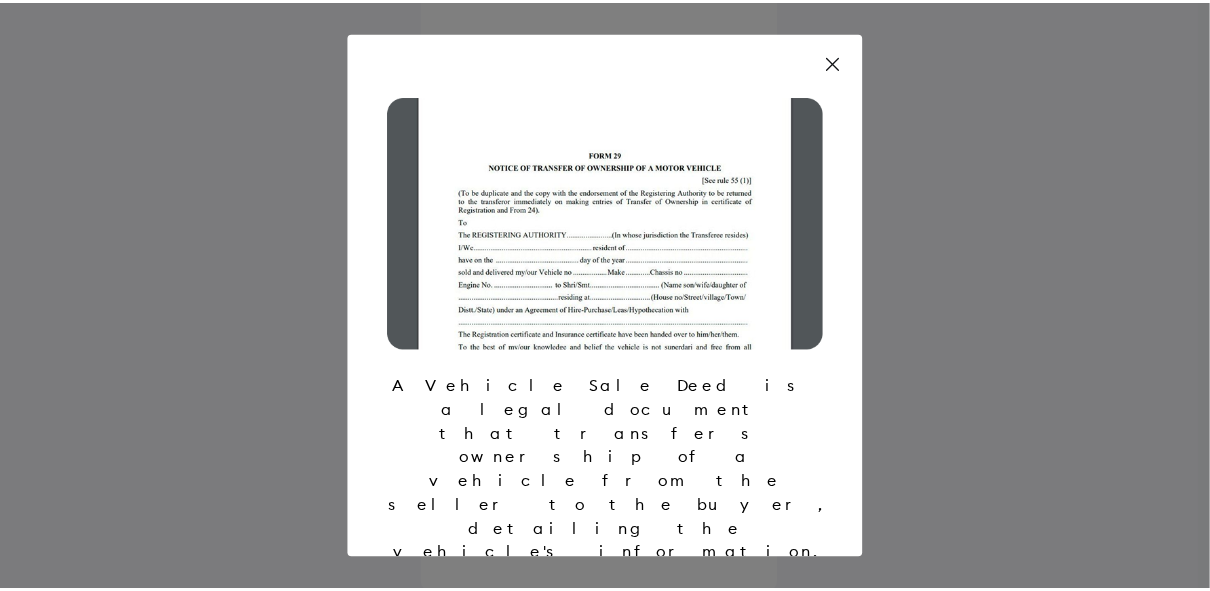 scroll, scrollTop: 51, scrollLeft: 0, axis: vertical 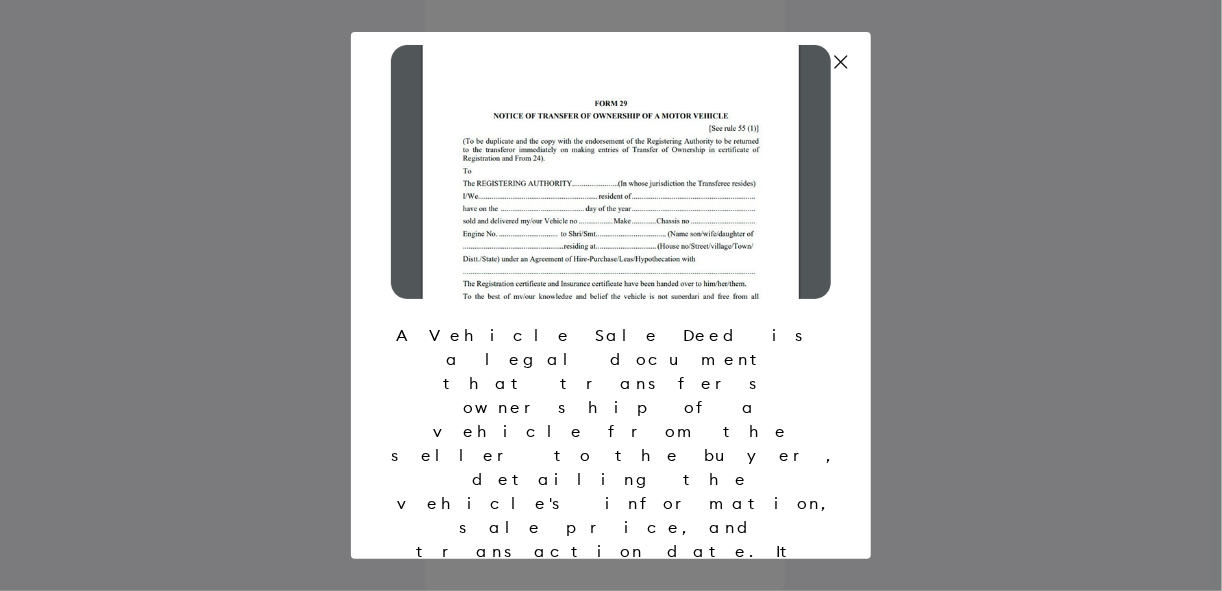 click 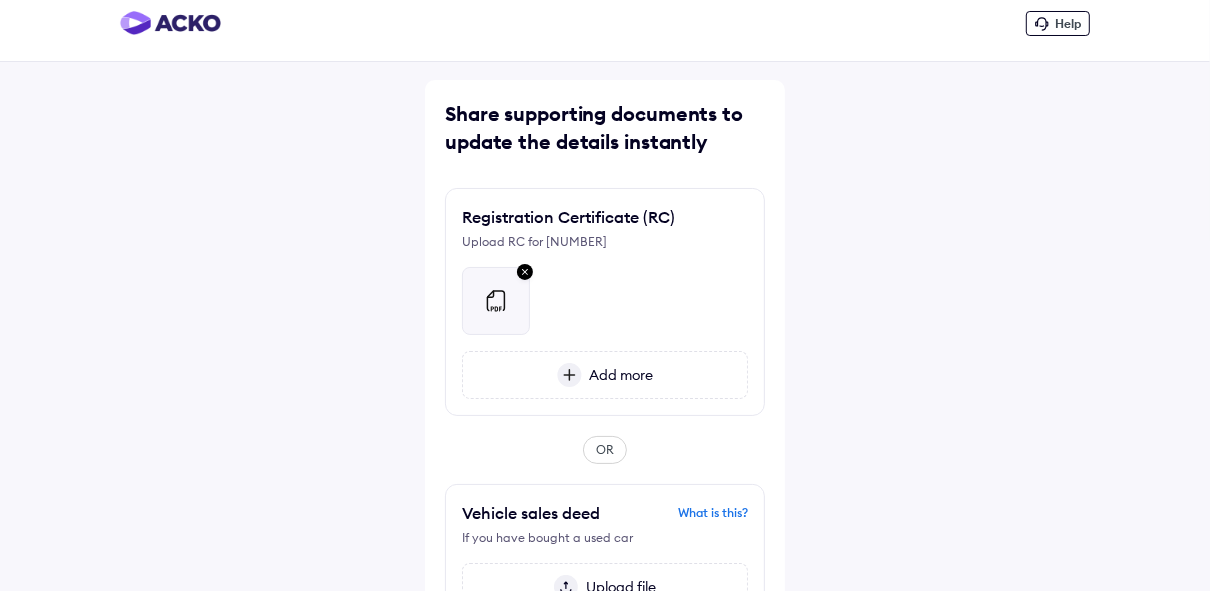 scroll, scrollTop: 0, scrollLeft: 0, axis: both 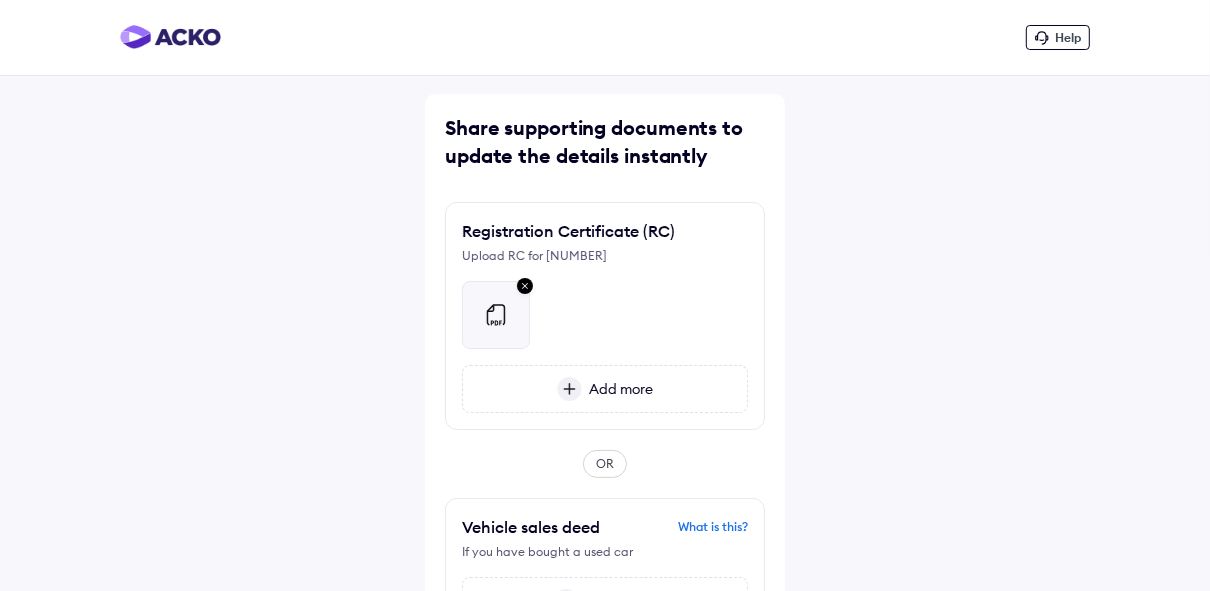 click at bounding box center (496, 315) 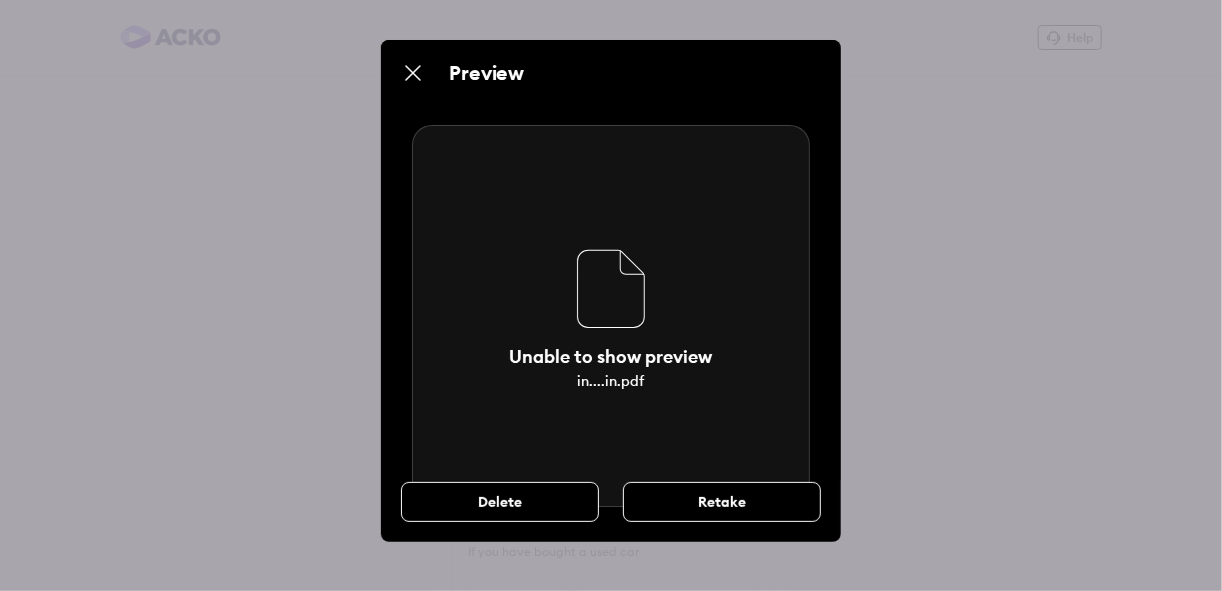 click at bounding box center [413, 73] 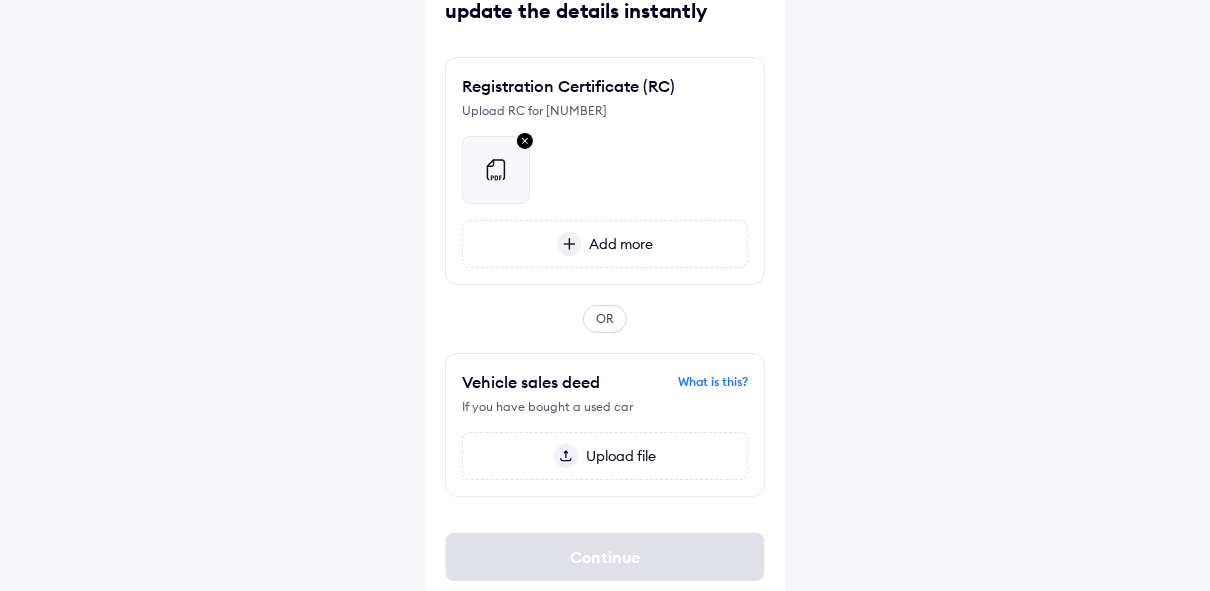 scroll, scrollTop: 168, scrollLeft: 0, axis: vertical 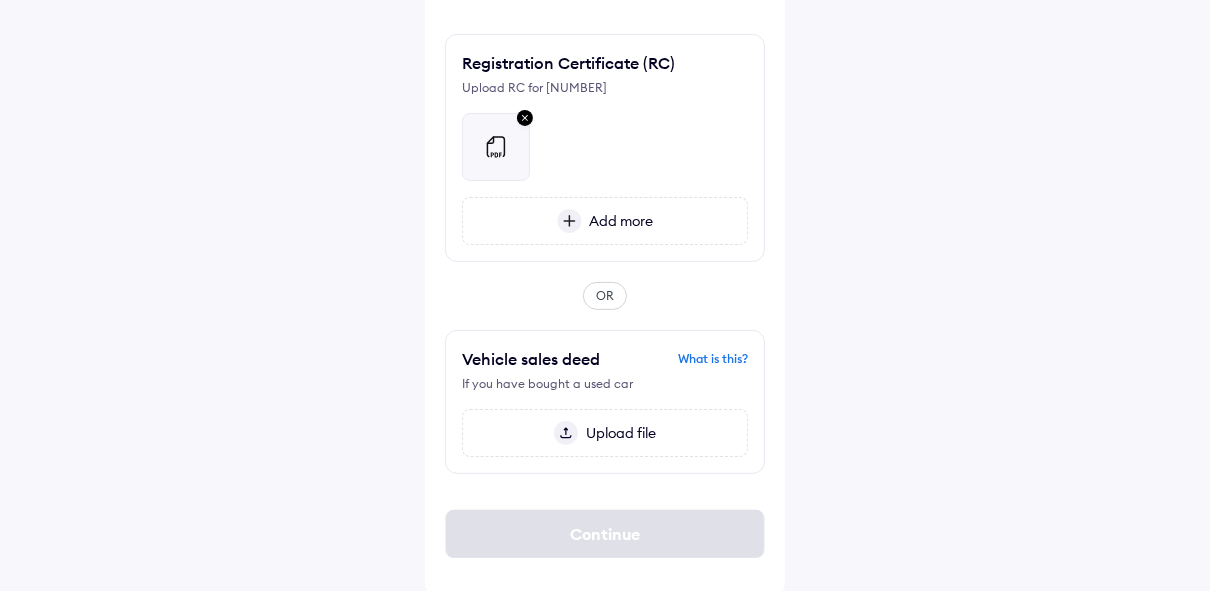 click on "Help Share supporting documents to update the details instantly Registration Certificate (RC) Upload RC for [VEHICLE_REGISTRATION] Add more Preview Unable to show preview in....in.pdf Delete Retake OR Vehicle sales deed   What is this? If you have bought a used car Upload file Preview Add more Delete Retake Continue" at bounding box center [605, 213] 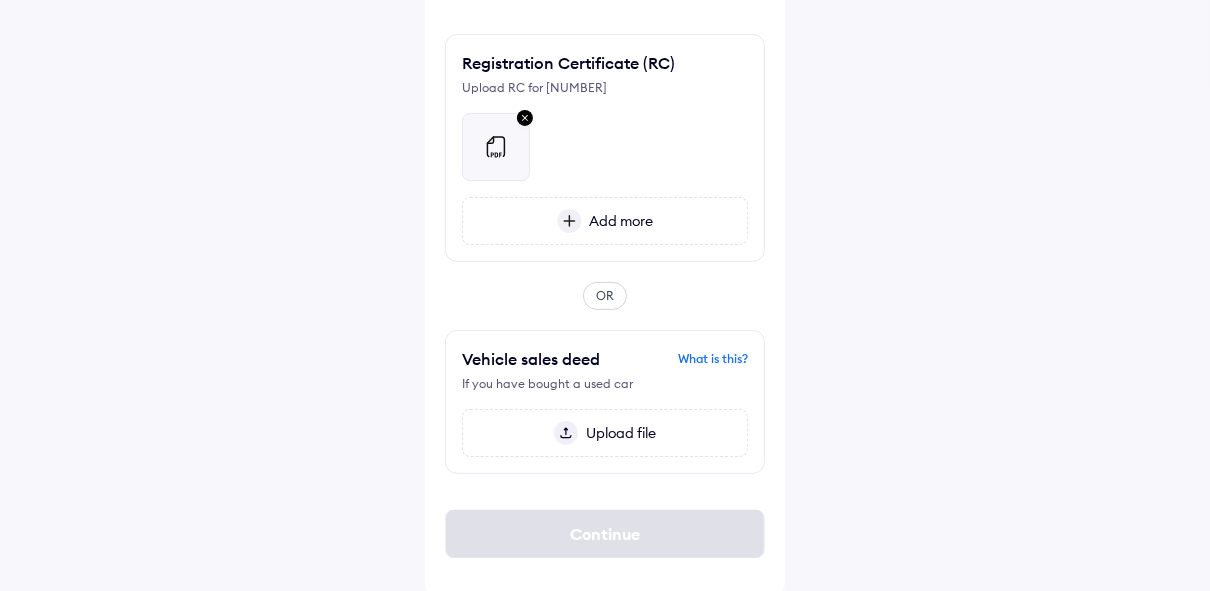 click on "Upload file" at bounding box center [617, 433] 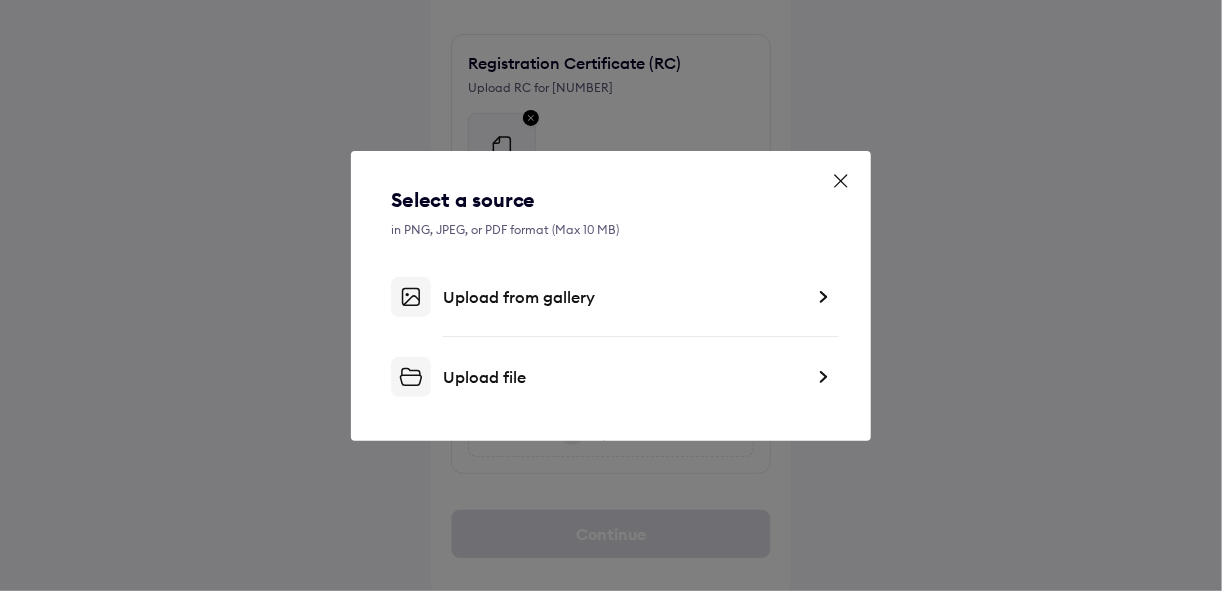 click on "Select a source in PNG, JPEG, or PDF format (Max 10 MB) Upload from gallery Upload file" at bounding box center (611, 296) 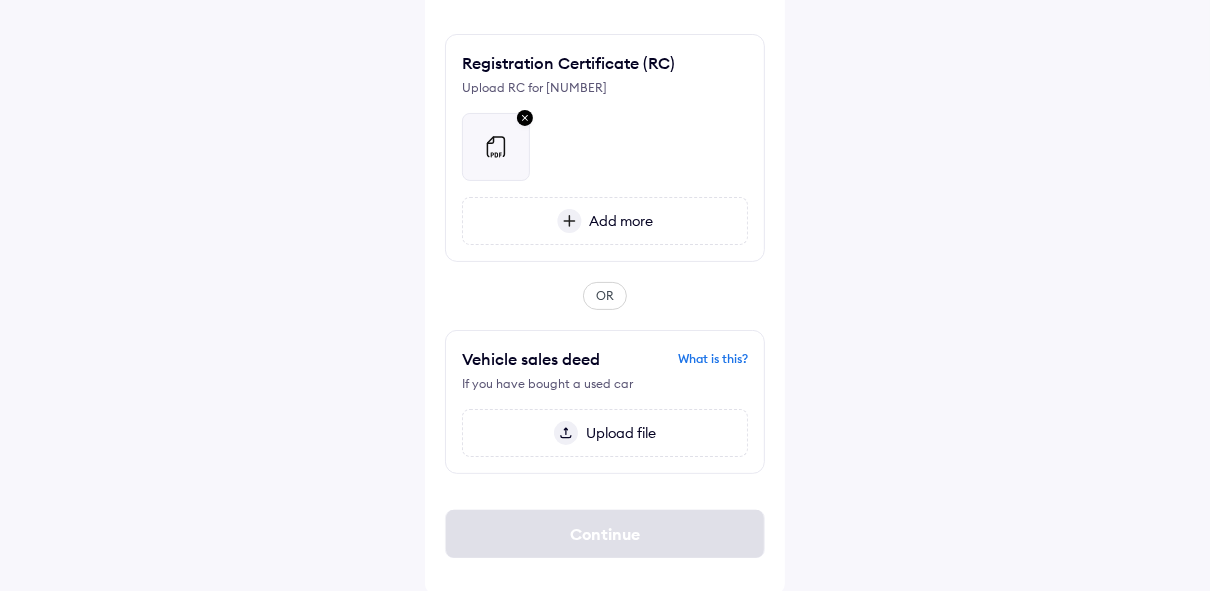 click on "Add more" at bounding box center [618, 221] 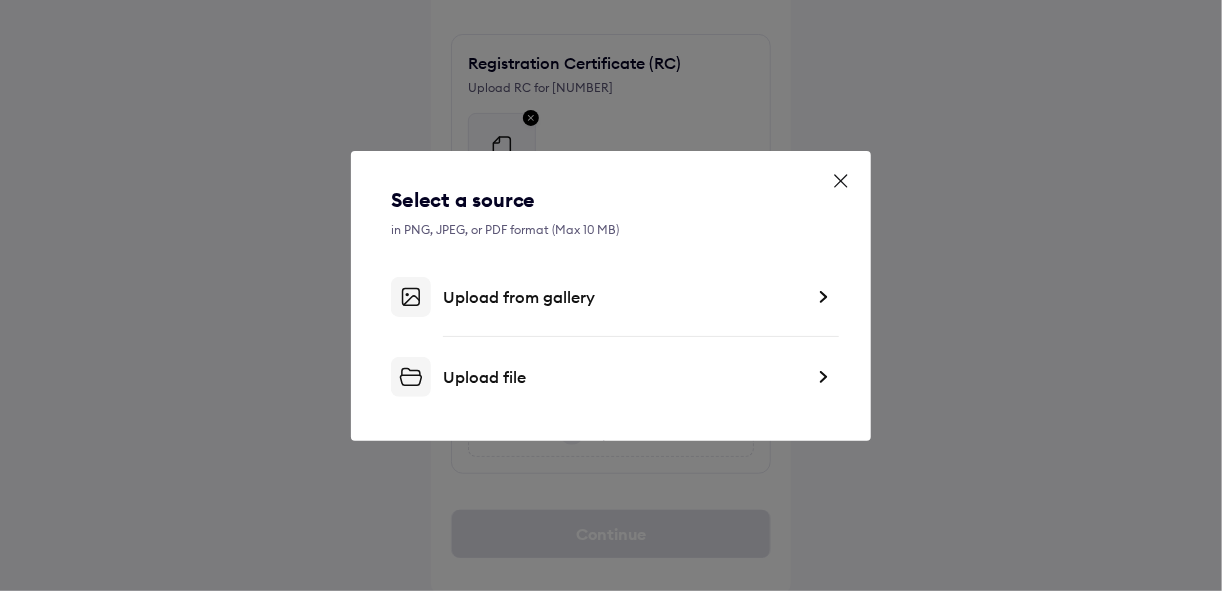 click on "Upload file" at bounding box center [623, 377] 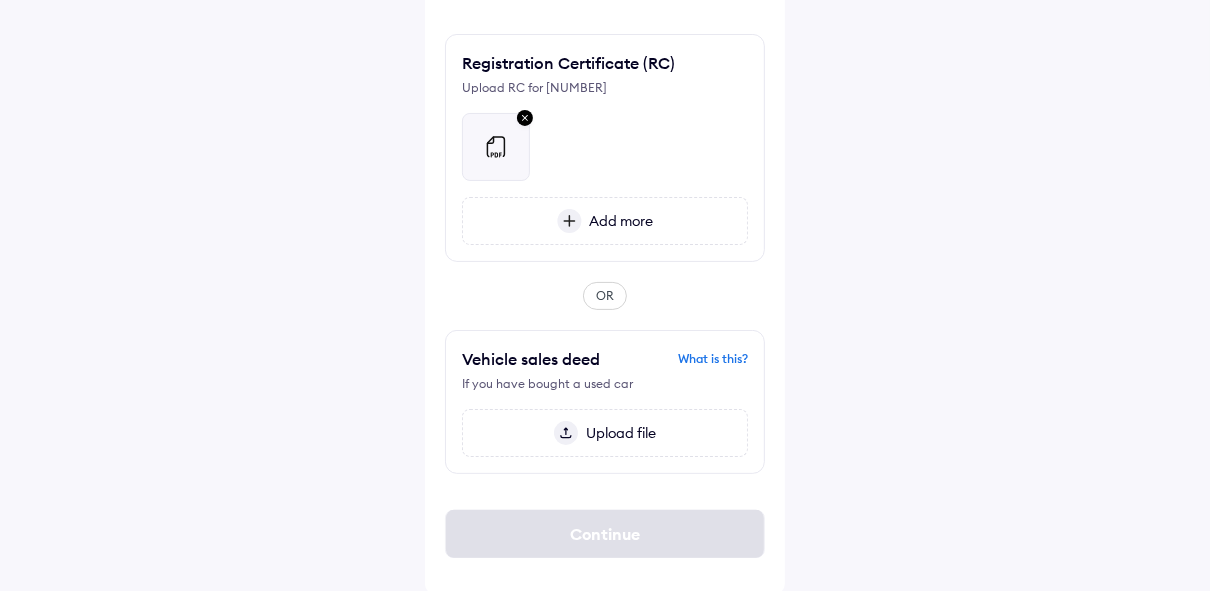 click on "Add more" at bounding box center [618, 221] 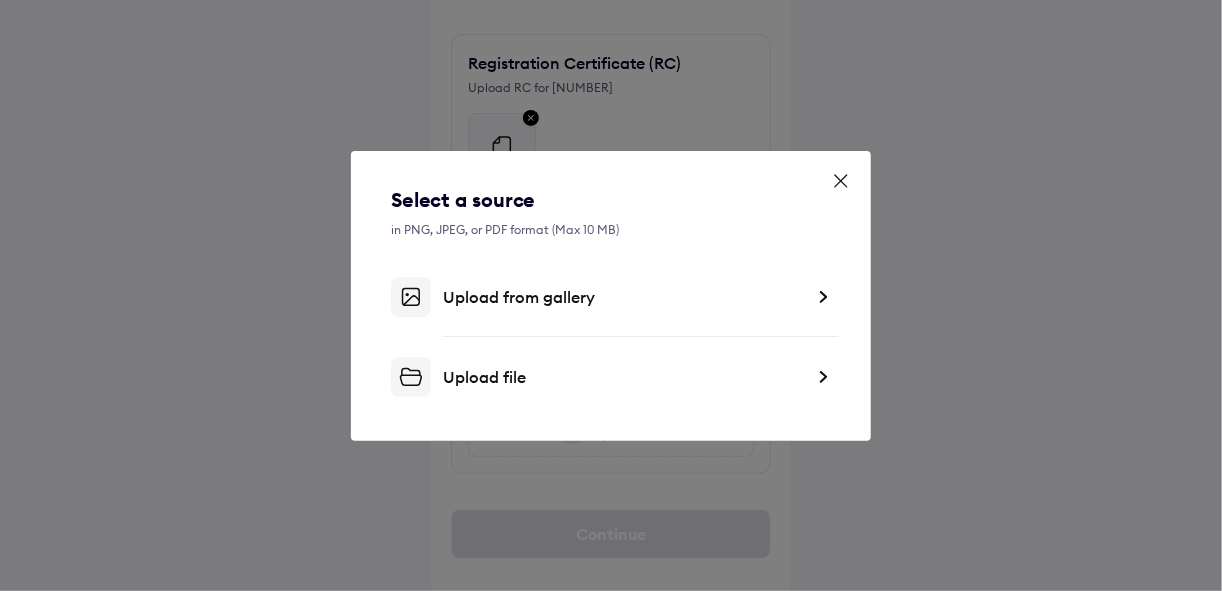 click on "Upload file" at bounding box center [611, 377] 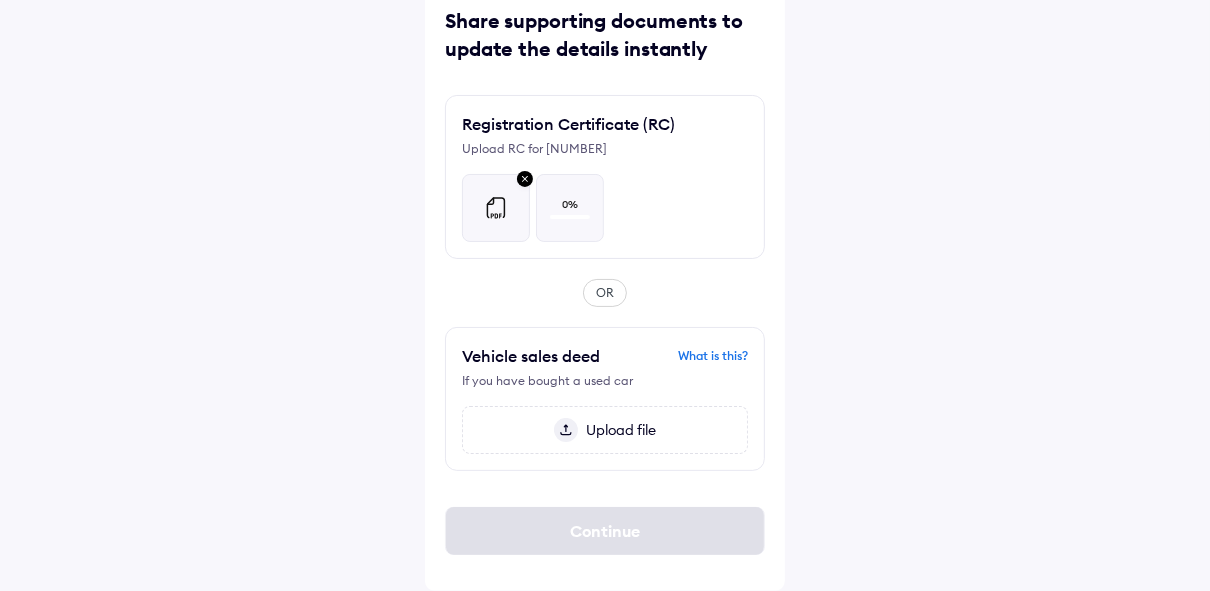 scroll, scrollTop: 104, scrollLeft: 0, axis: vertical 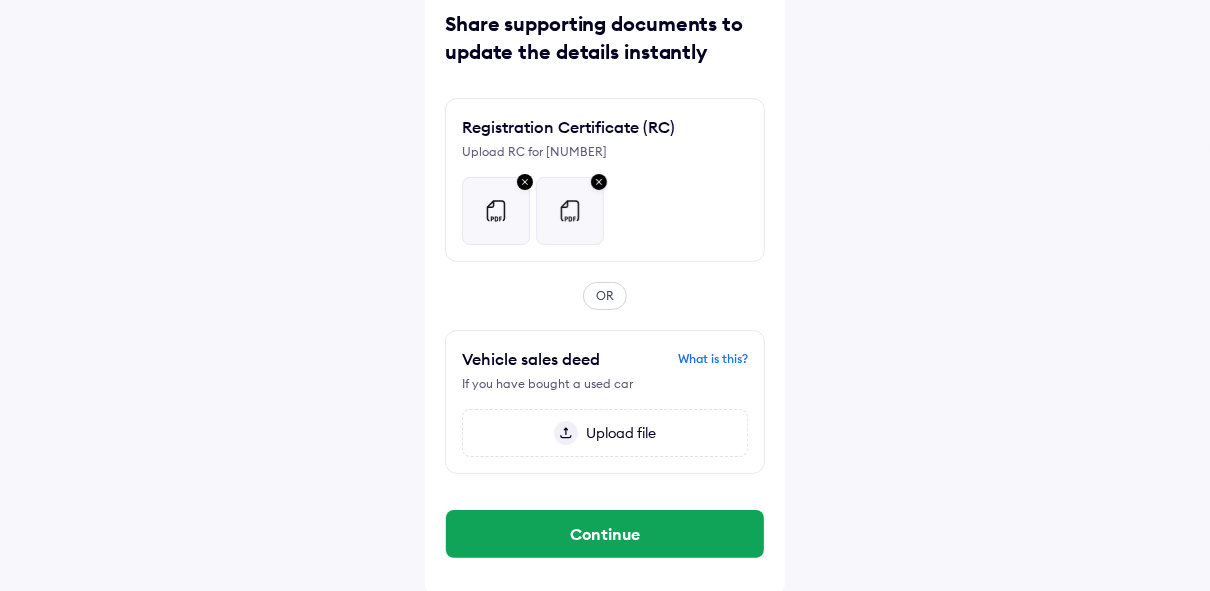 click at bounding box center (525, 183) 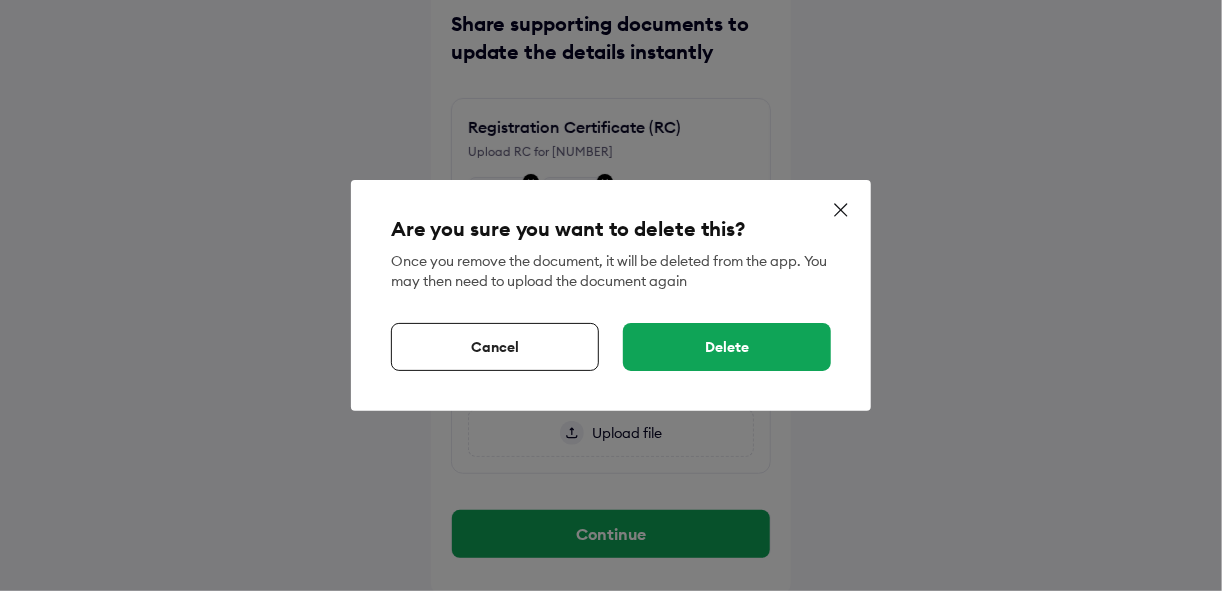 click on "Delete" at bounding box center [727, 347] 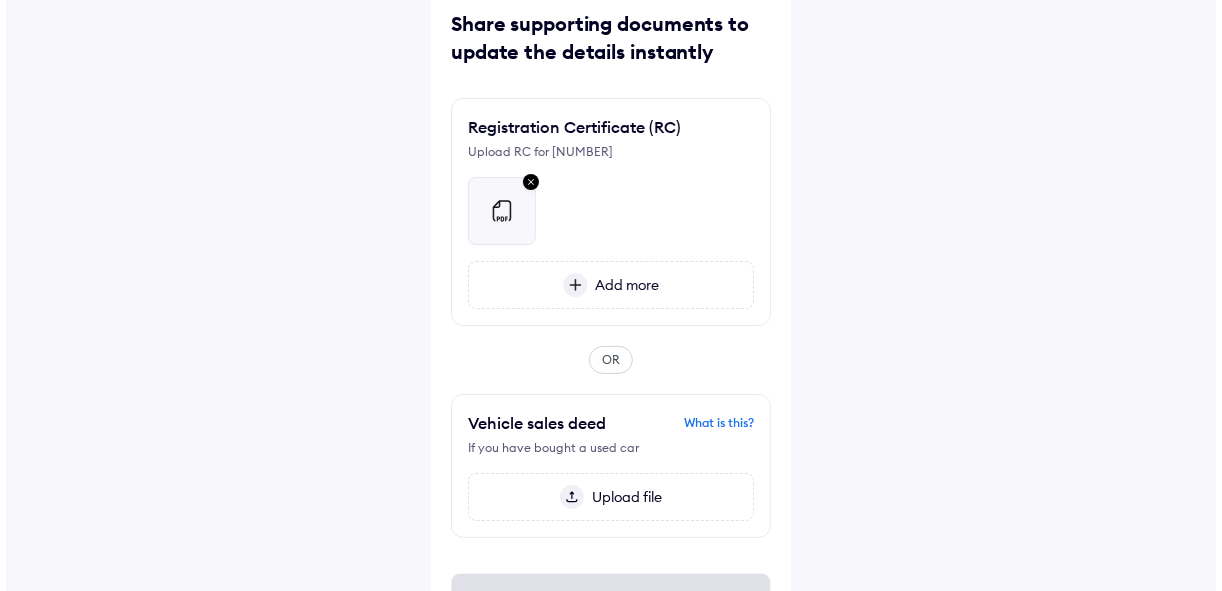 scroll, scrollTop: 168, scrollLeft: 0, axis: vertical 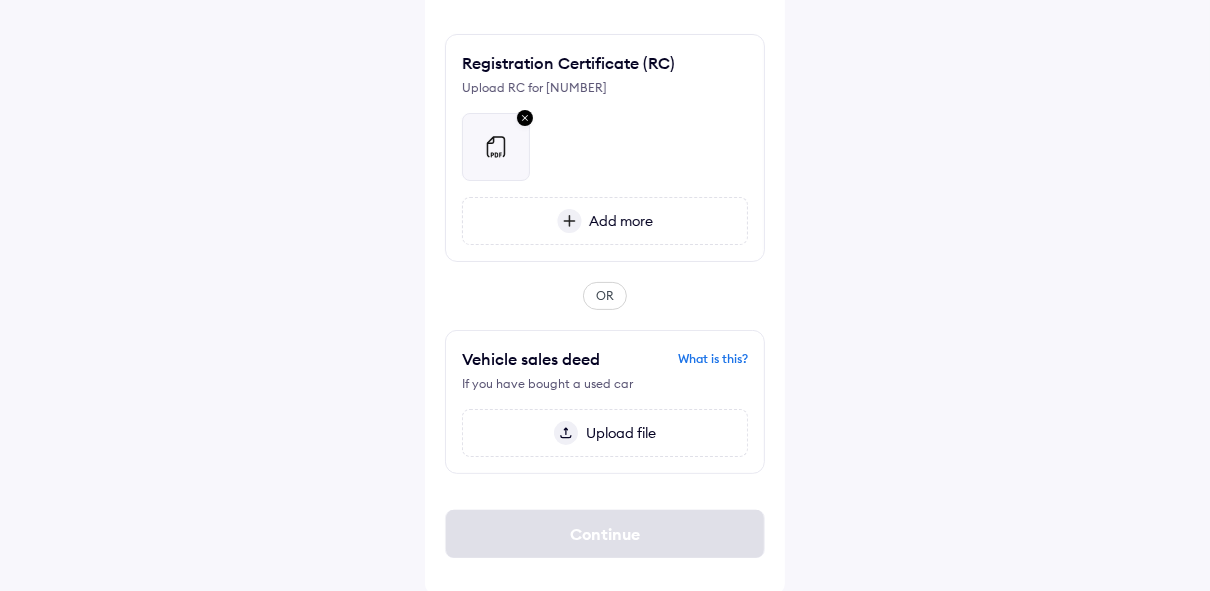 click at bounding box center [605, 139] 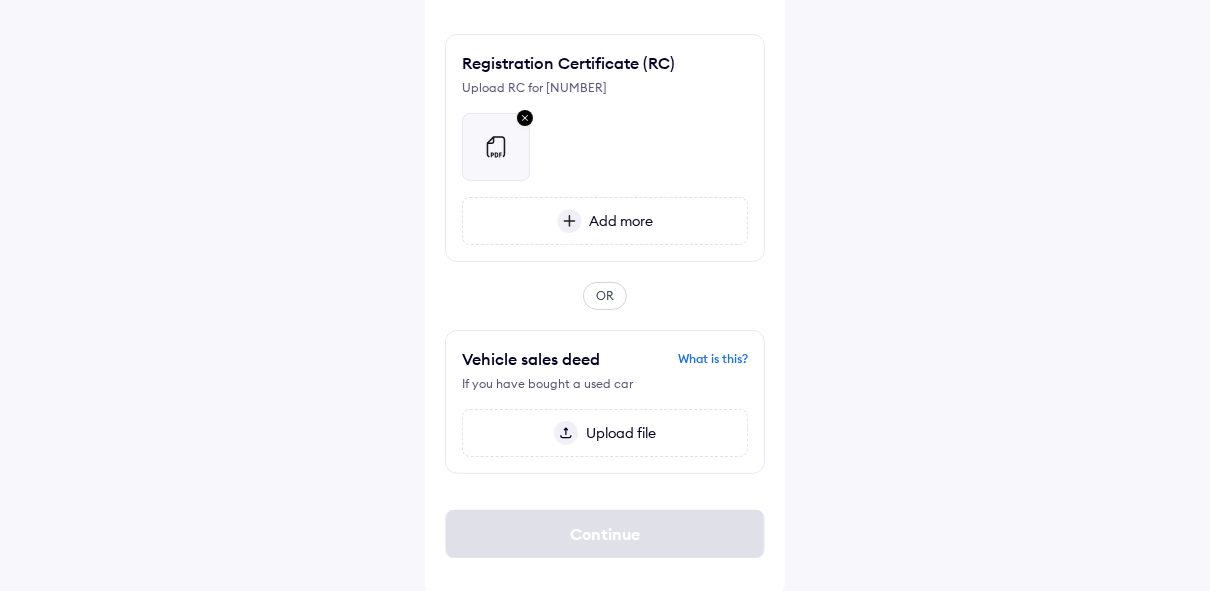 click at bounding box center [525, 119] 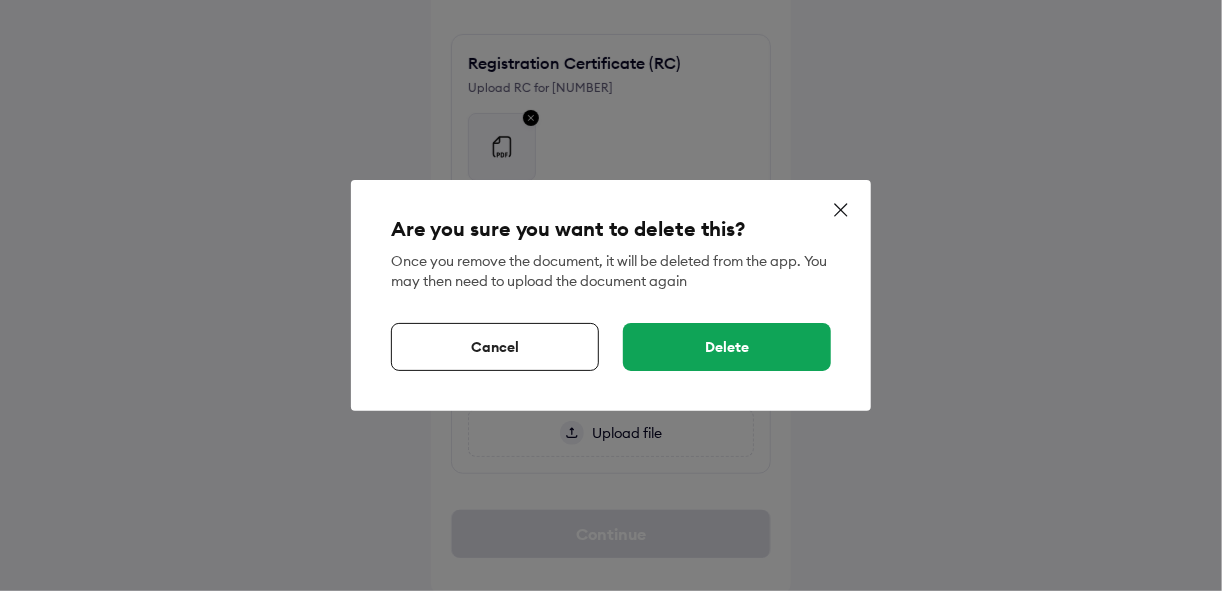 click on "Delete" at bounding box center (727, 347) 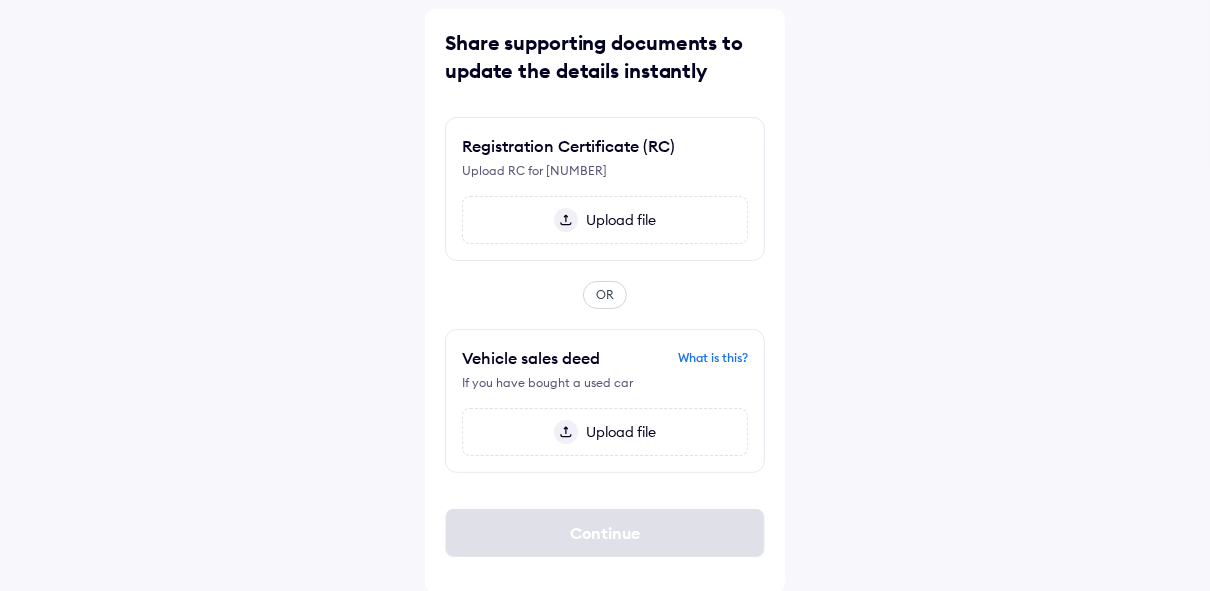 scroll, scrollTop: 0, scrollLeft: 0, axis: both 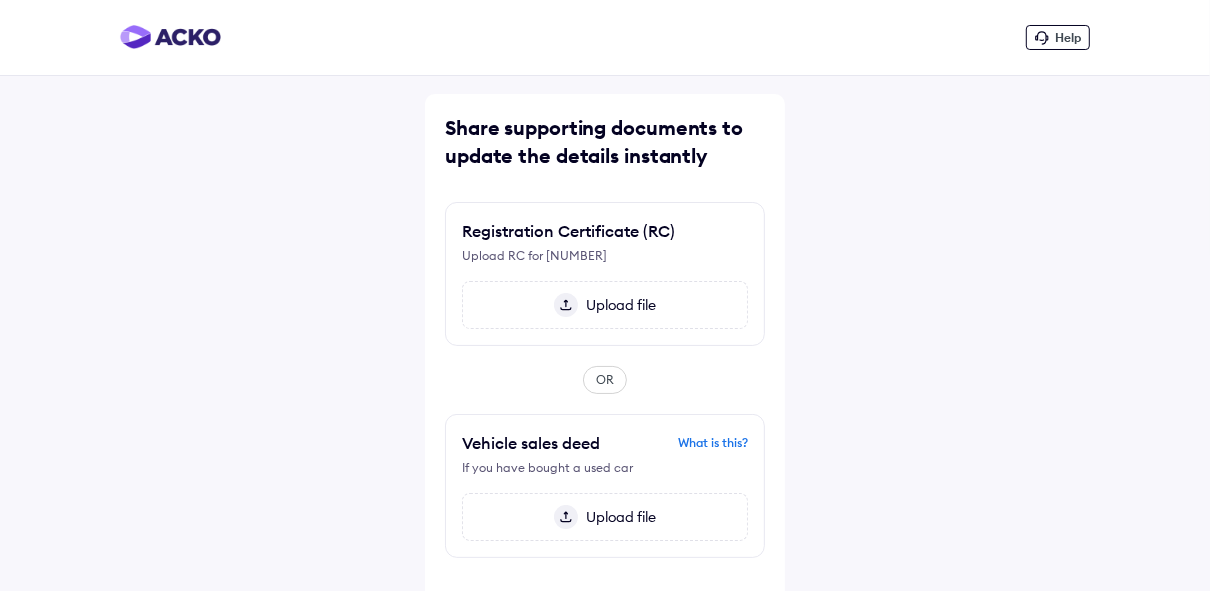 click on "Upload file" at bounding box center (617, 305) 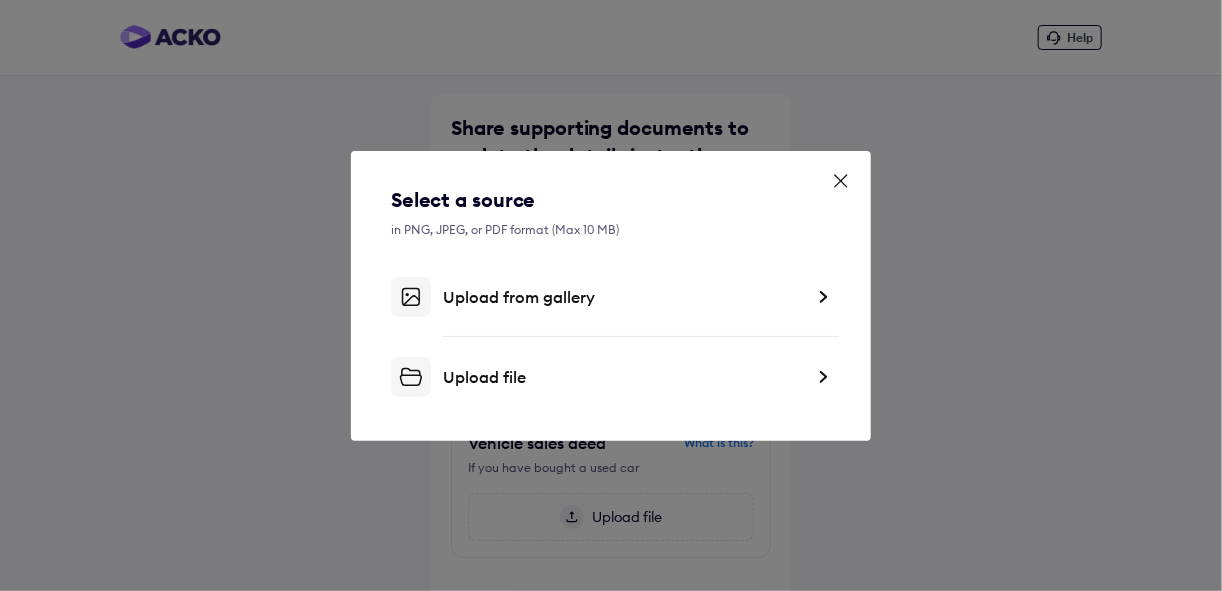 click on "Upload file" at bounding box center [623, 377] 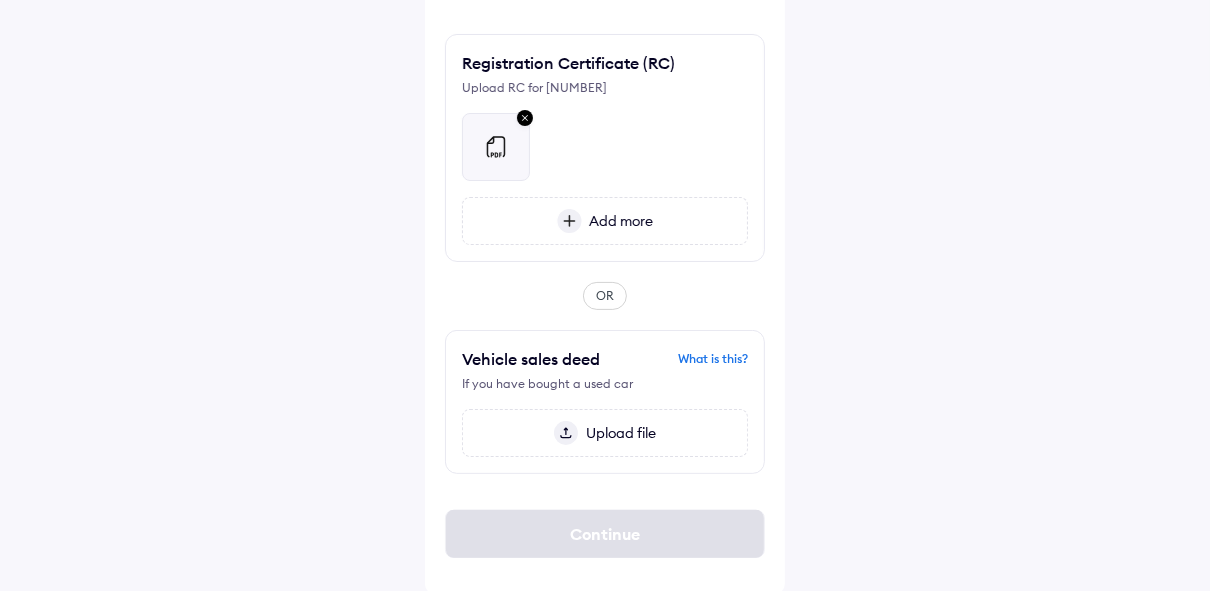 scroll, scrollTop: 168, scrollLeft: 0, axis: vertical 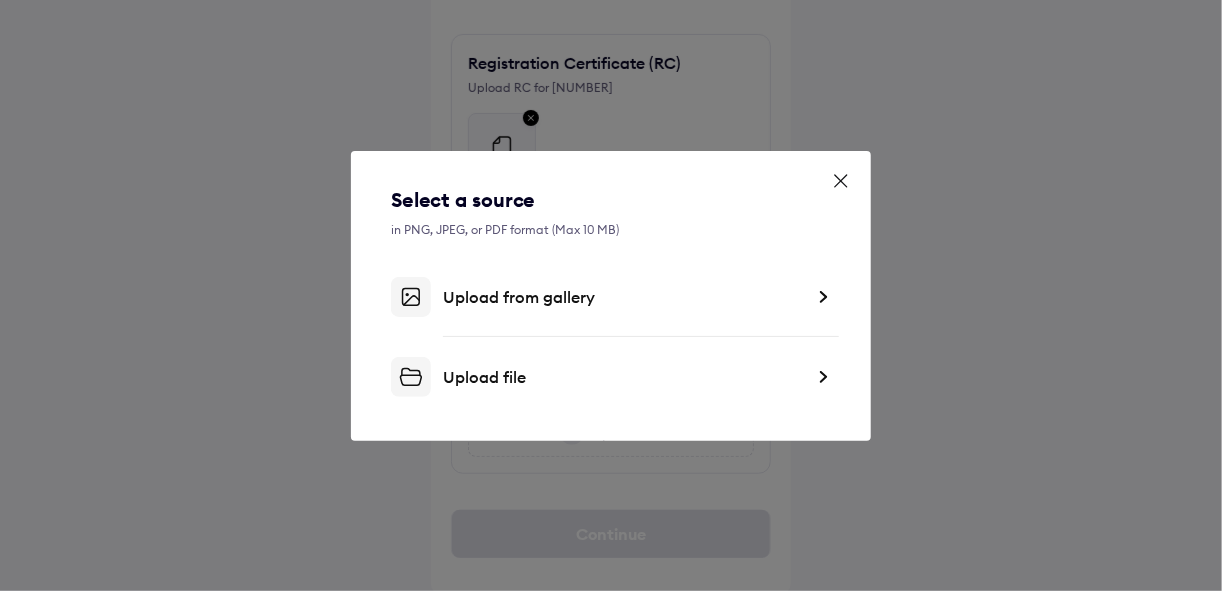 click on "Select a source in PNG, JPEG, or PDF format (Max 10 MB) Upload from gallery Upload file" at bounding box center (611, 296) 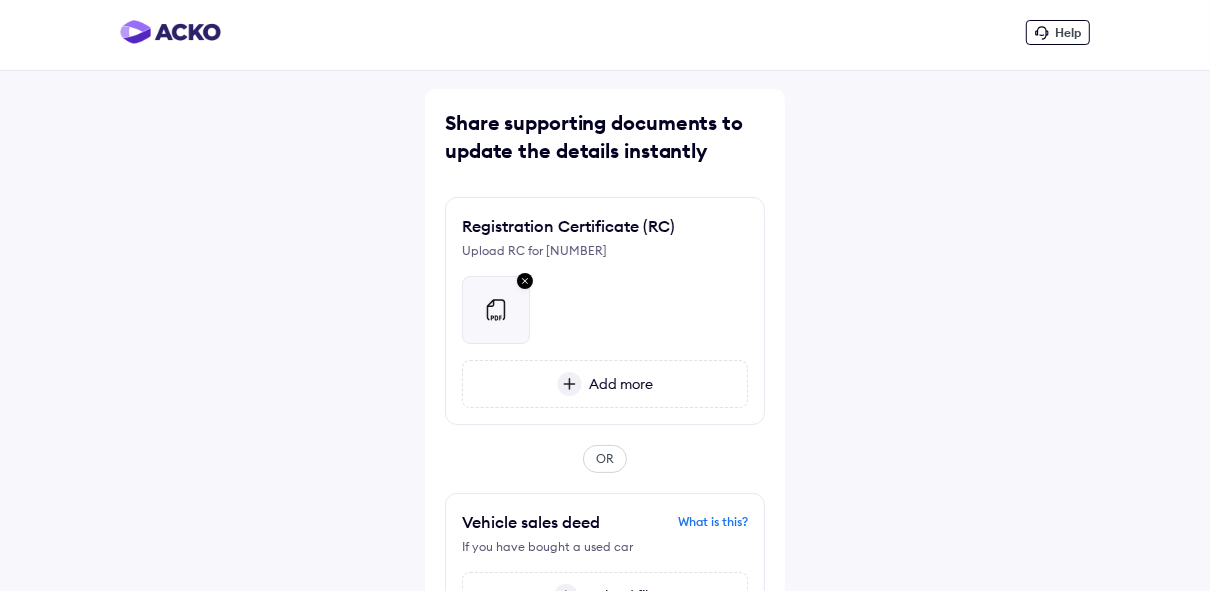 scroll, scrollTop: 0, scrollLeft: 0, axis: both 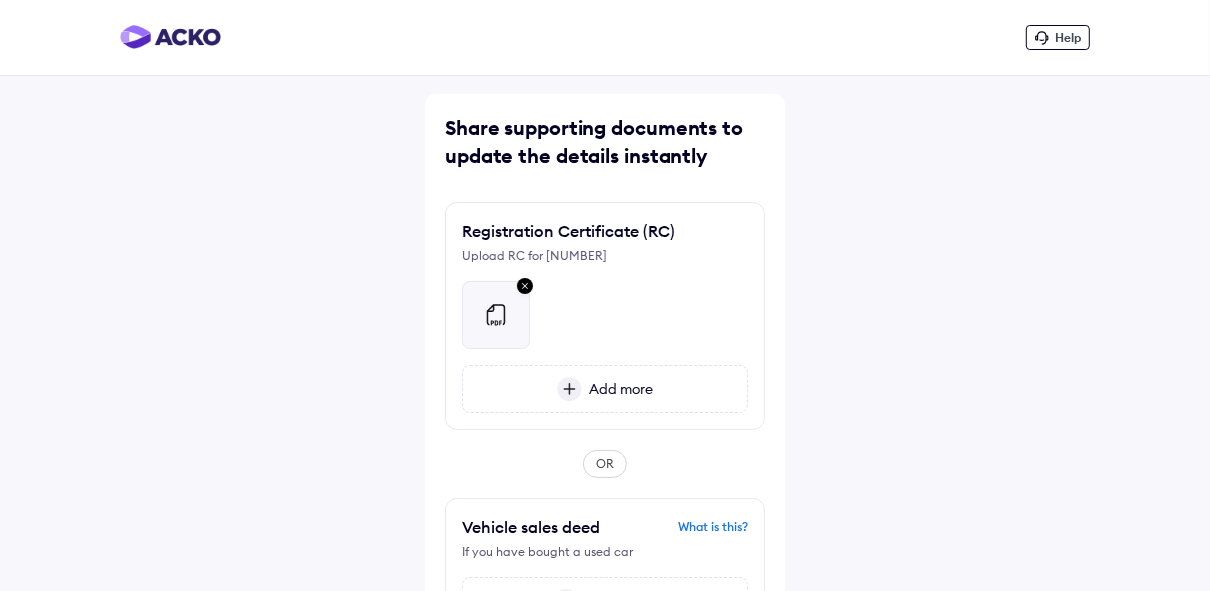 click on "Add more" at bounding box center [618, 389] 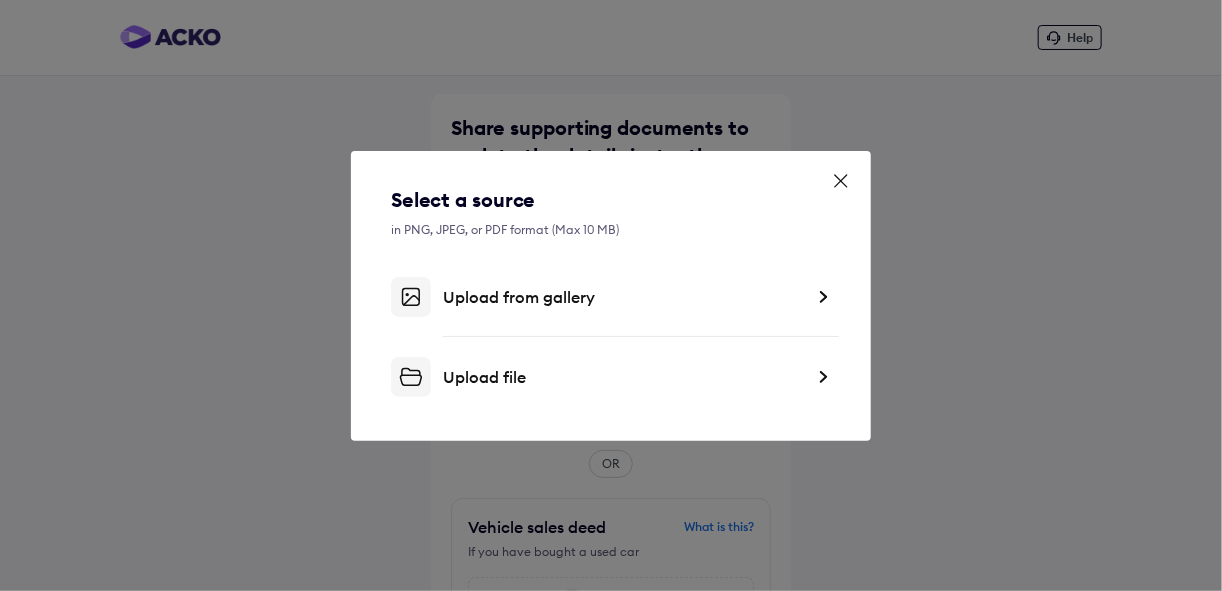 click on "Upload file" at bounding box center [611, 377] 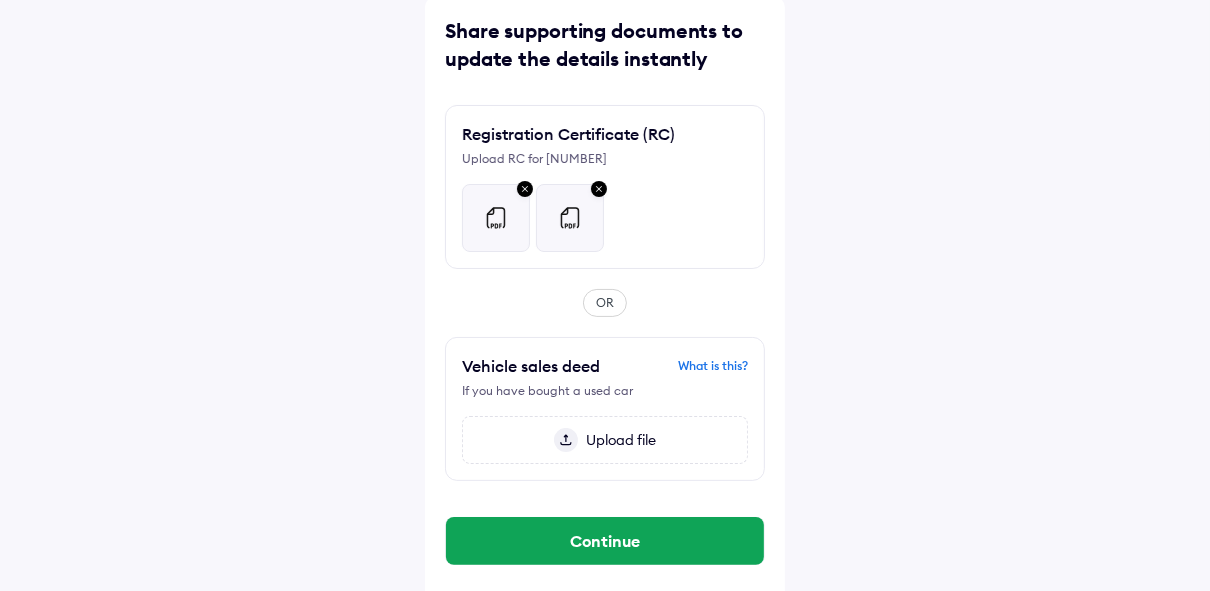 scroll, scrollTop: 104, scrollLeft: 0, axis: vertical 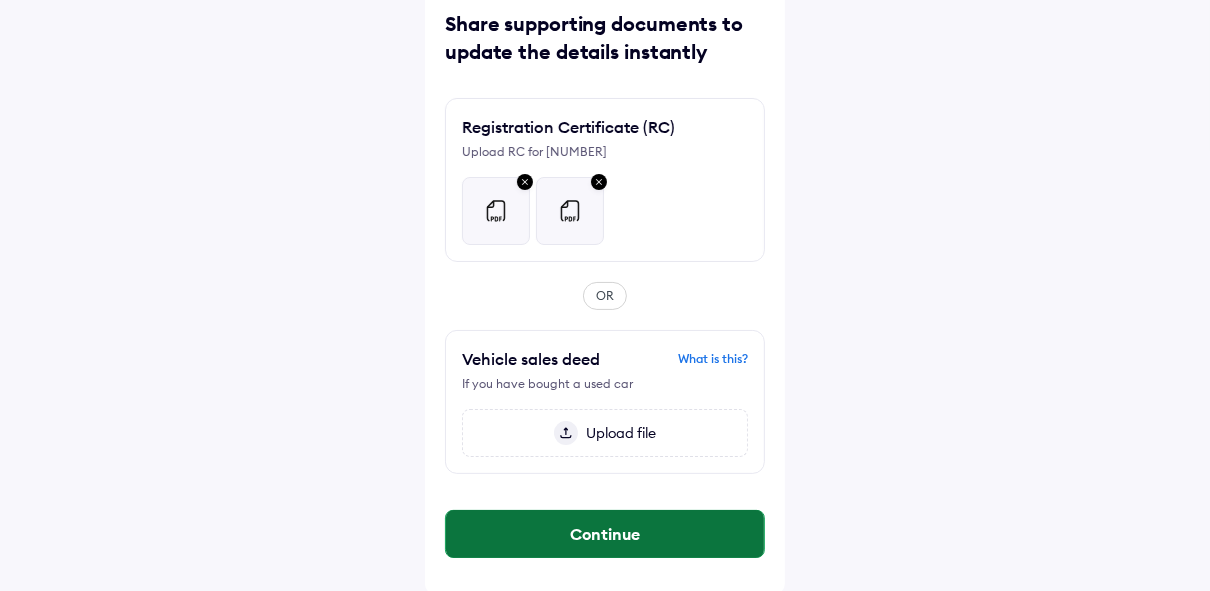 click on "Continue" at bounding box center [605, 534] 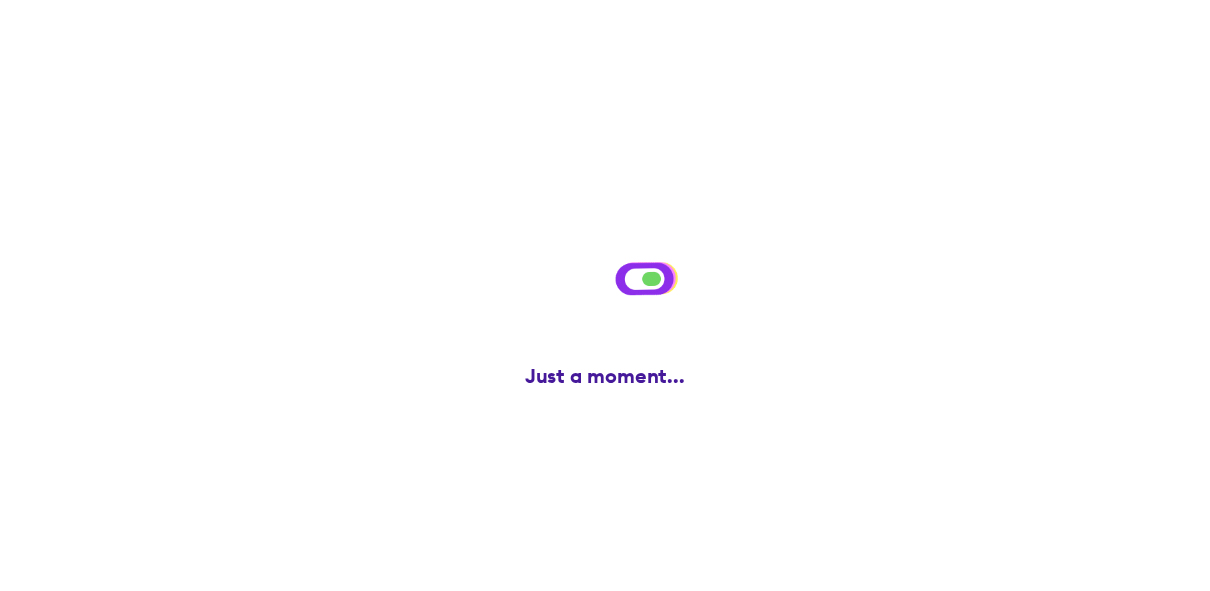 scroll, scrollTop: 0, scrollLeft: 0, axis: both 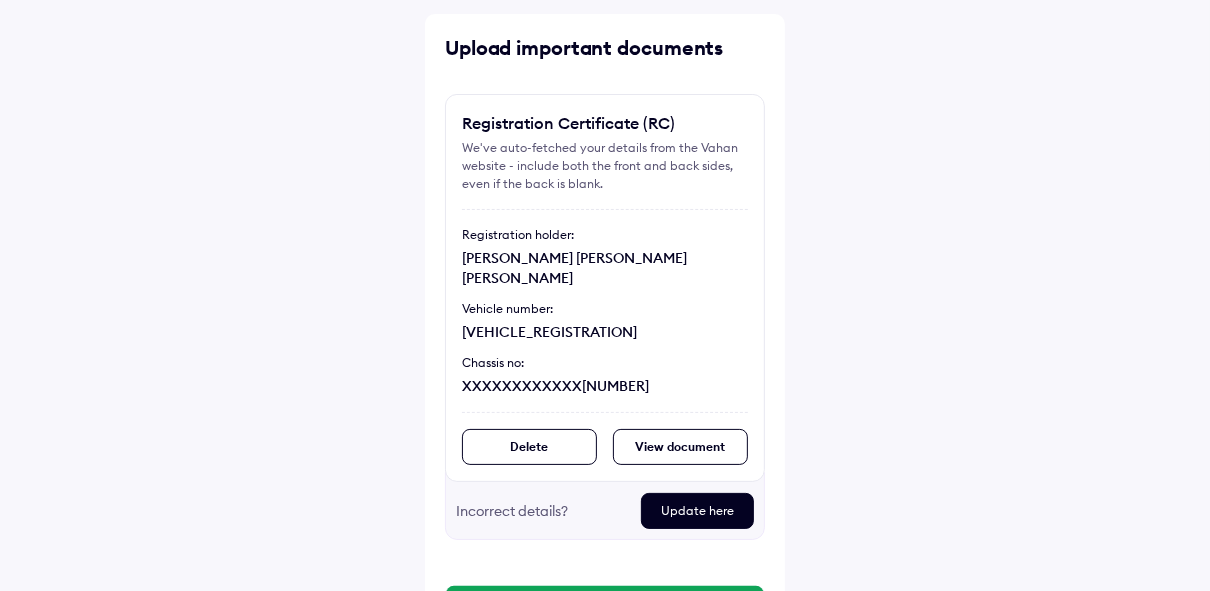click on "View document" at bounding box center (680, 447) 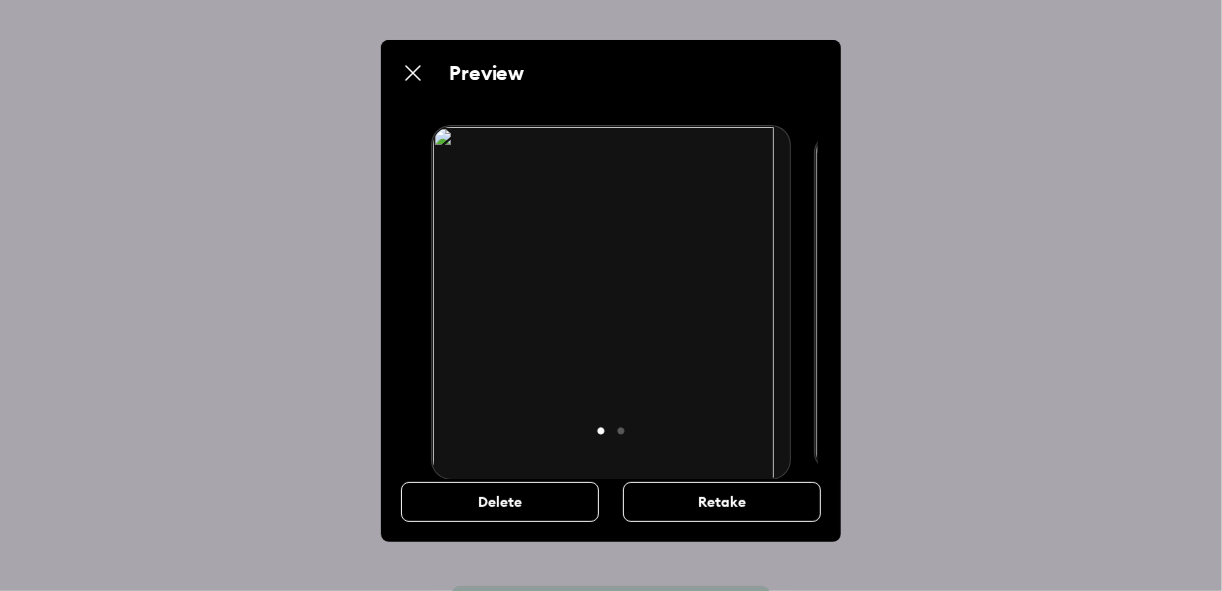 click at bounding box center [610, 302] 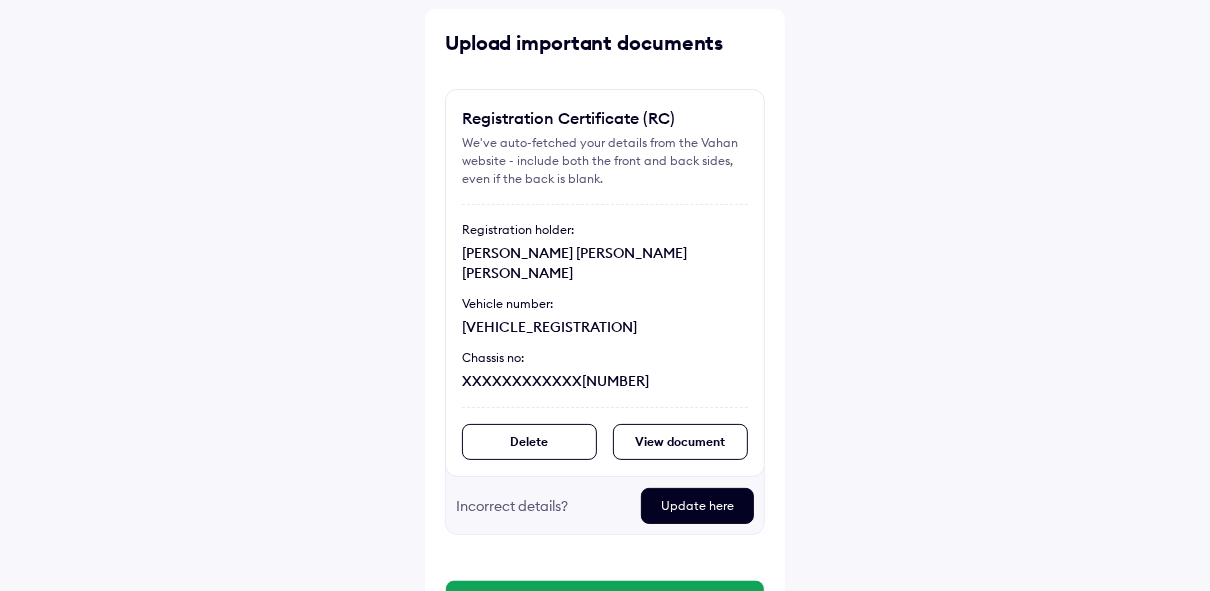 scroll, scrollTop: 170, scrollLeft: 0, axis: vertical 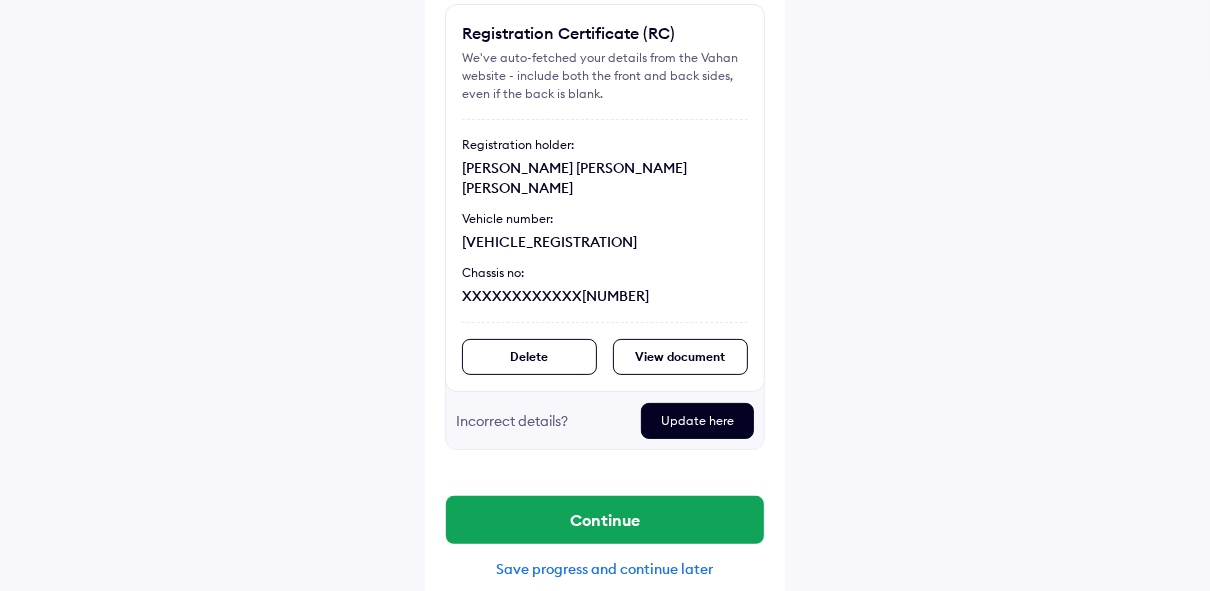 click on "View document" at bounding box center (680, 357) 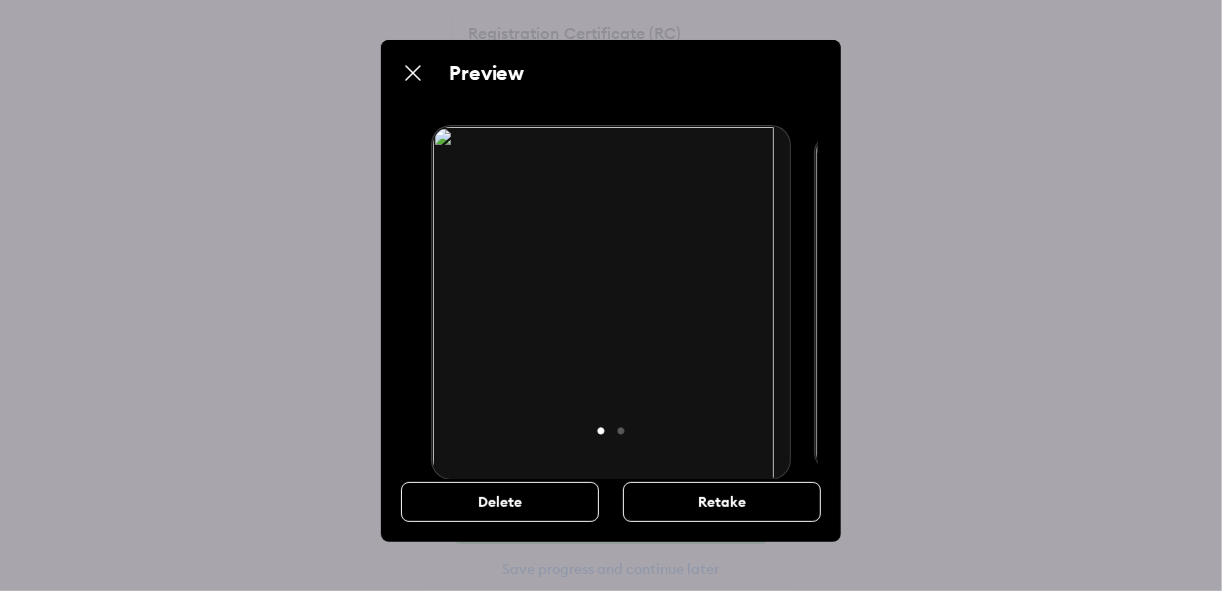click at bounding box center [413, 73] 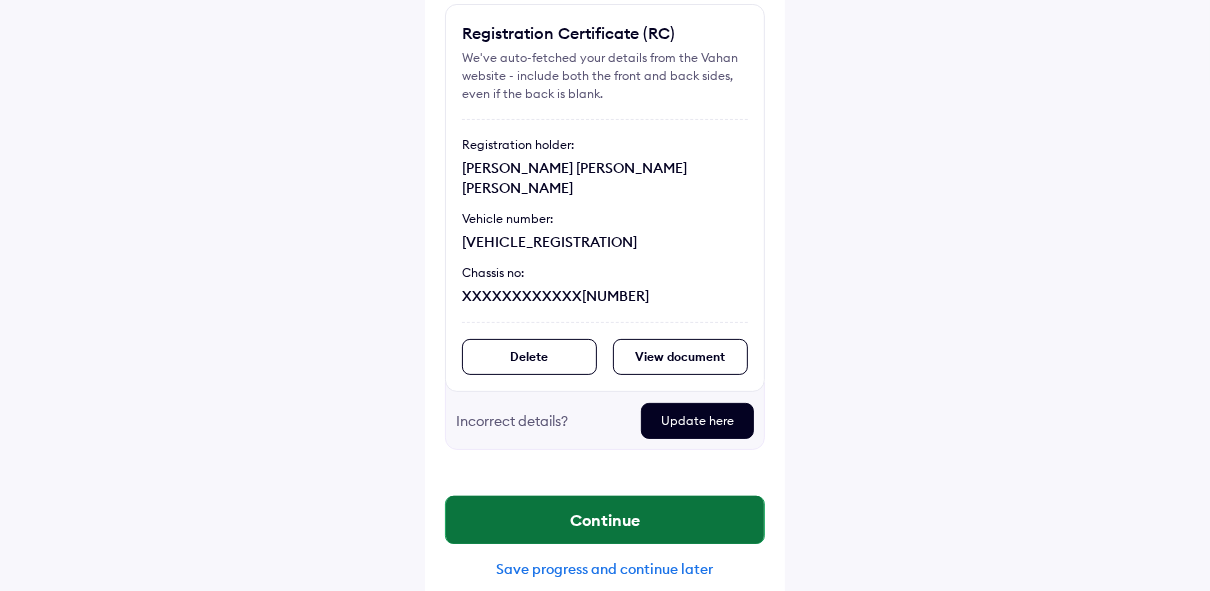 click on "Continue" at bounding box center [605, 520] 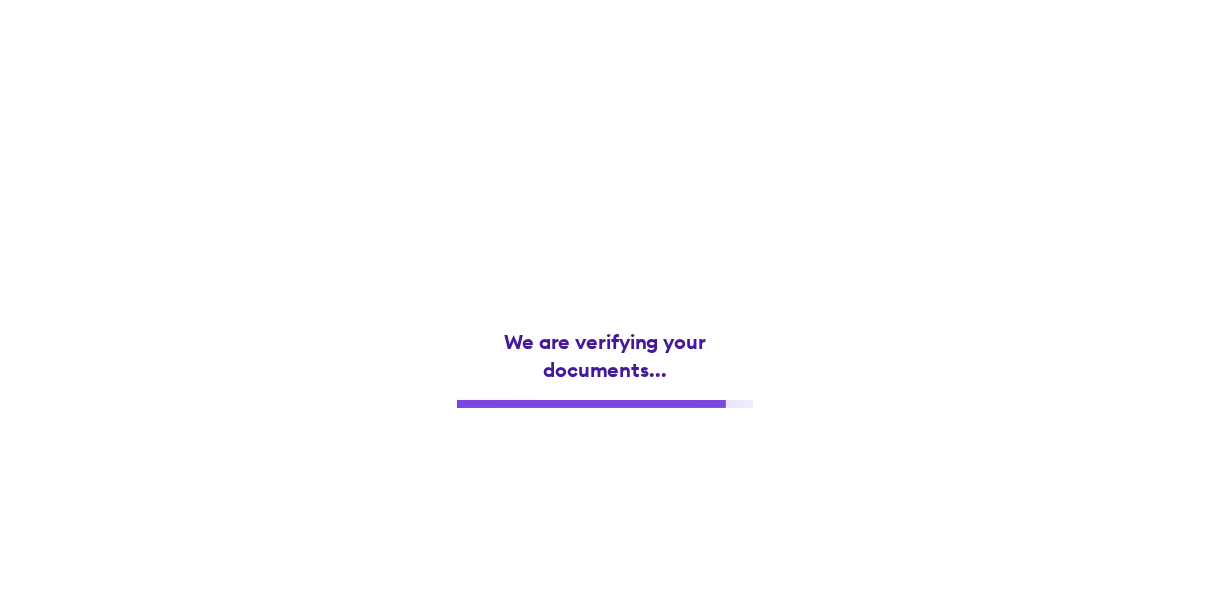 scroll, scrollTop: 0, scrollLeft: 0, axis: both 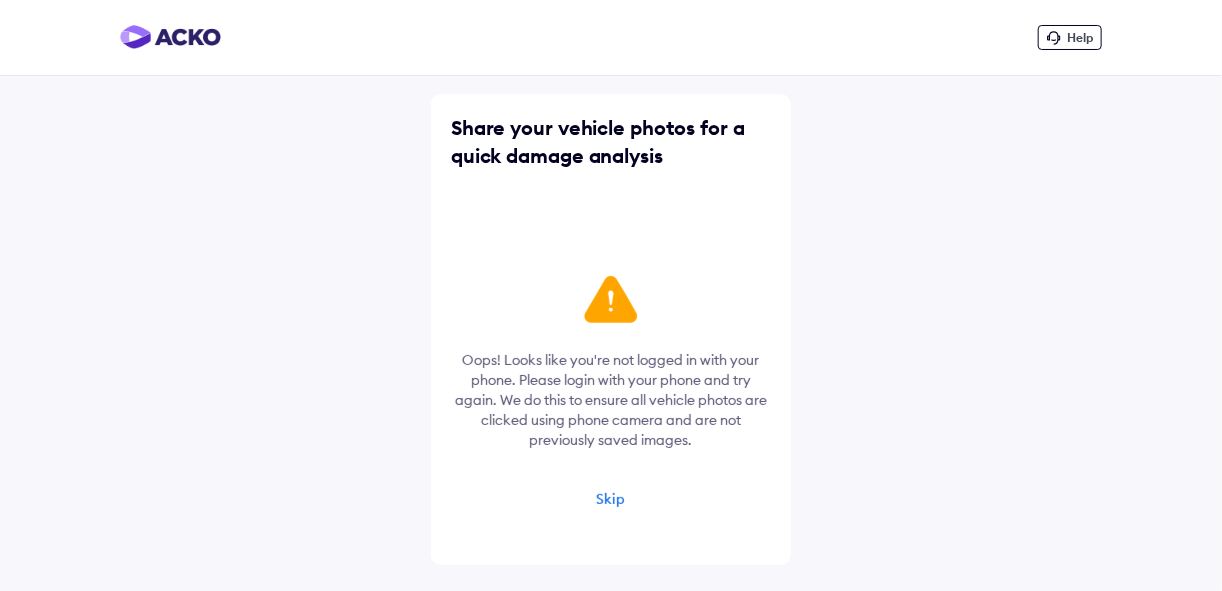 click on "Skip" at bounding box center [611, 499] 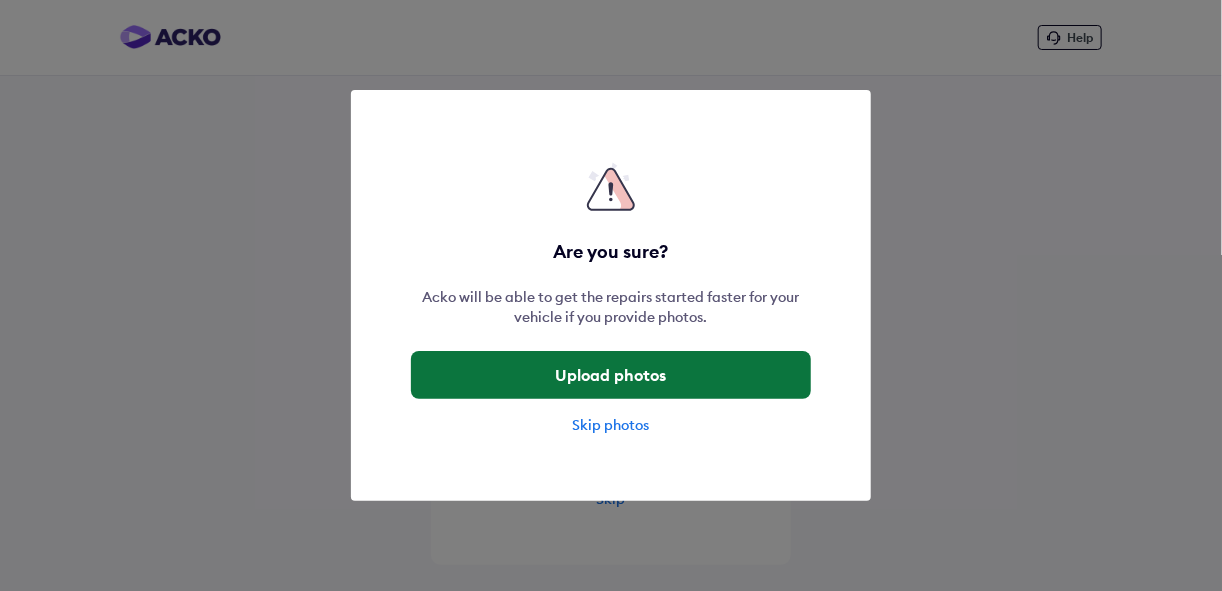 click on "Upload photos" at bounding box center (611, 375) 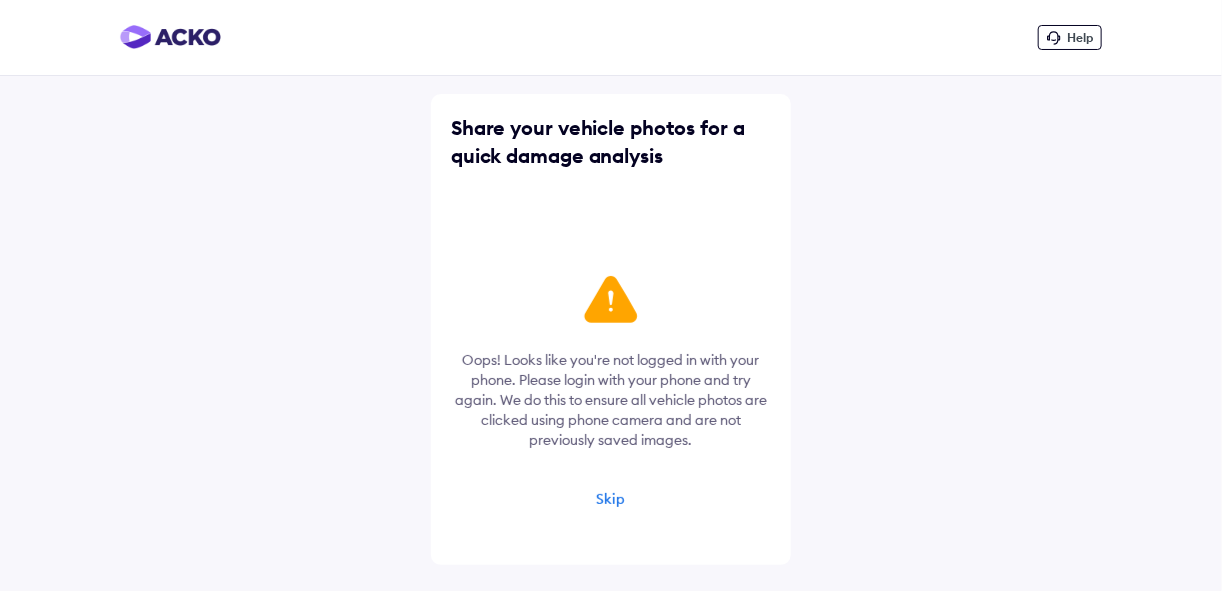 click on "Skip" at bounding box center (611, 499) 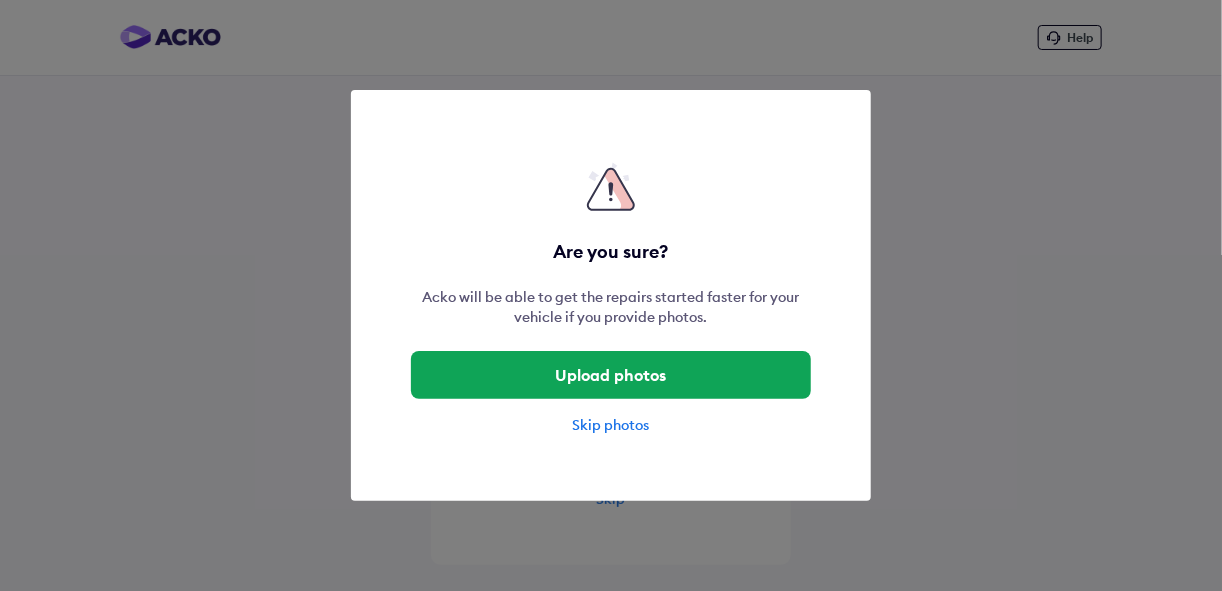 click on "Skip photos" at bounding box center [611, 425] 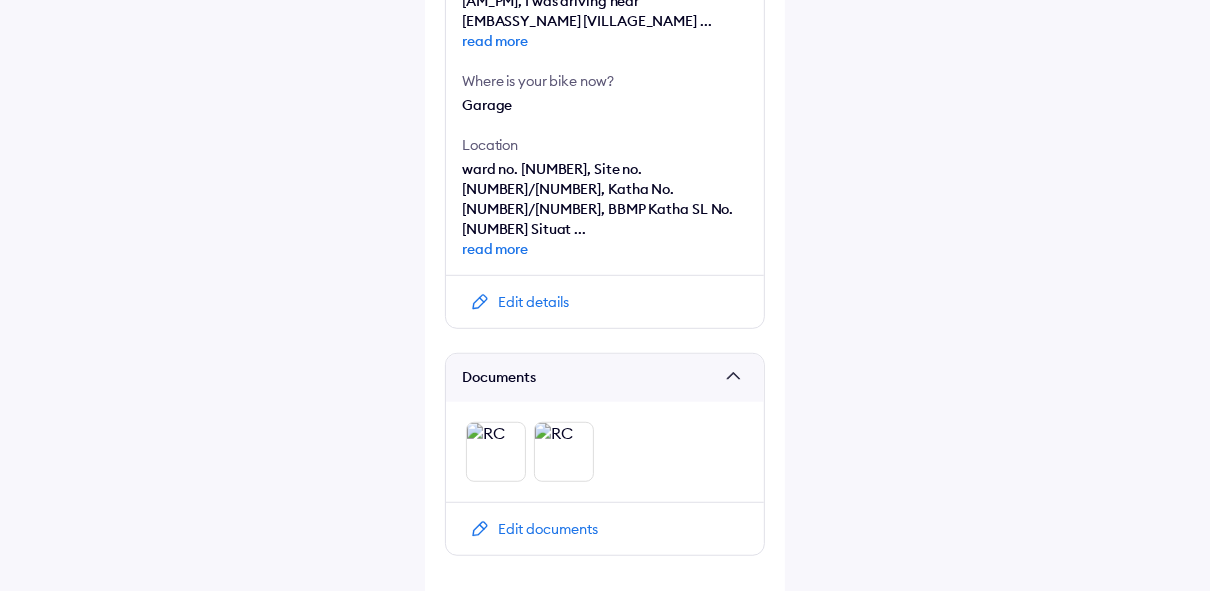 scroll, scrollTop: 716, scrollLeft: 0, axis: vertical 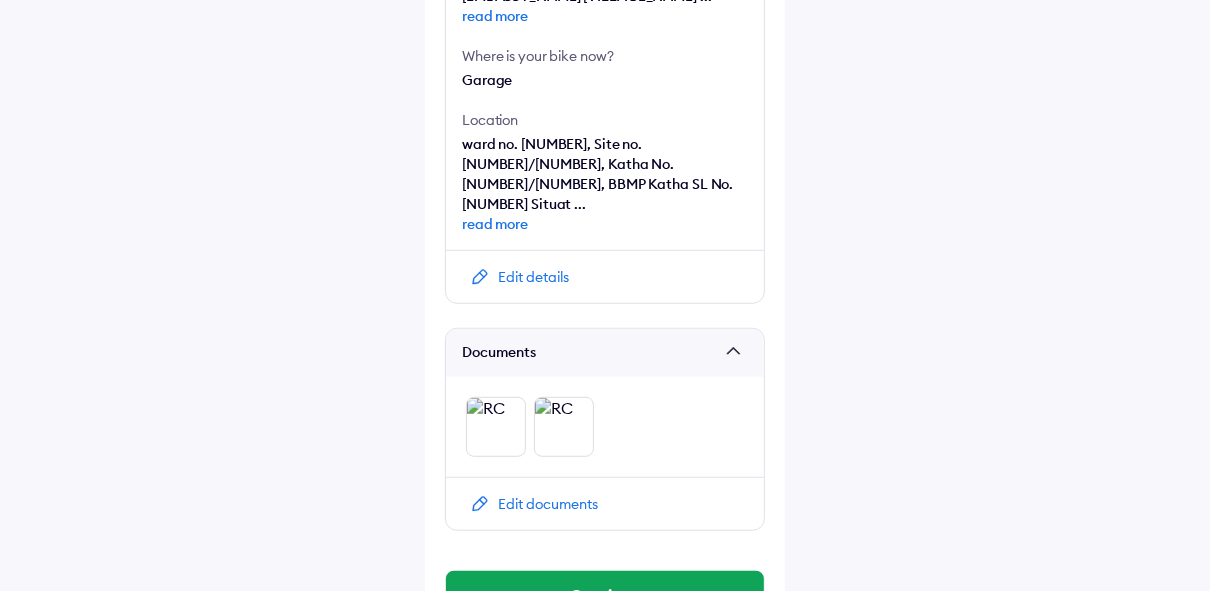 click at bounding box center (564, 427) 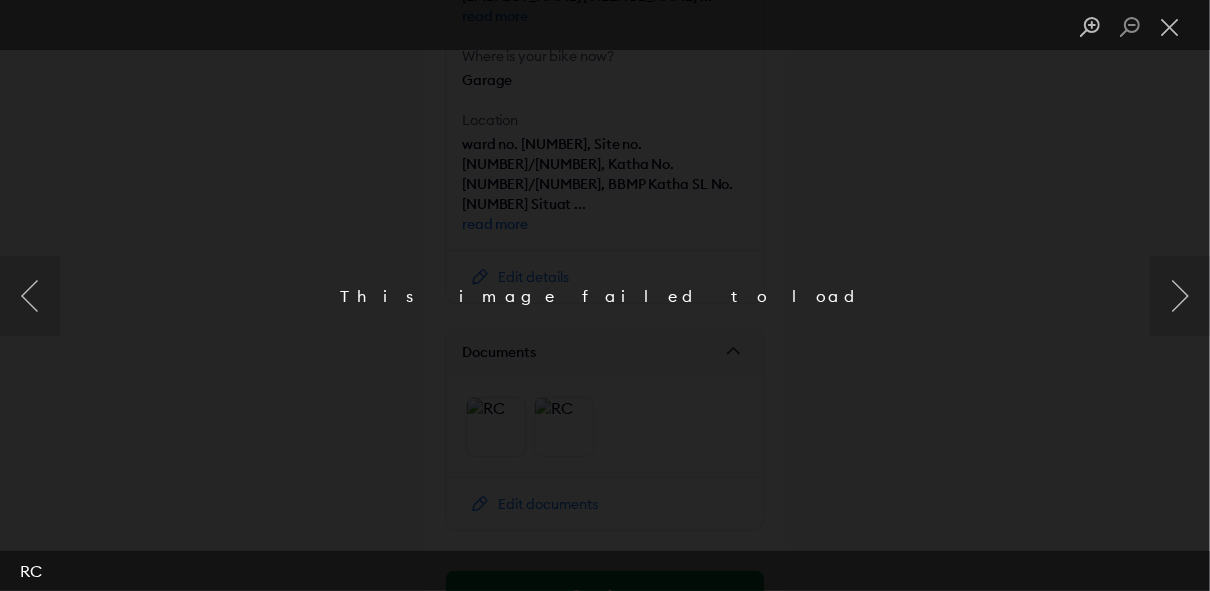click on "This image failed to load" at bounding box center (605, 295) 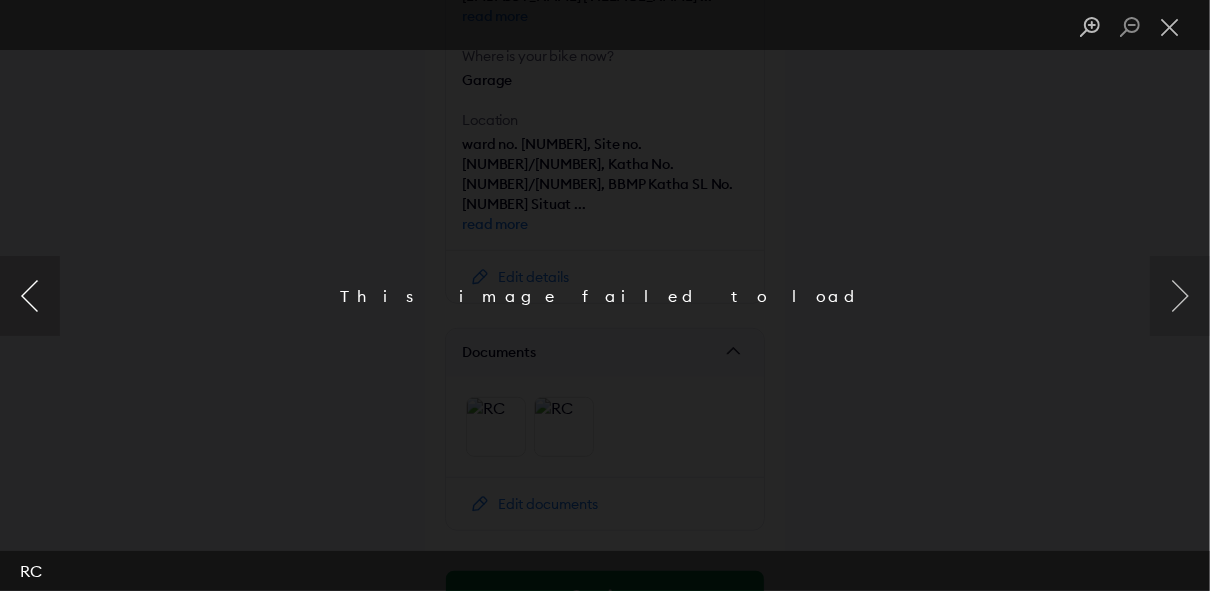 click at bounding box center (30, 296) 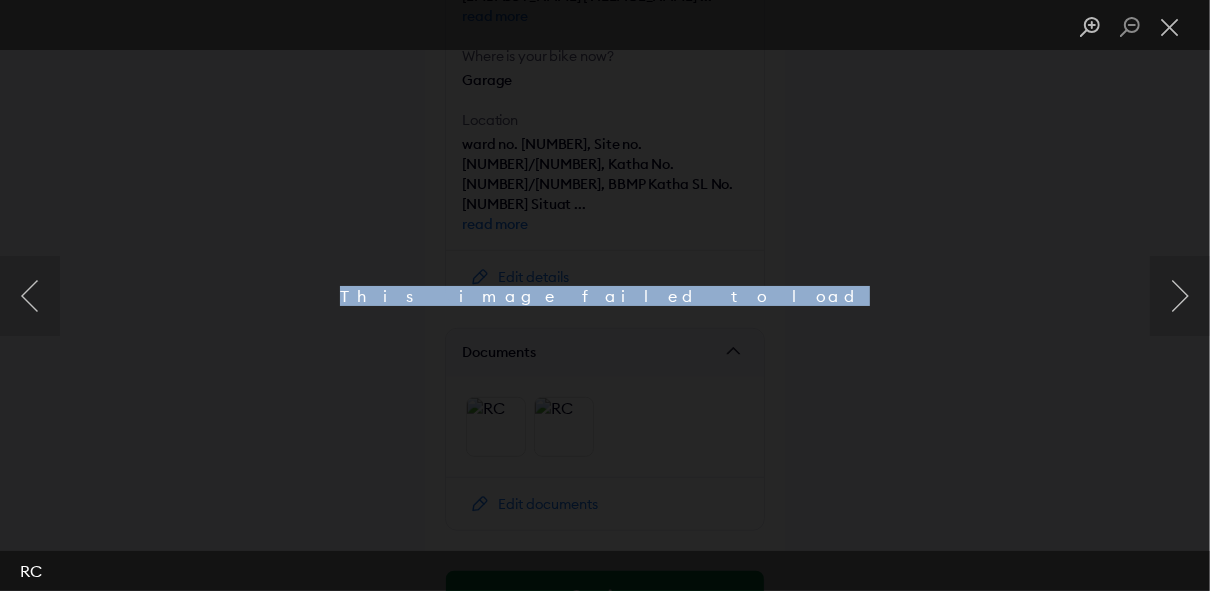 click on "This image failed to load" at bounding box center [605, 295] 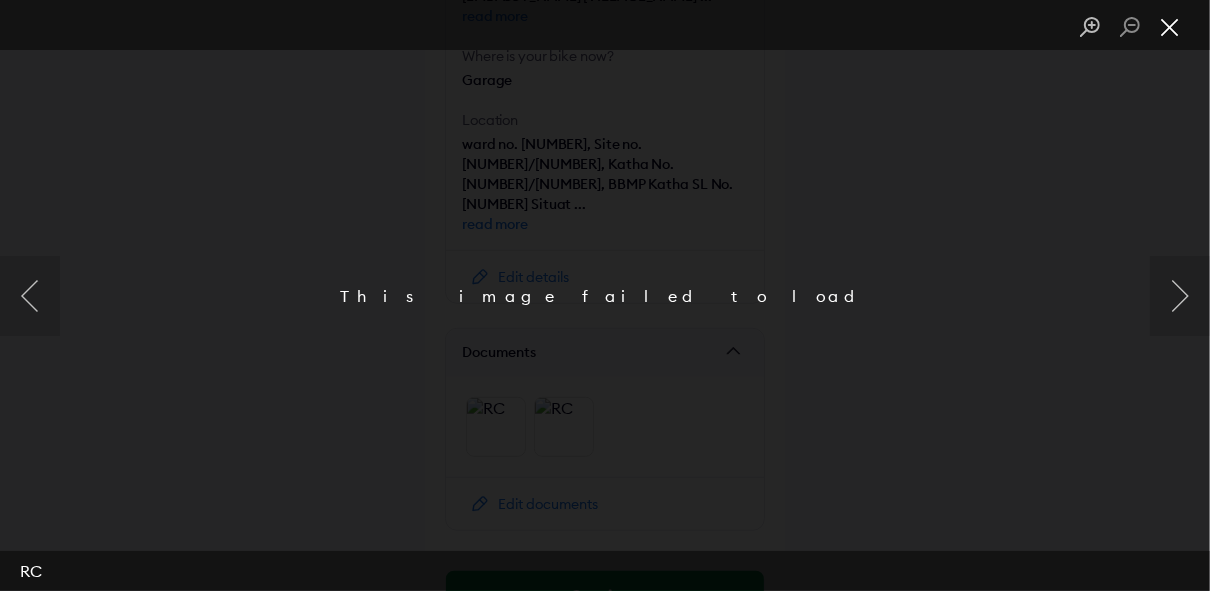 click at bounding box center (1170, 27) 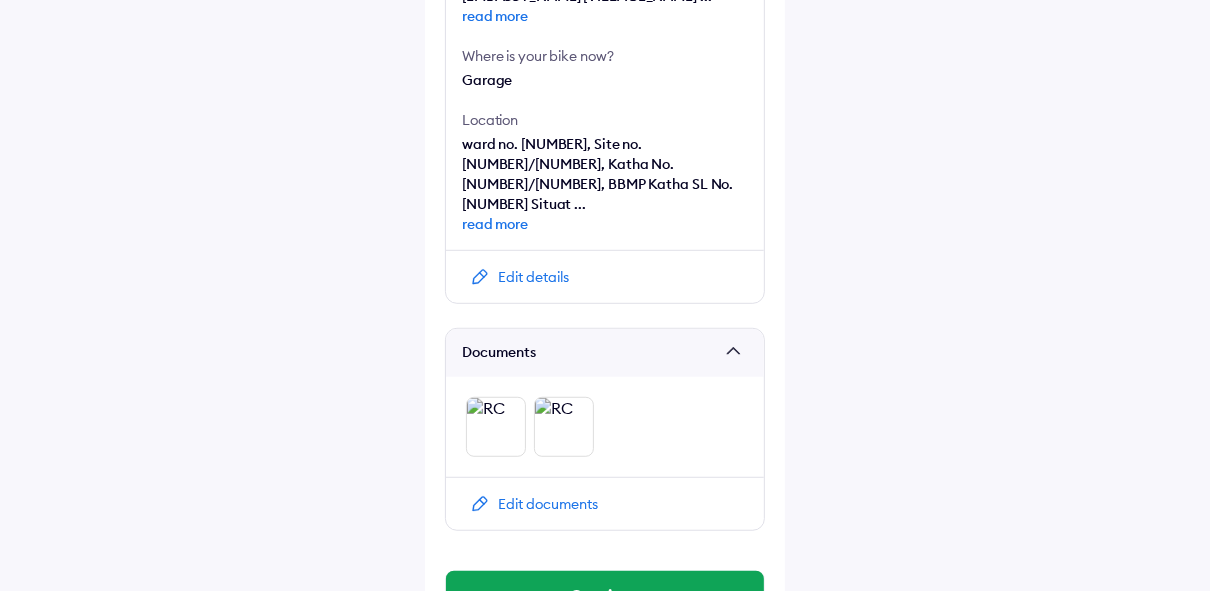 click on "Edit documents" at bounding box center (548, 504) 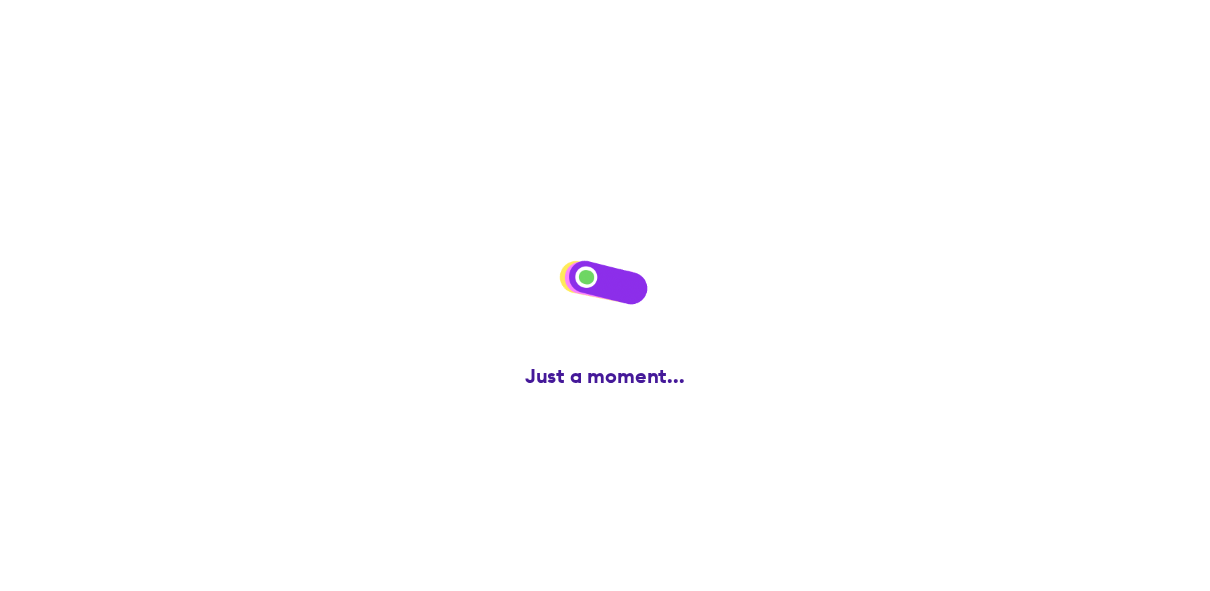 scroll, scrollTop: 0, scrollLeft: 0, axis: both 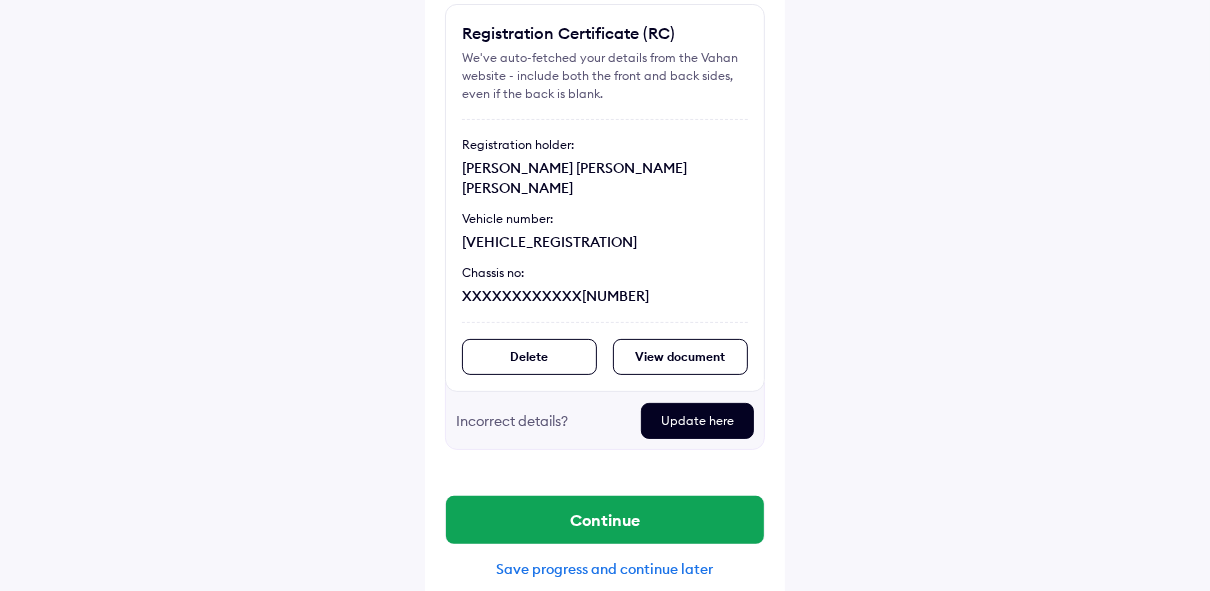 click on "View document" at bounding box center [680, 357] 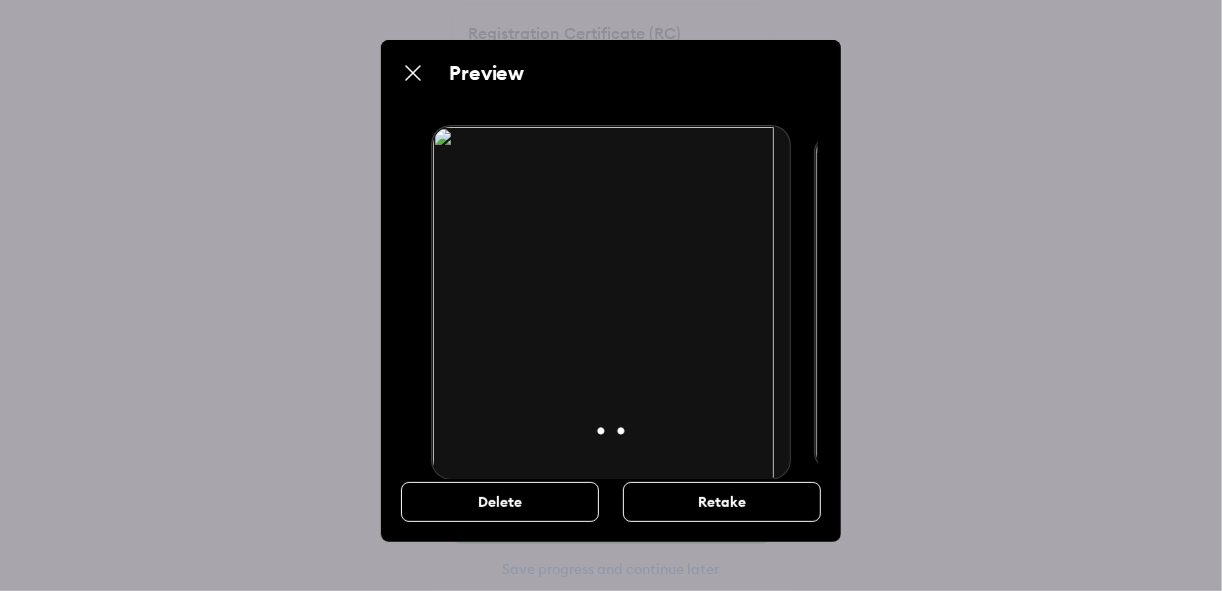 click on "2" at bounding box center [621, 432] 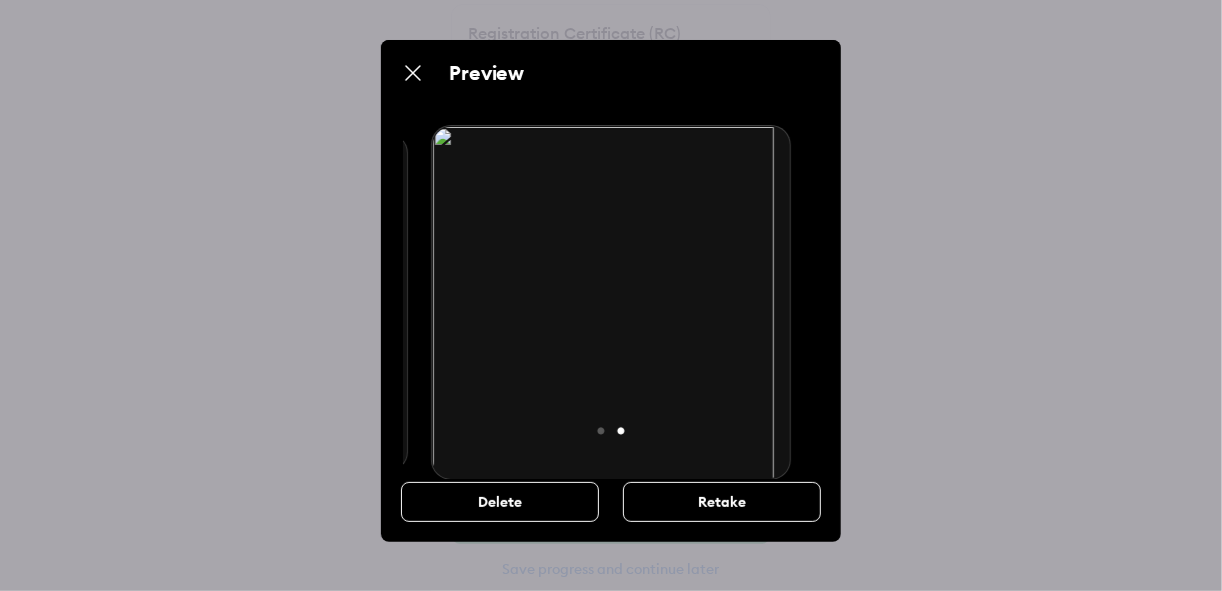 click at bounding box center (610, 302) 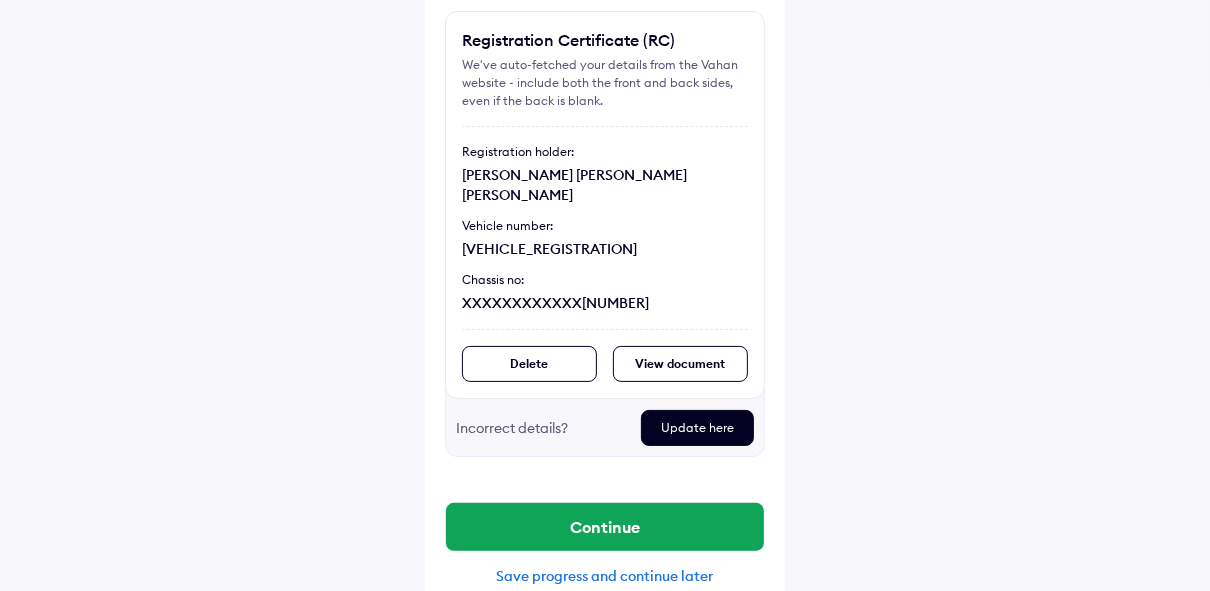 scroll, scrollTop: 170, scrollLeft: 0, axis: vertical 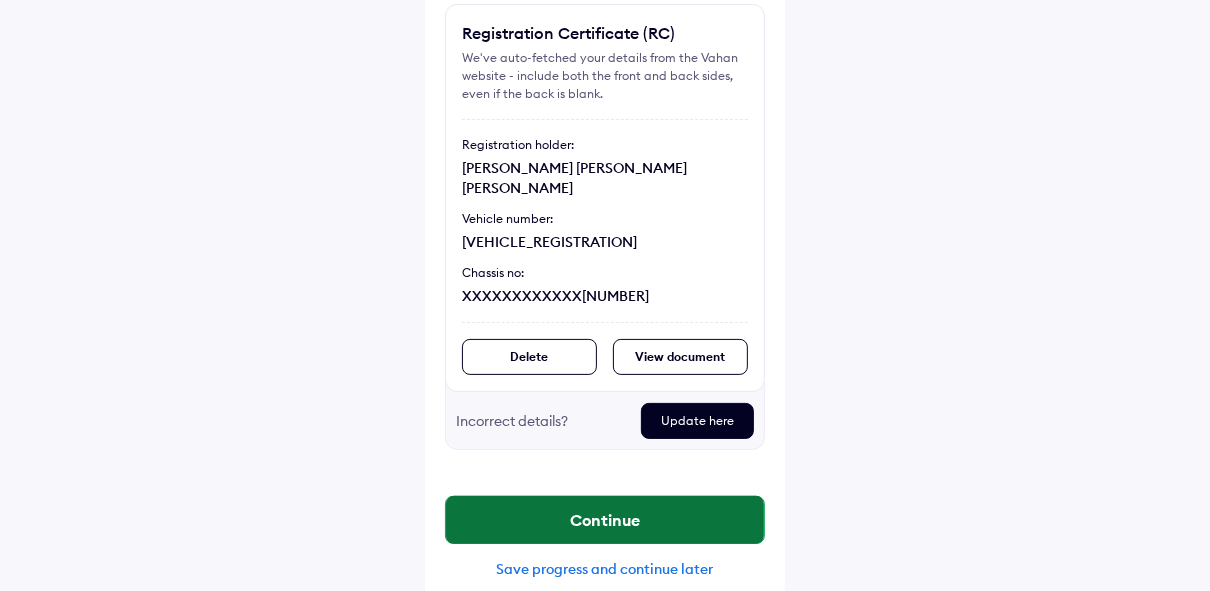 click on "Continue" at bounding box center (605, 520) 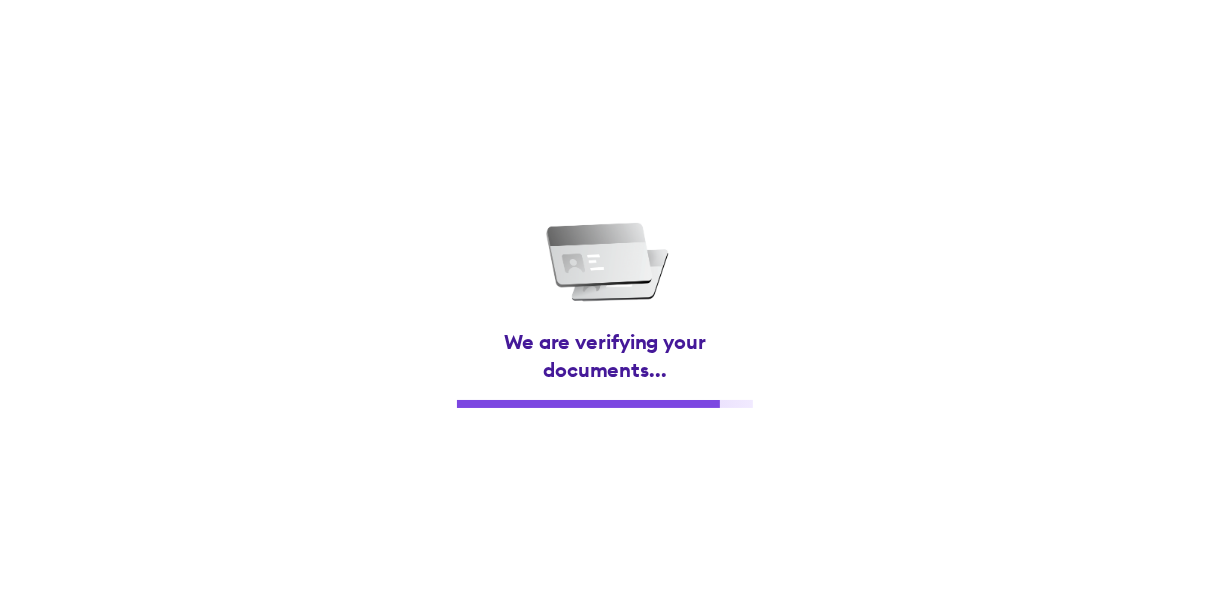 scroll, scrollTop: 0, scrollLeft: 0, axis: both 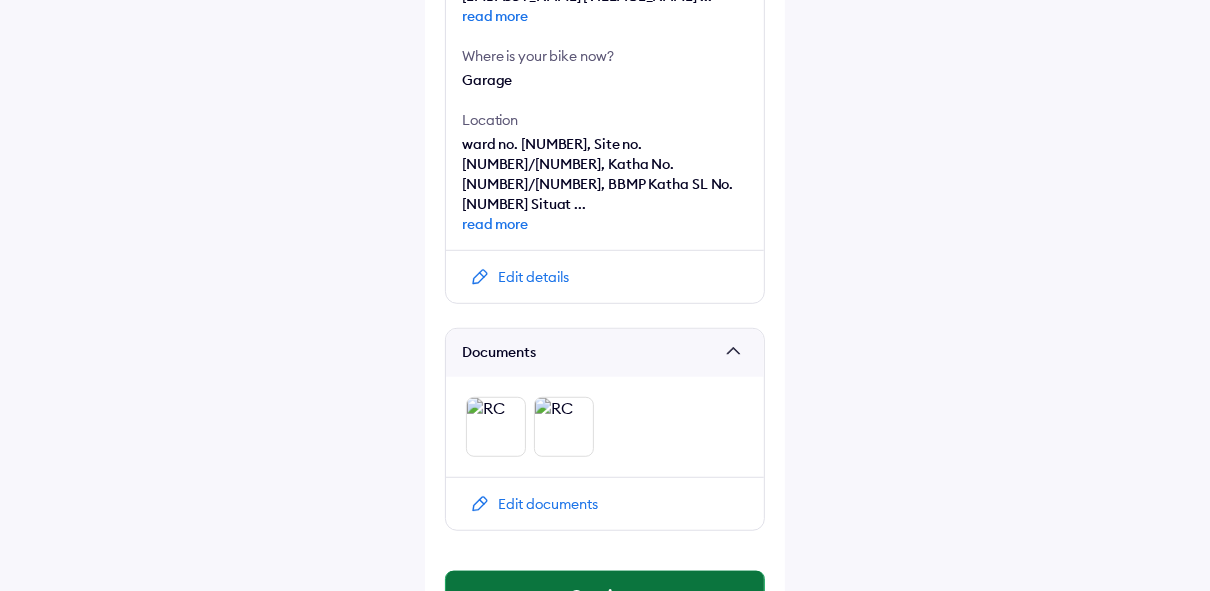 click on "Continue" at bounding box center (605, 595) 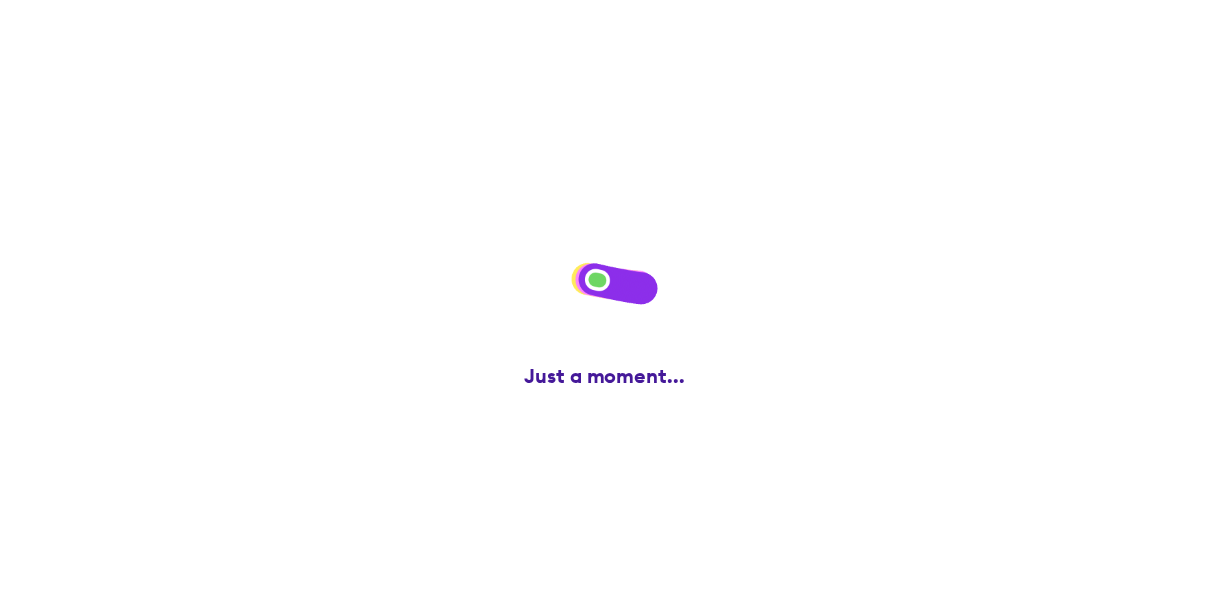 scroll, scrollTop: 0, scrollLeft: 0, axis: both 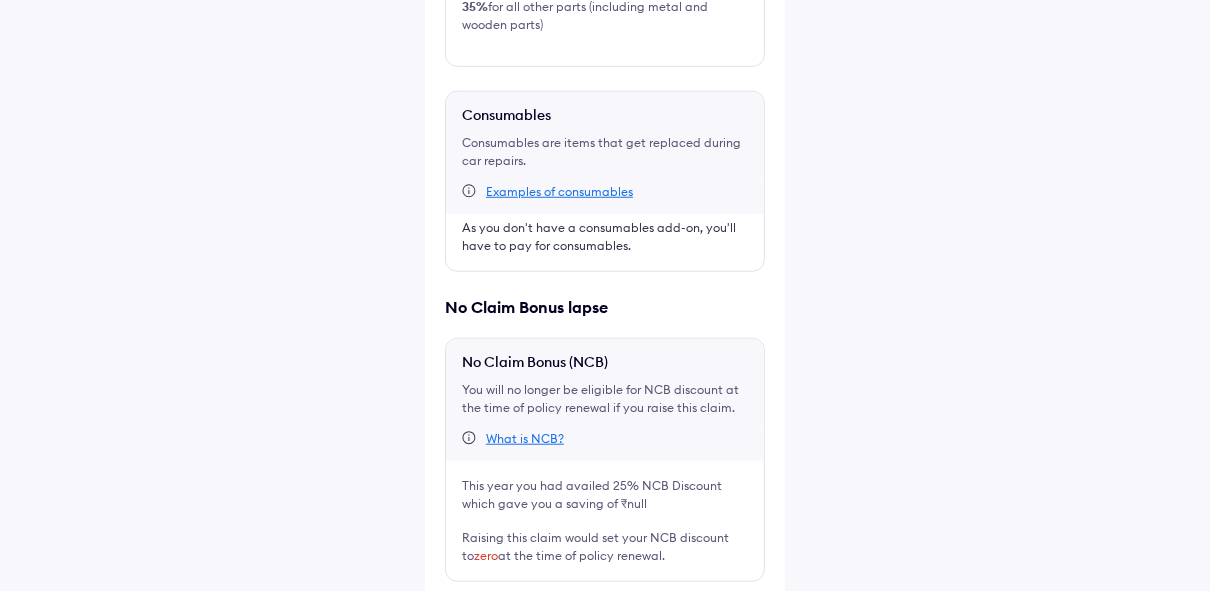 click at bounding box center (453, 614) 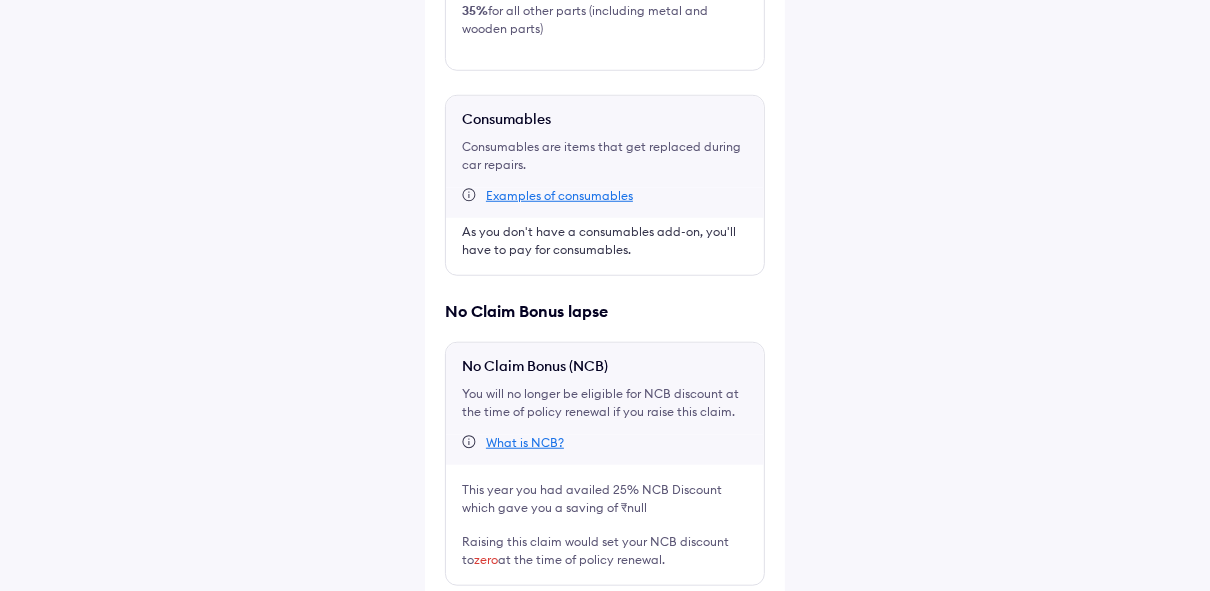 scroll, scrollTop: 1020, scrollLeft: 0, axis: vertical 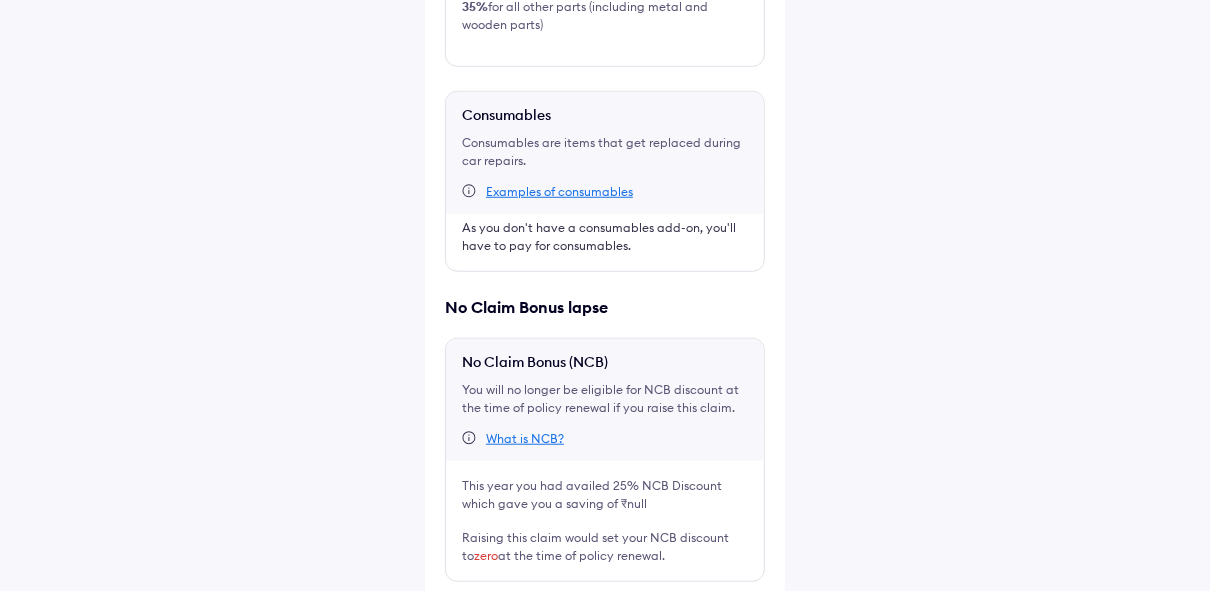 click on "What is NCB?" at bounding box center (525, 439) 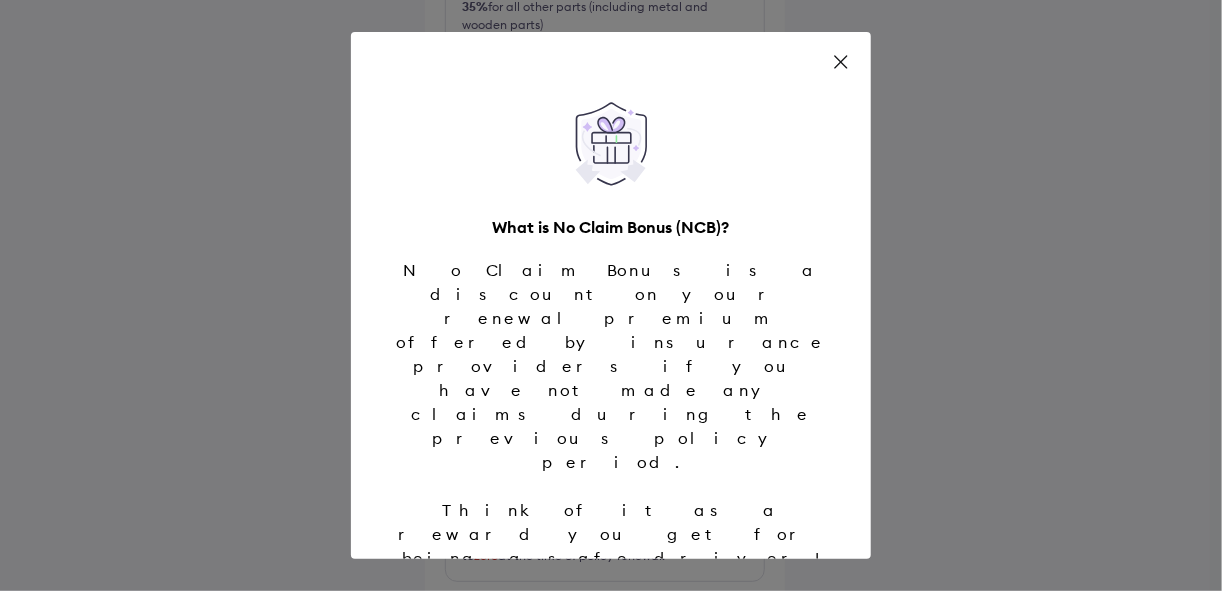 click on "Got it" at bounding box center [611, 630] 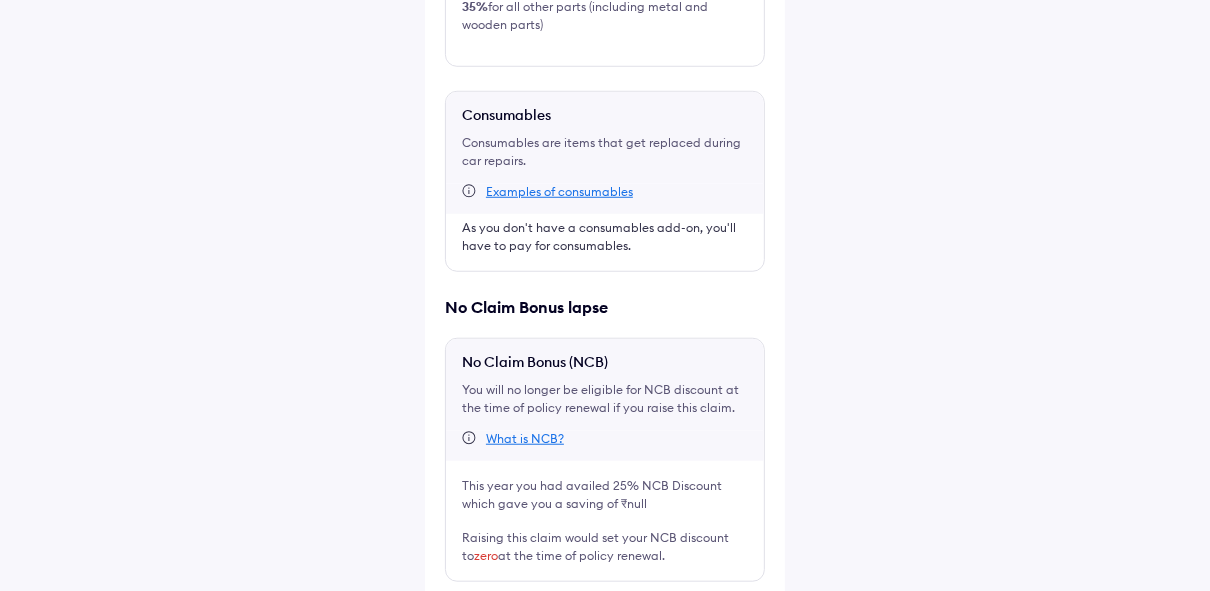 click on "Register claim" at bounding box center (605, 678) 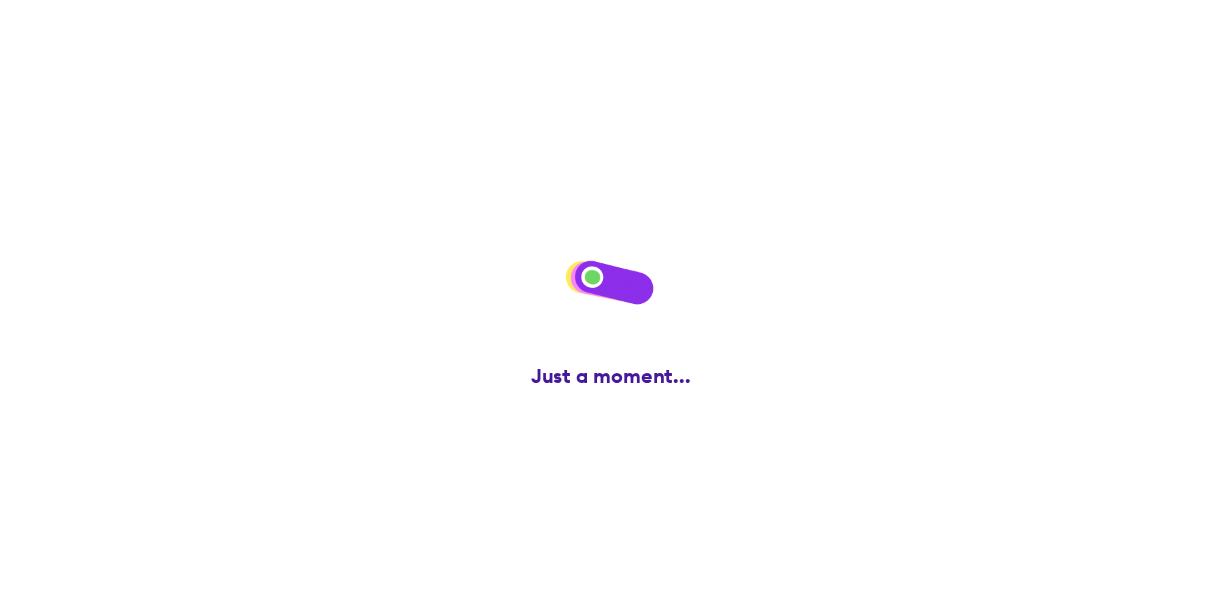 scroll, scrollTop: 0, scrollLeft: 0, axis: both 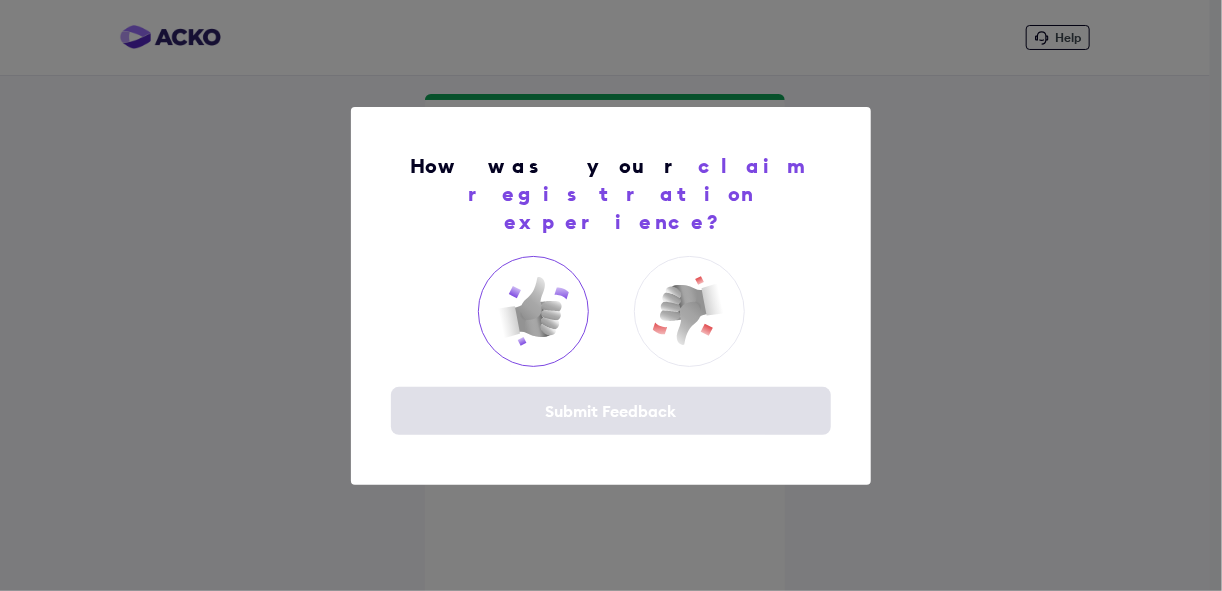 click at bounding box center (533, 311) 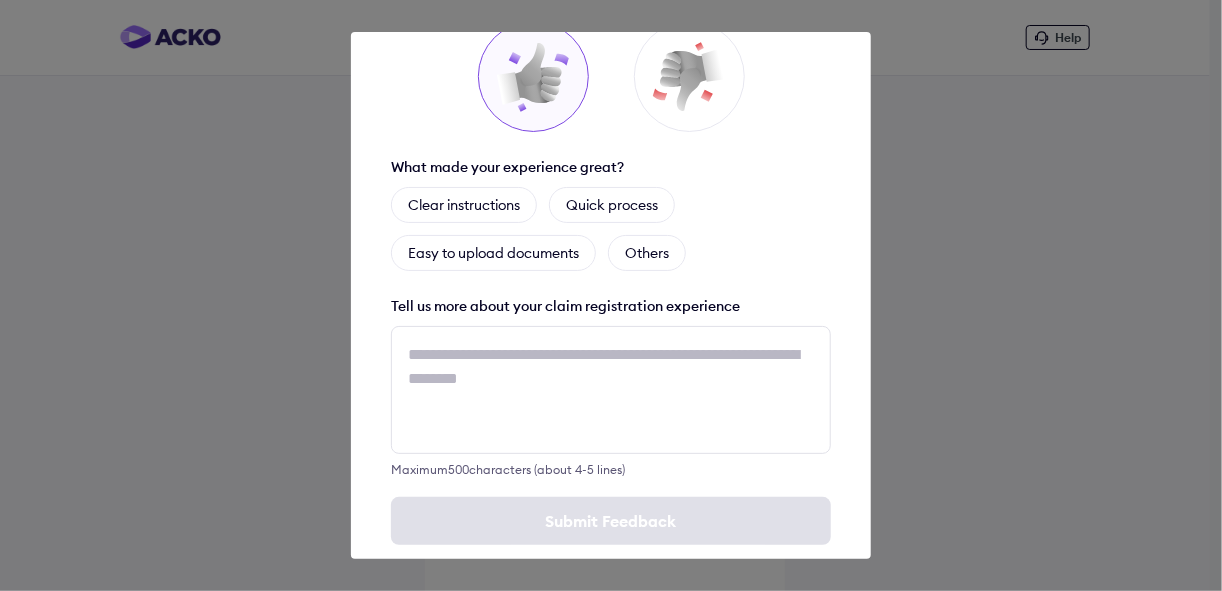 scroll, scrollTop: 80, scrollLeft: 0, axis: vertical 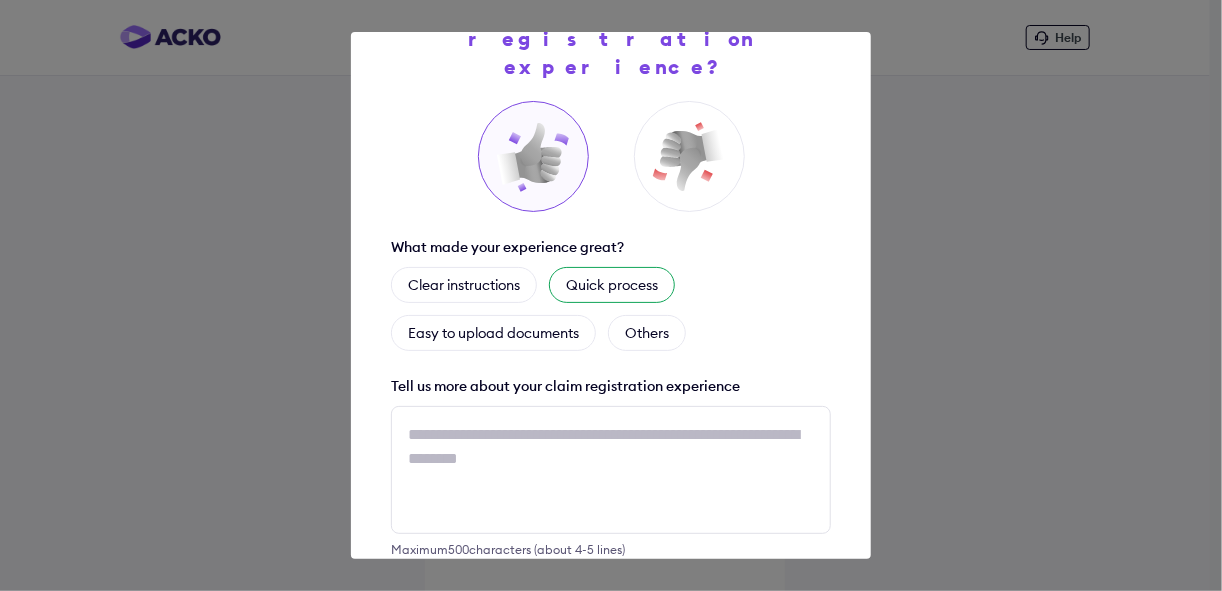 click on "Quick process" at bounding box center (612, 285) 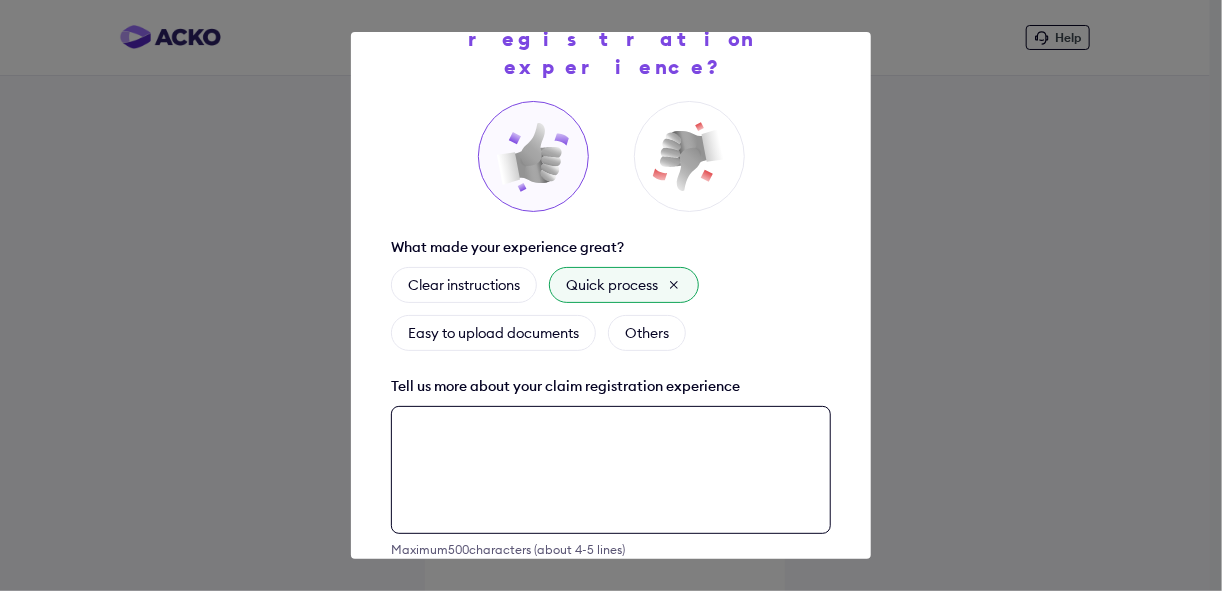 click at bounding box center (611, 470) 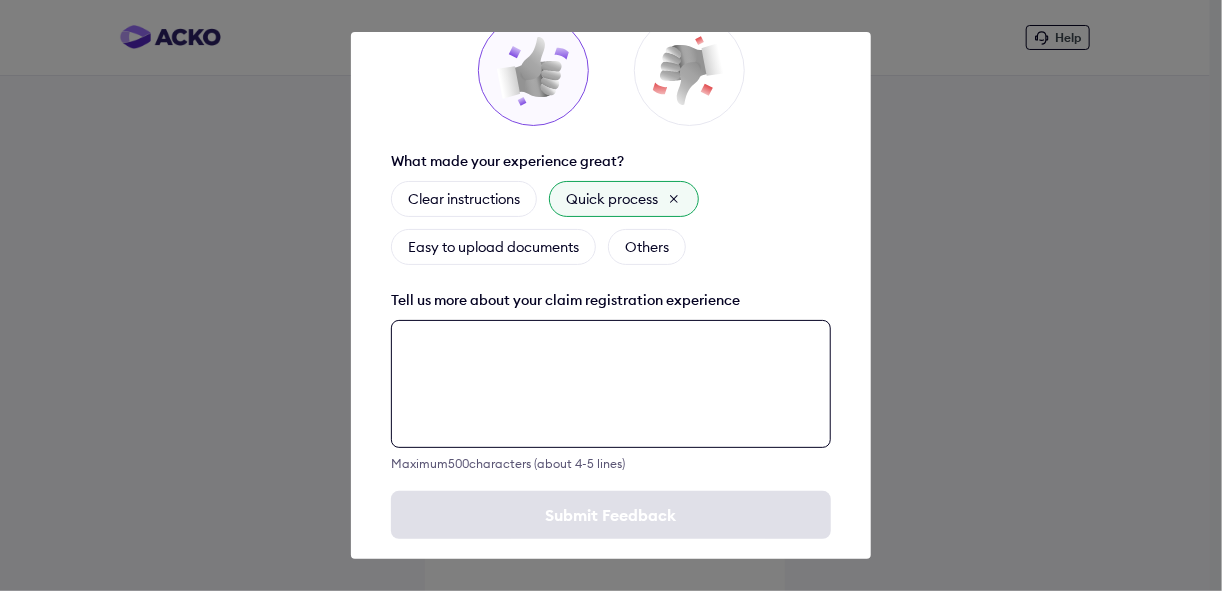 scroll, scrollTop: 167, scrollLeft: 0, axis: vertical 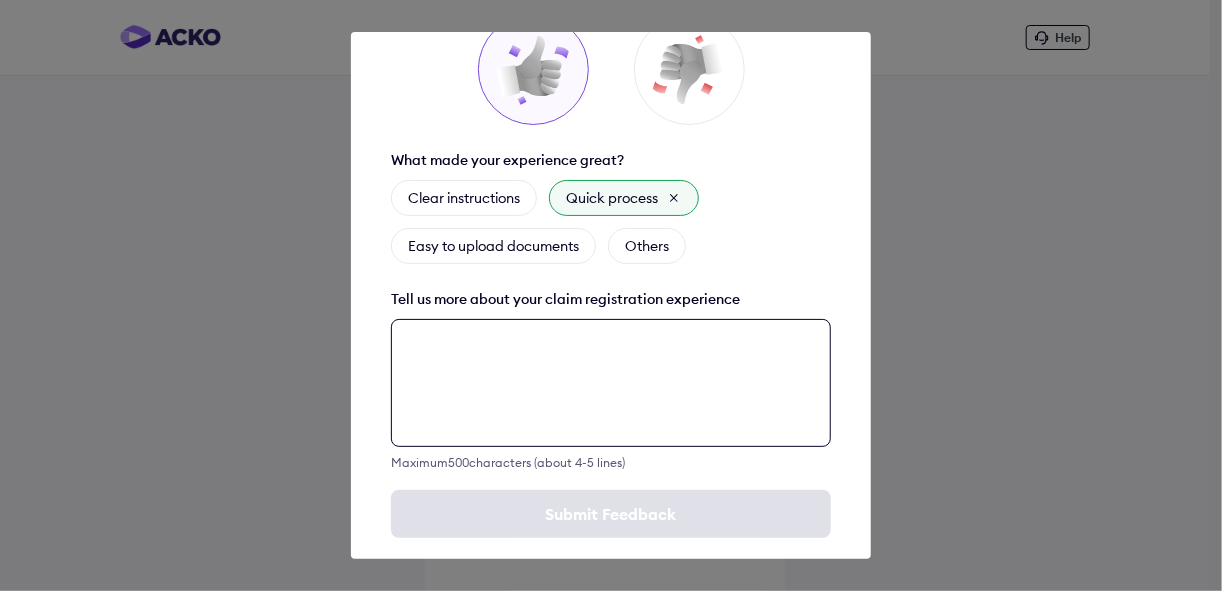 click at bounding box center [611, 383] 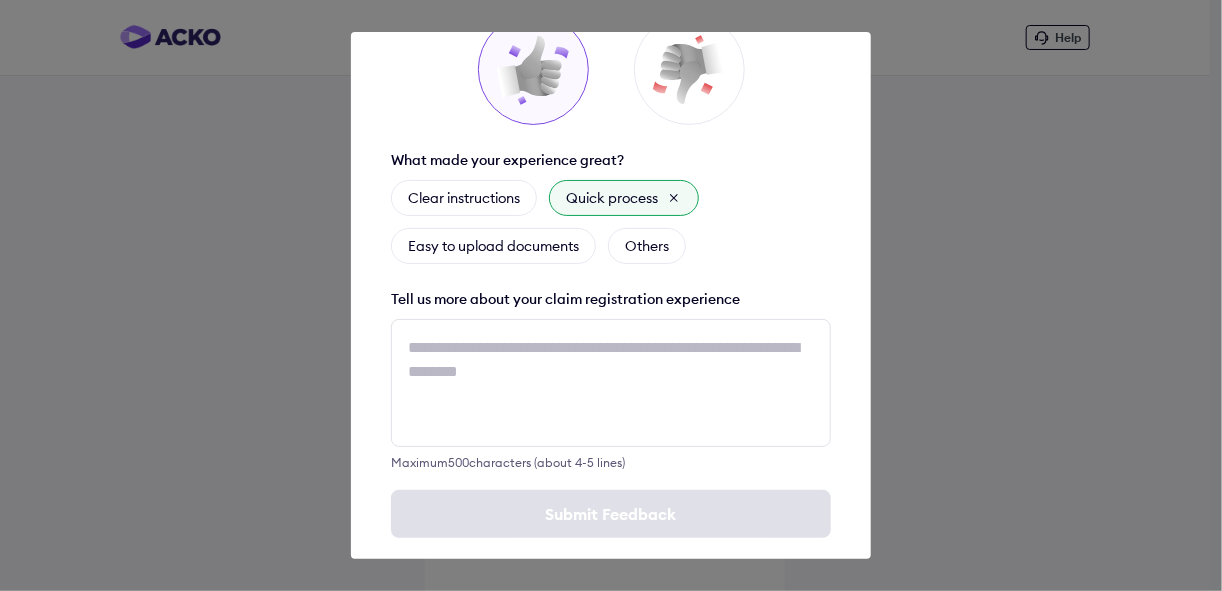 click on "Maximum  500  characters (about 4-5 lines)" at bounding box center (611, 462) 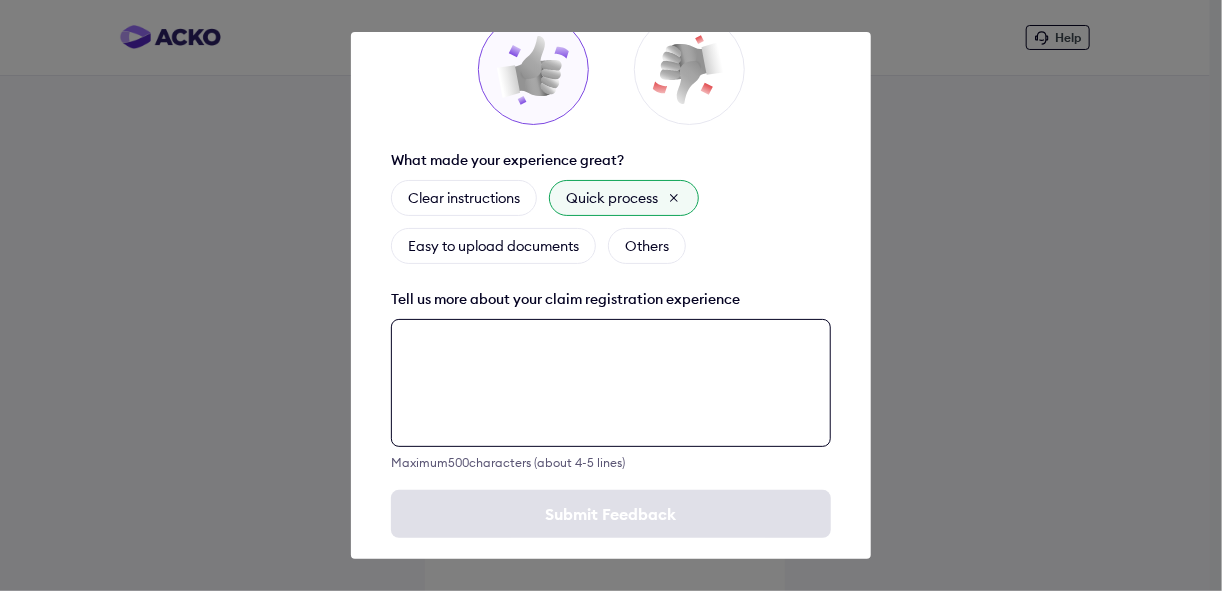 click at bounding box center [611, 383] 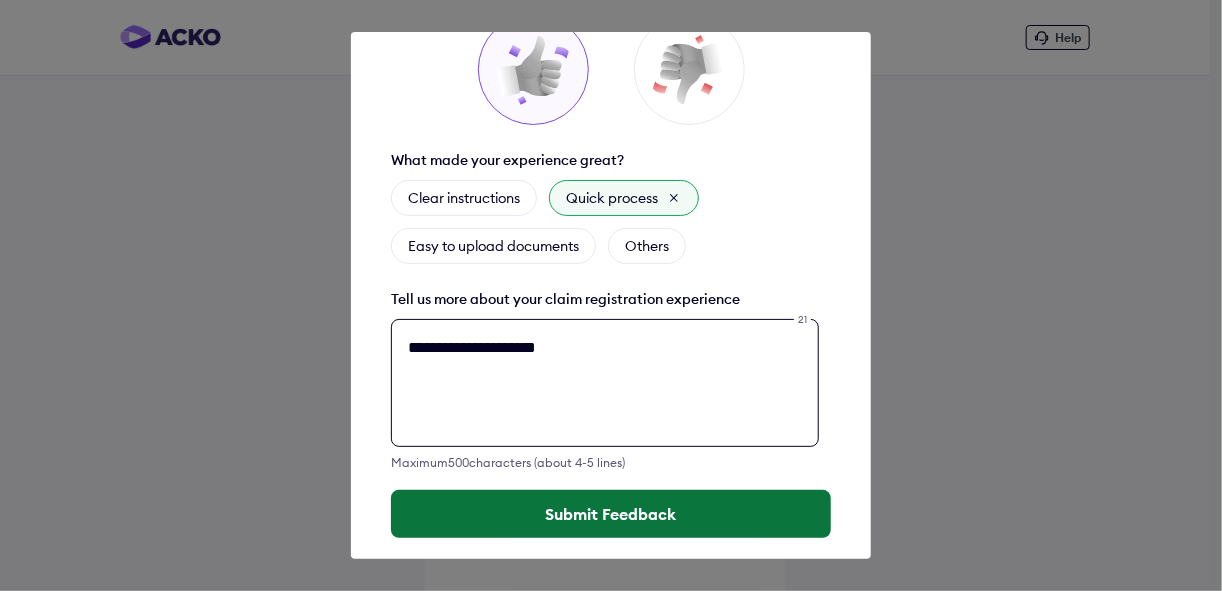 type on "**********" 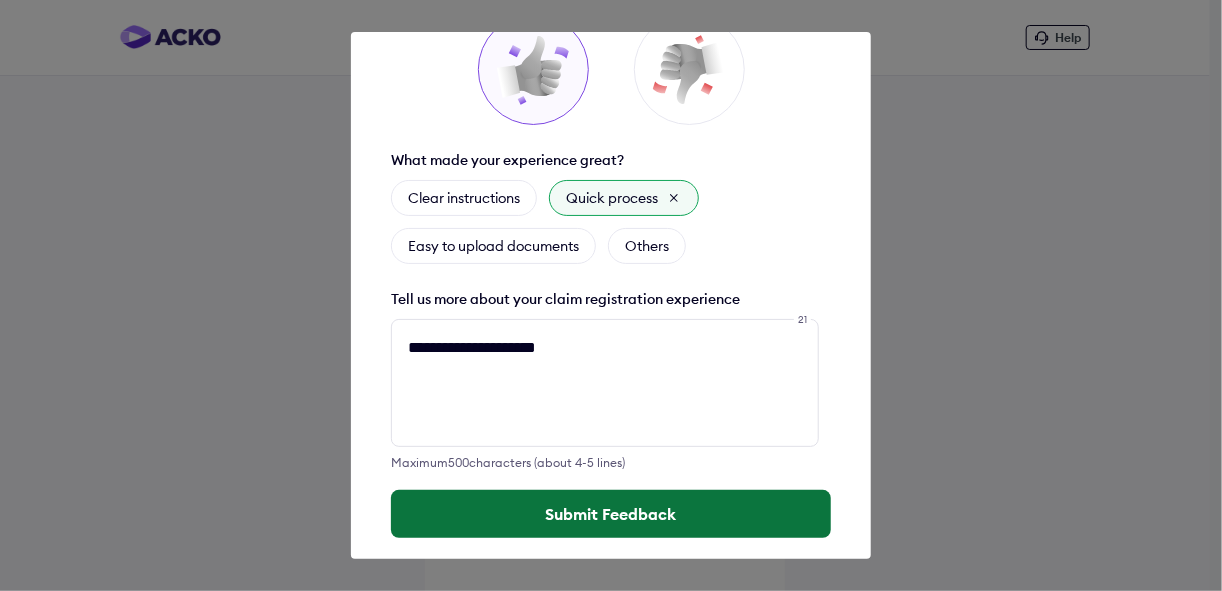 click on "Submit Feedback" at bounding box center (611, 514) 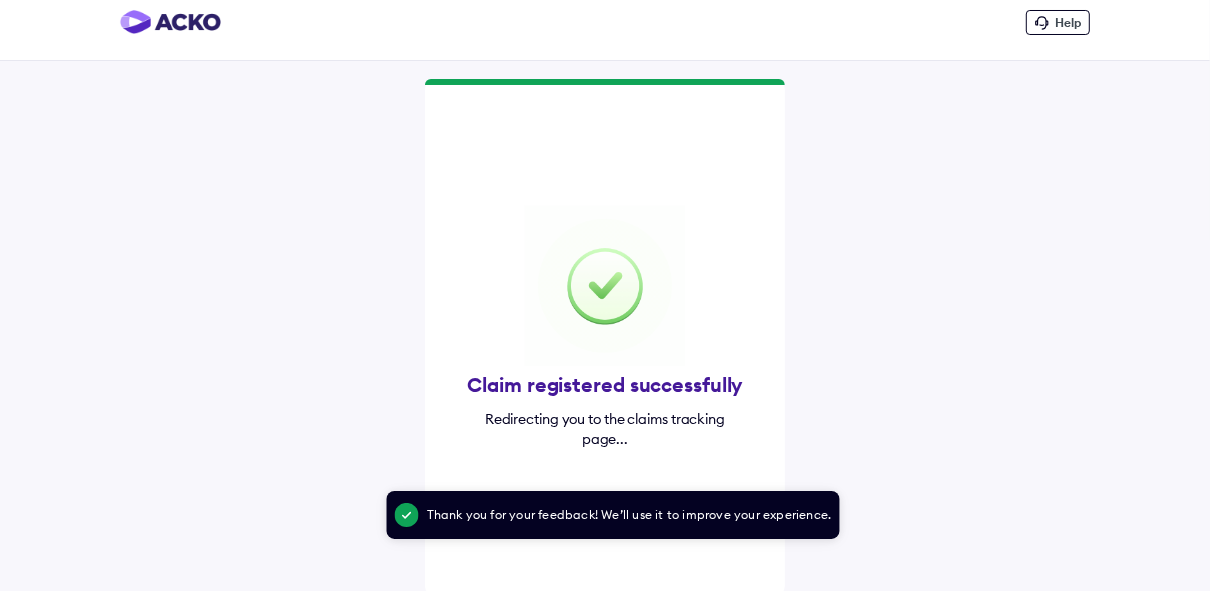 scroll, scrollTop: 19, scrollLeft: 0, axis: vertical 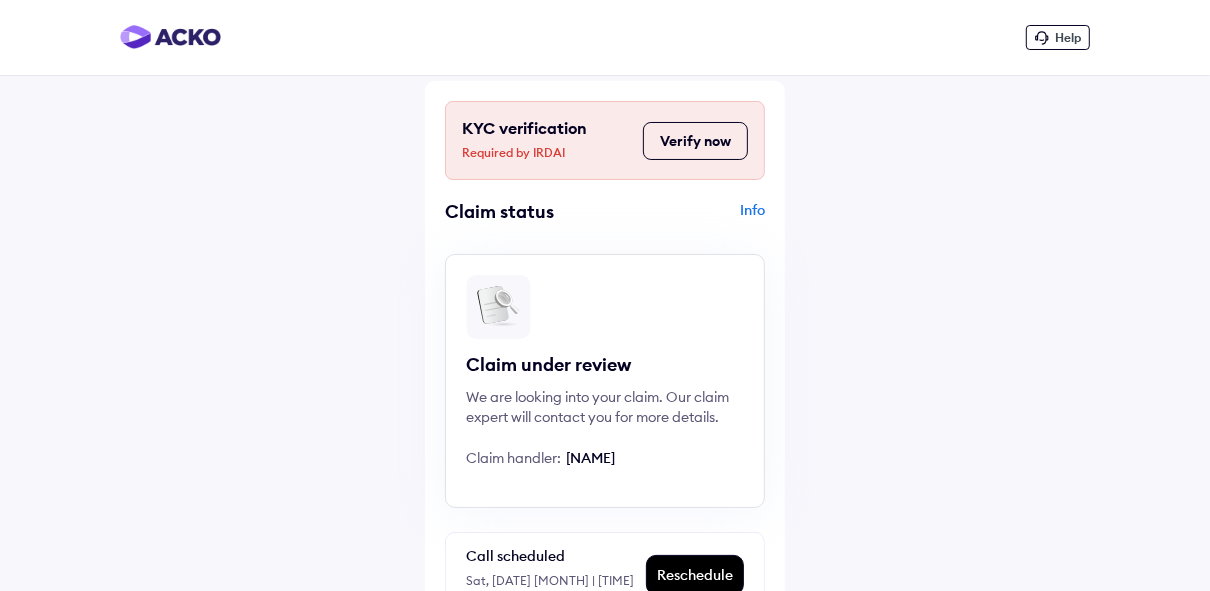click on "Verify now" at bounding box center [695, 141] 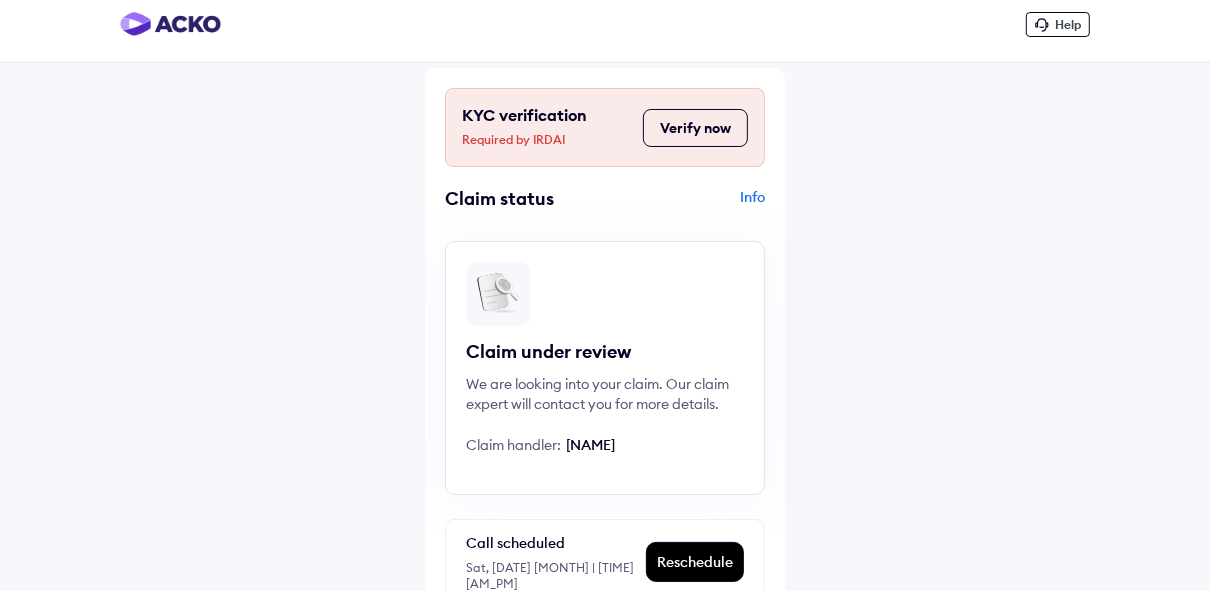 scroll, scrollTop: 0, scrollLeft: 0, axis: both 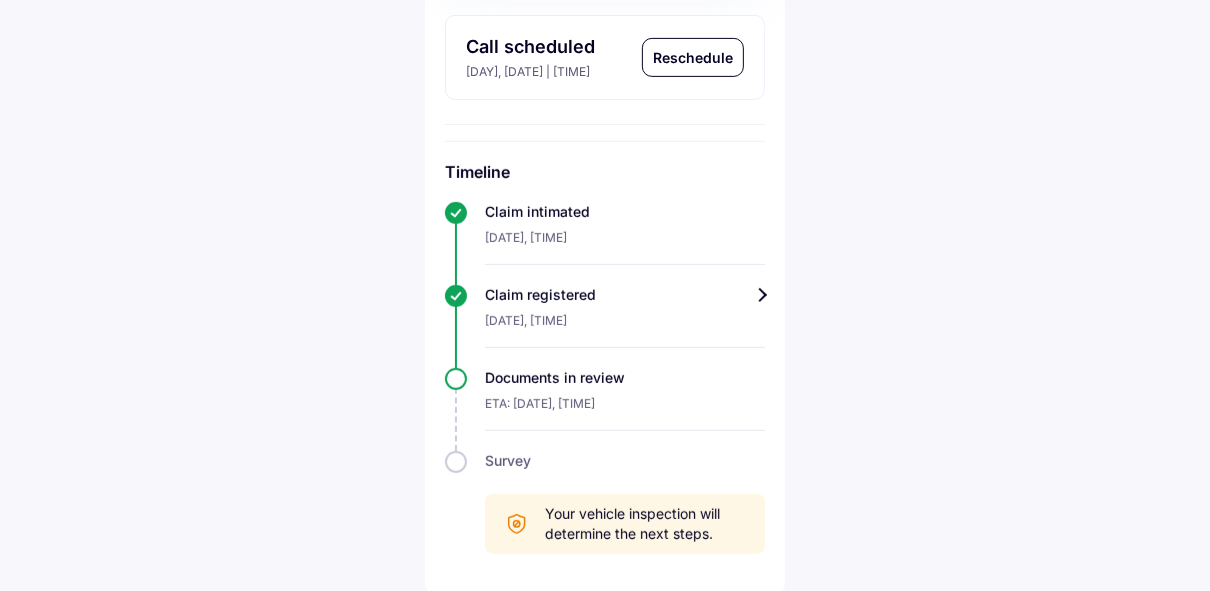 click on "Documents in review ETA: [DATE], [TIME]" at bounding box center (605, 399) 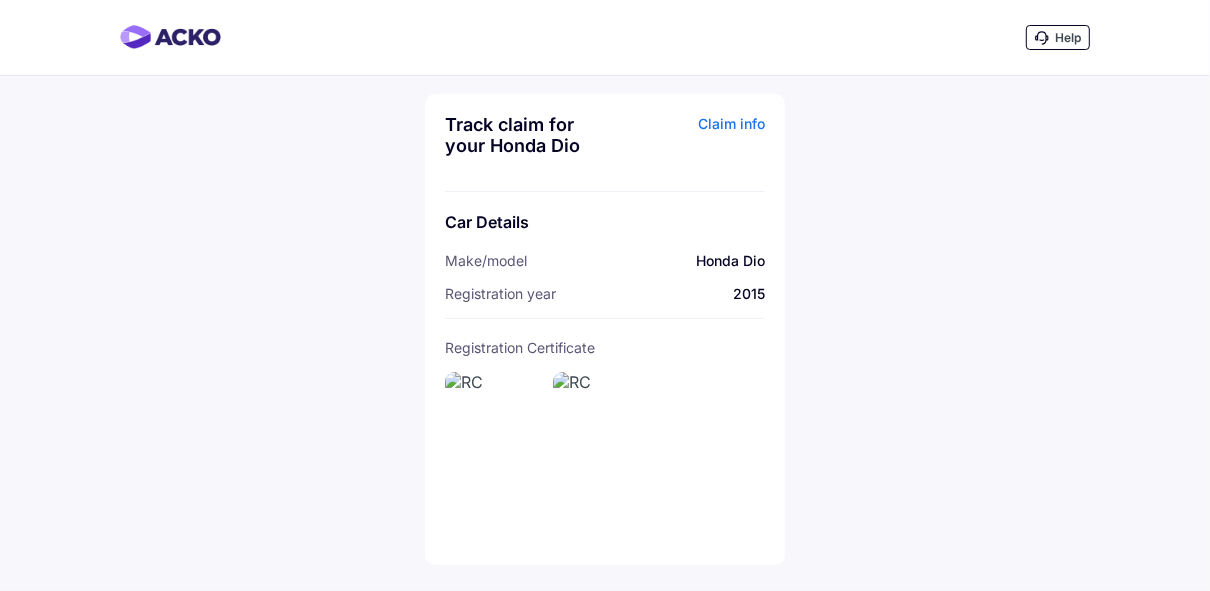 scroll, scrollTop: 0, scrollLeft: 0, axis: both 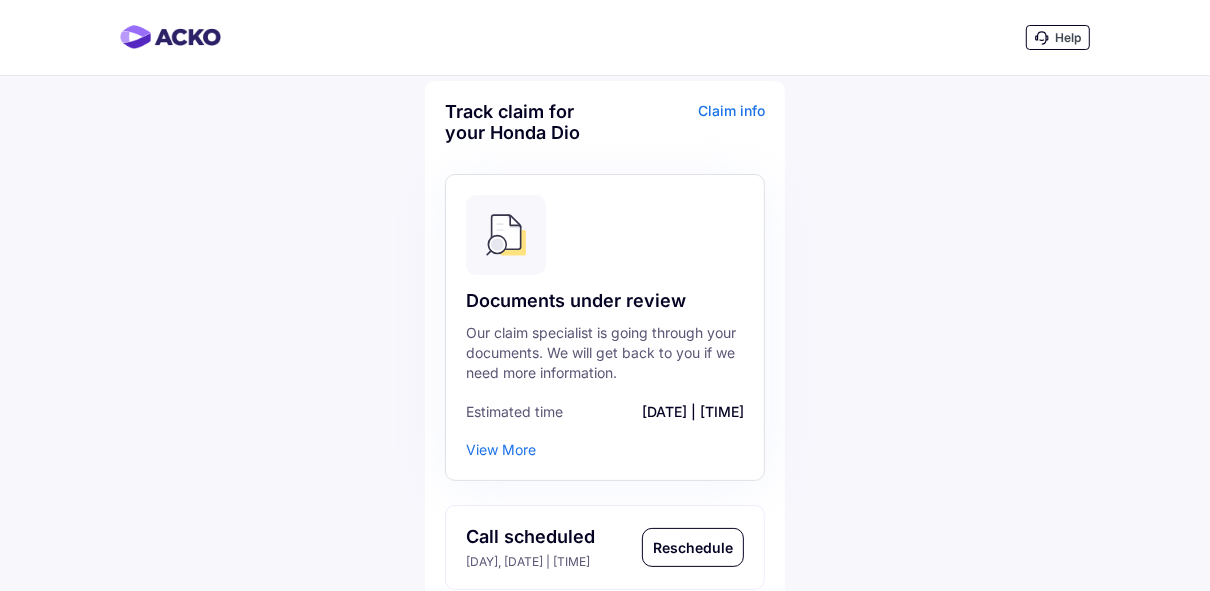 click on "Claim info" at bounding box center (687, 129) 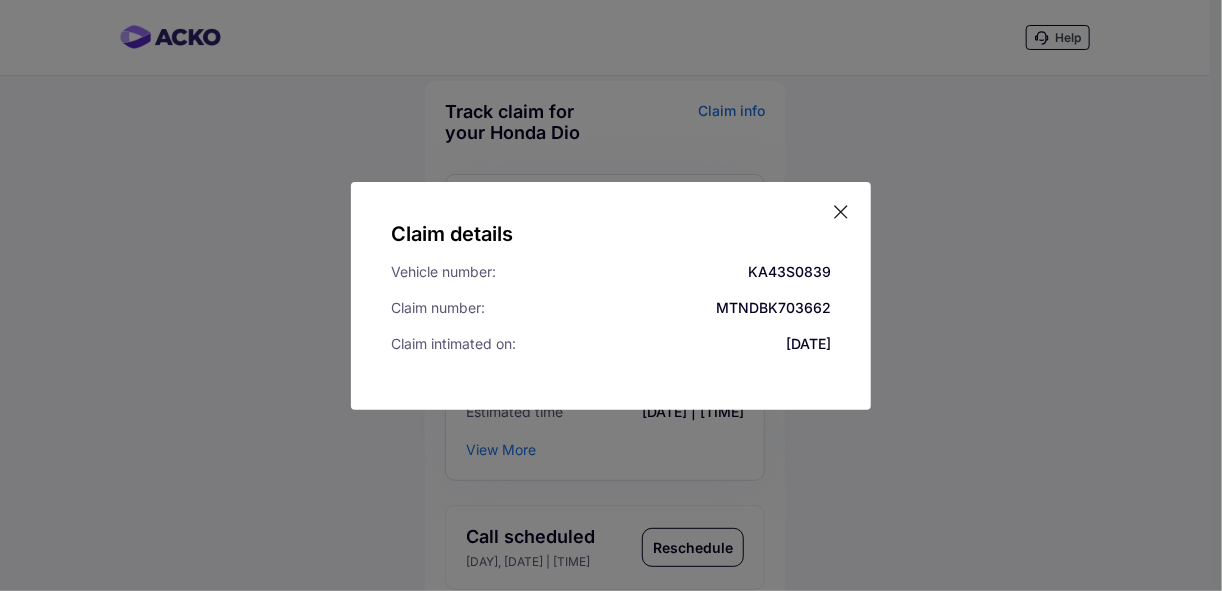 click 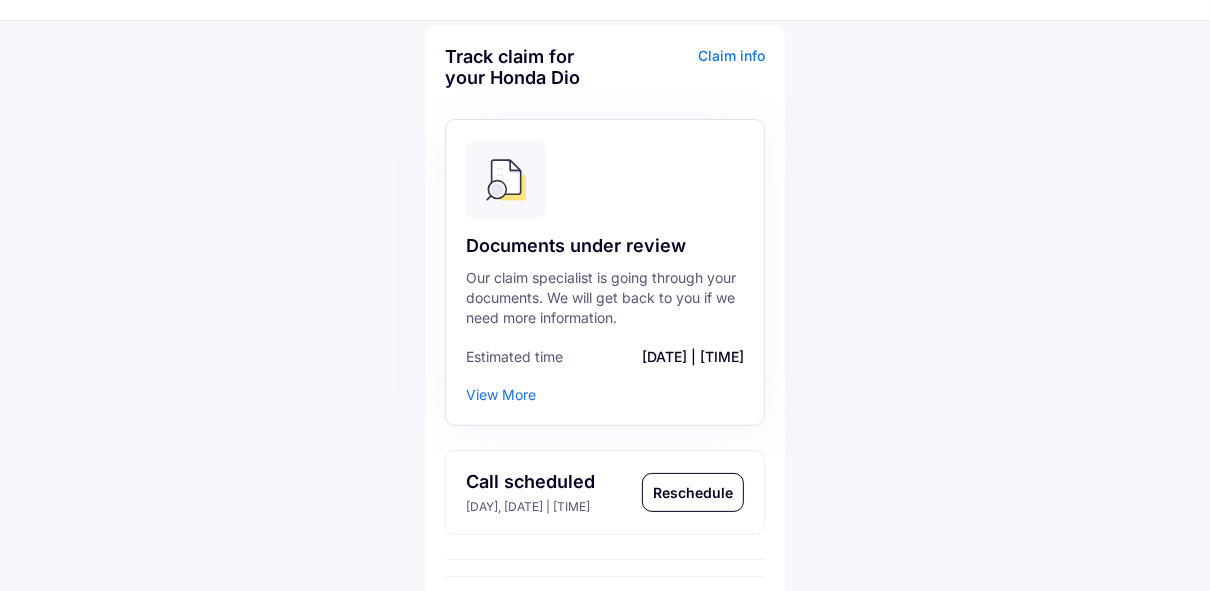 scroll, scrollTop: 0, scrollLeft: 0, axis: both 